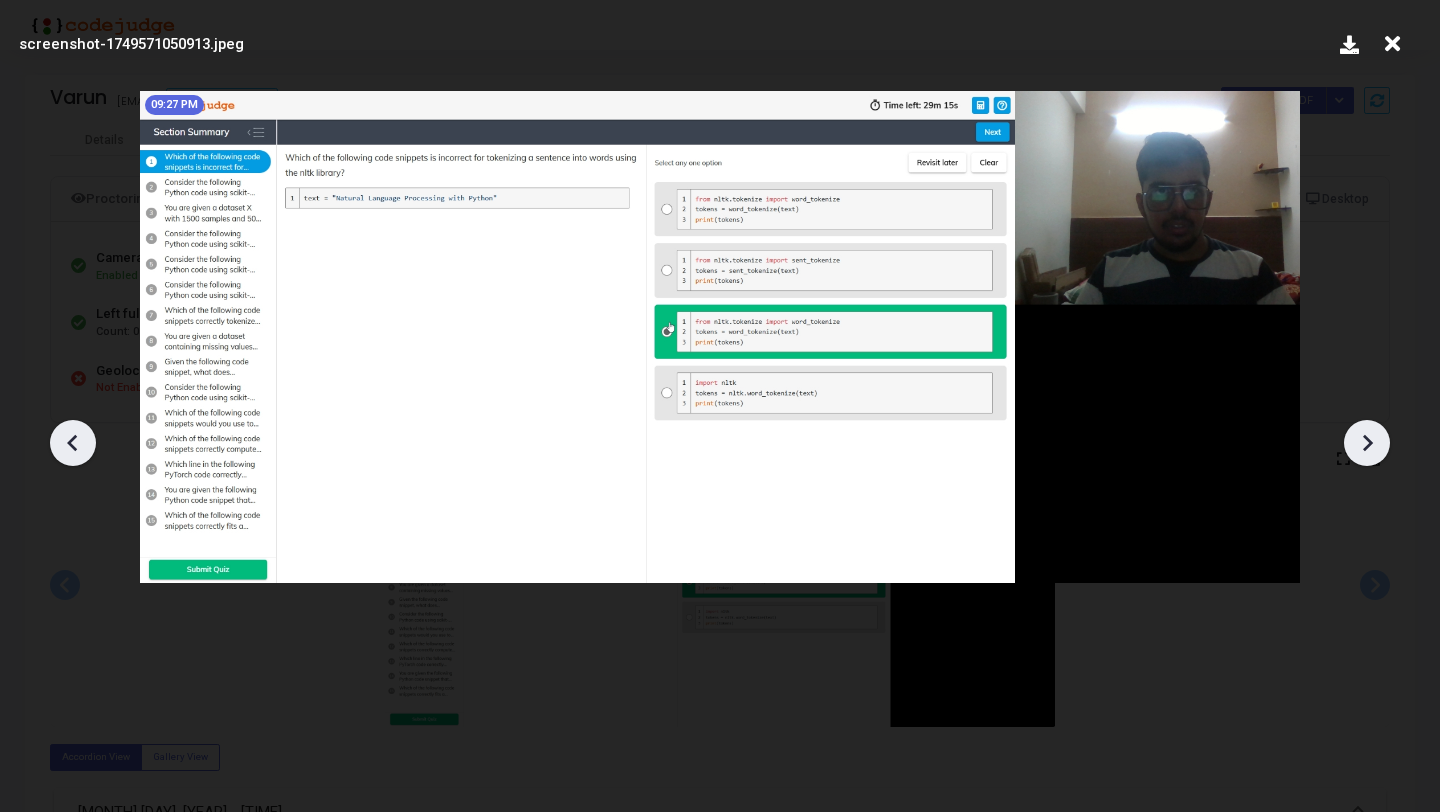 scroll, scrollTop: 0, scrollLeft: 0, axis: both 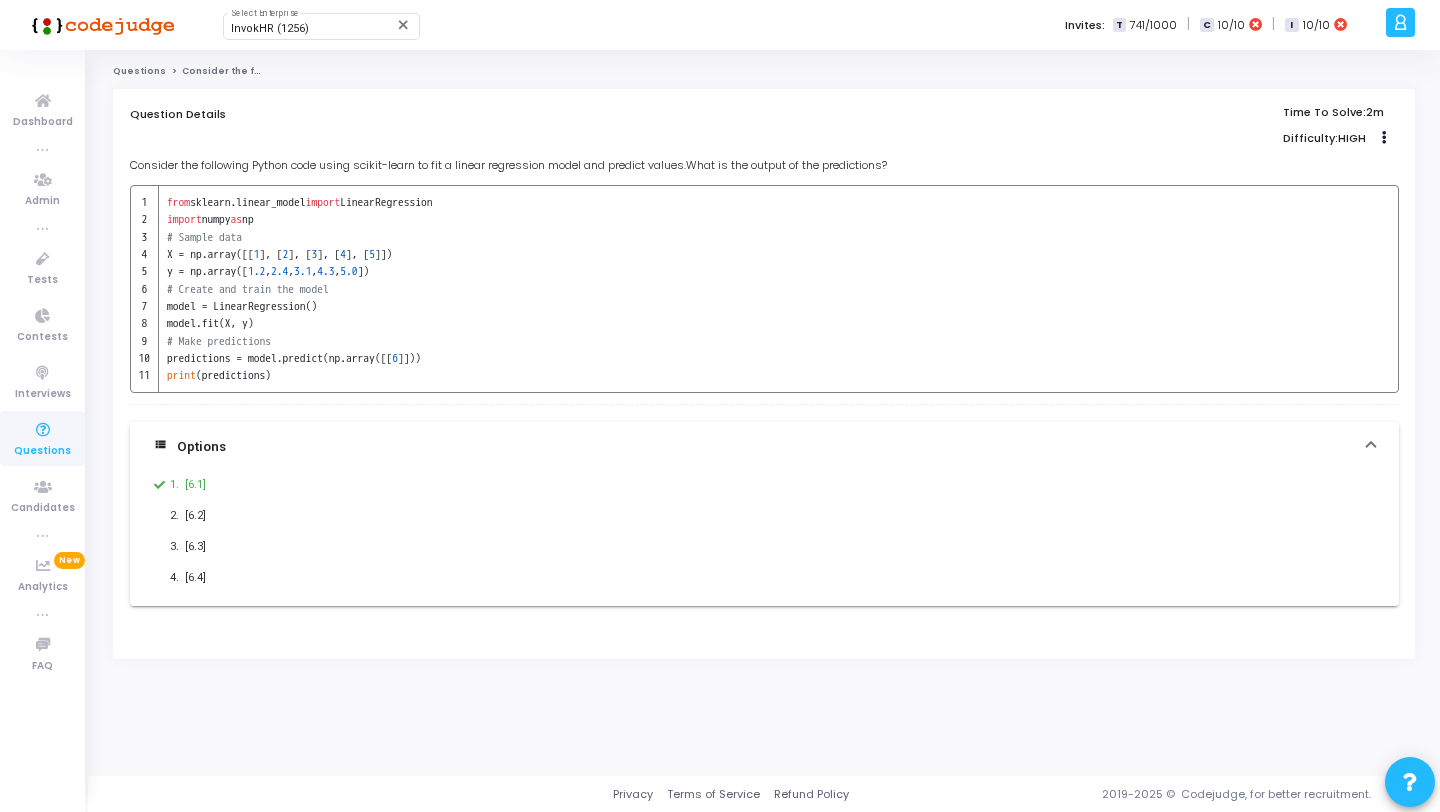 click on "Question Details  Time To Solve:  2m  Difficulty:  HIGH  Clone   Add To Test" 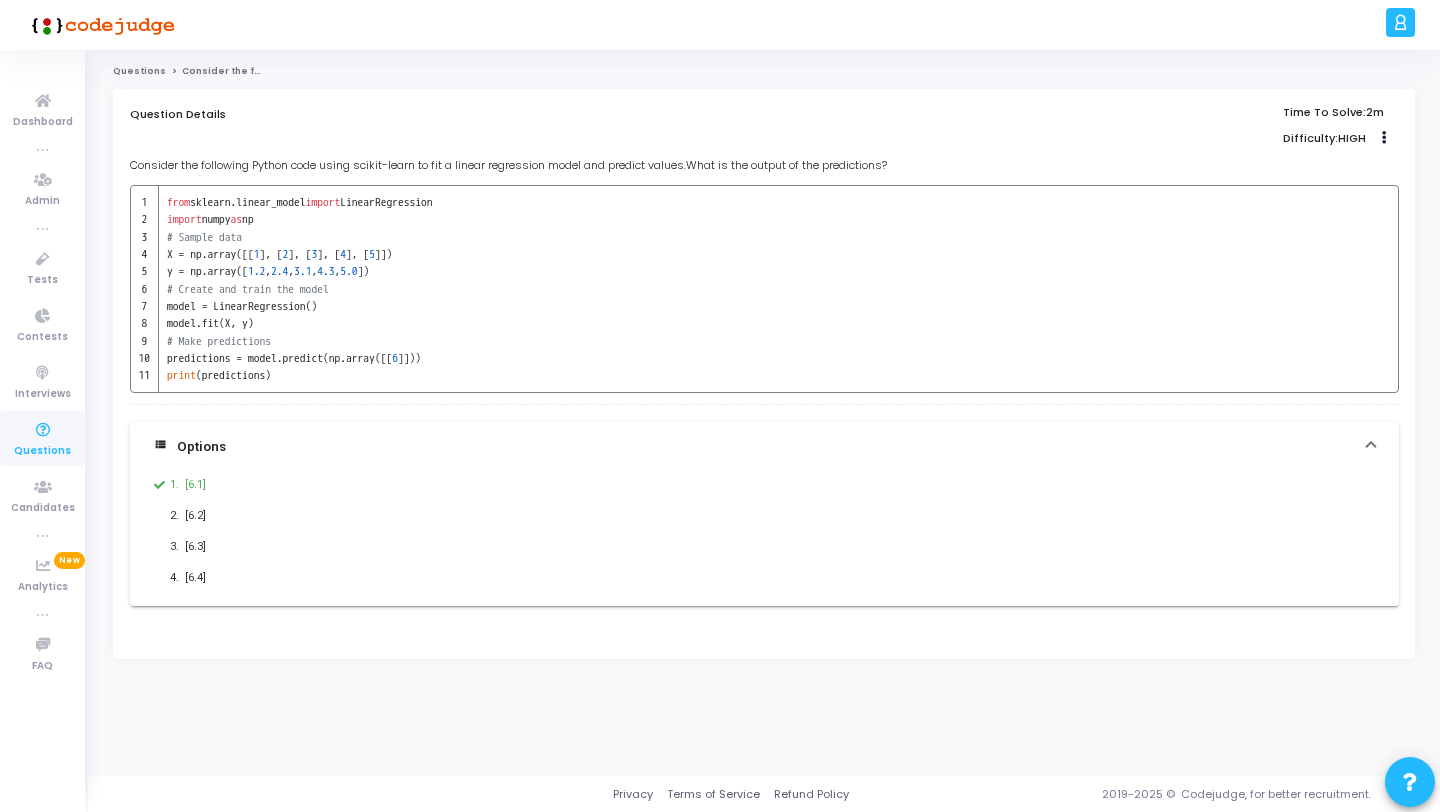 scroll, scrollTop: 0, scrollLeft: 0, axis: both 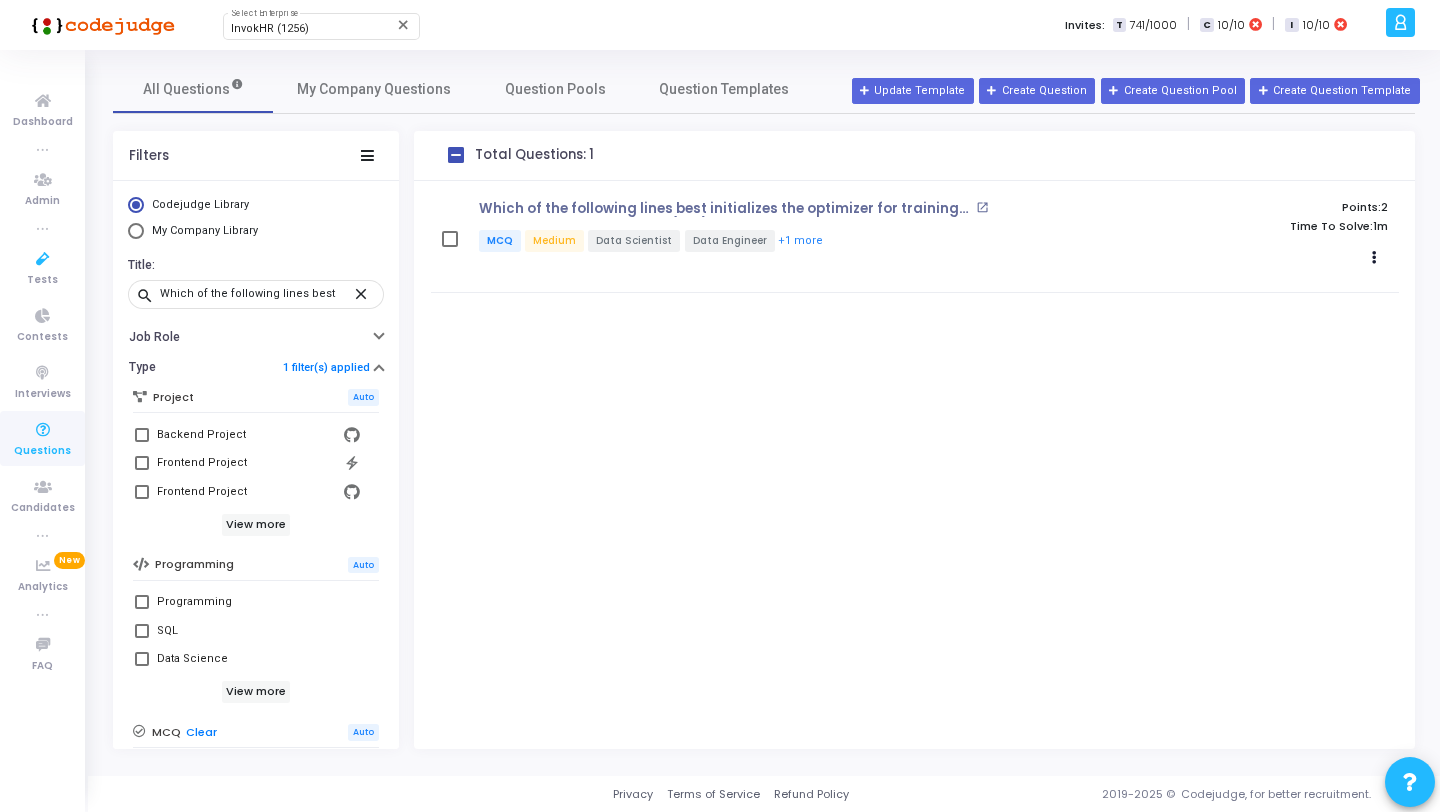 click on "Tests" at bounding box center (42, 267) 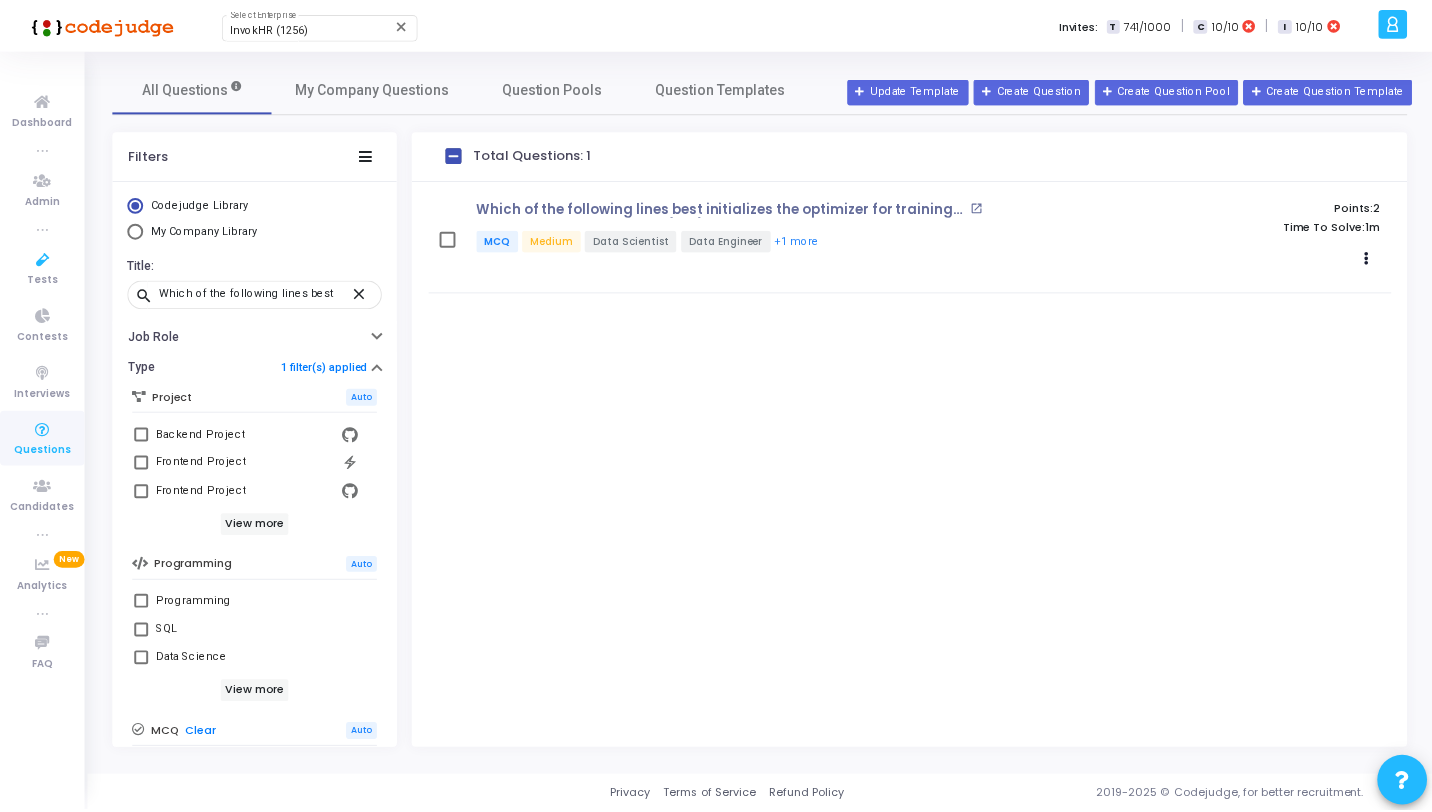 scroll, scrollTop: 0, scrollLeft: 0, axis: both 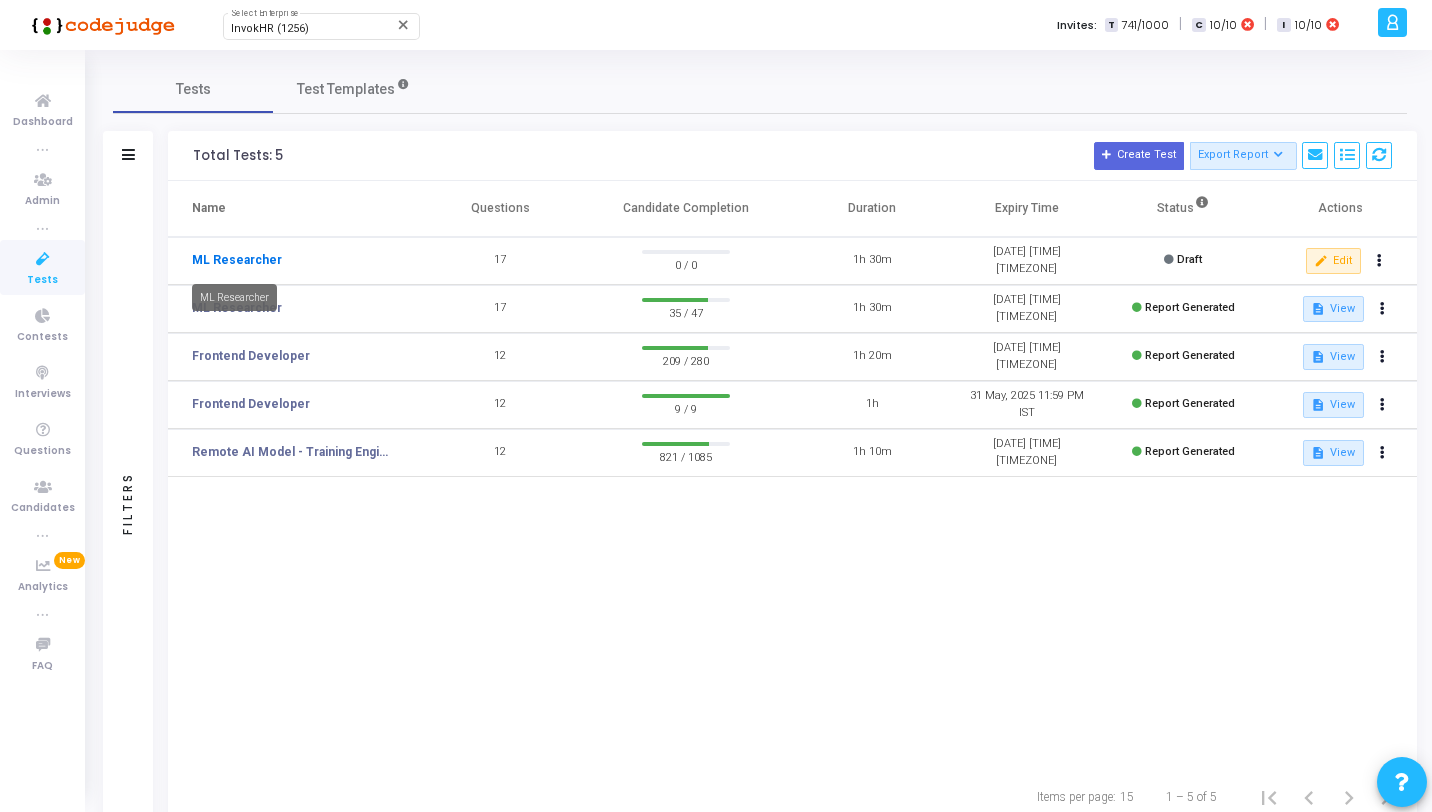 click on "ML Researcher" at bounding box center (237, 260) 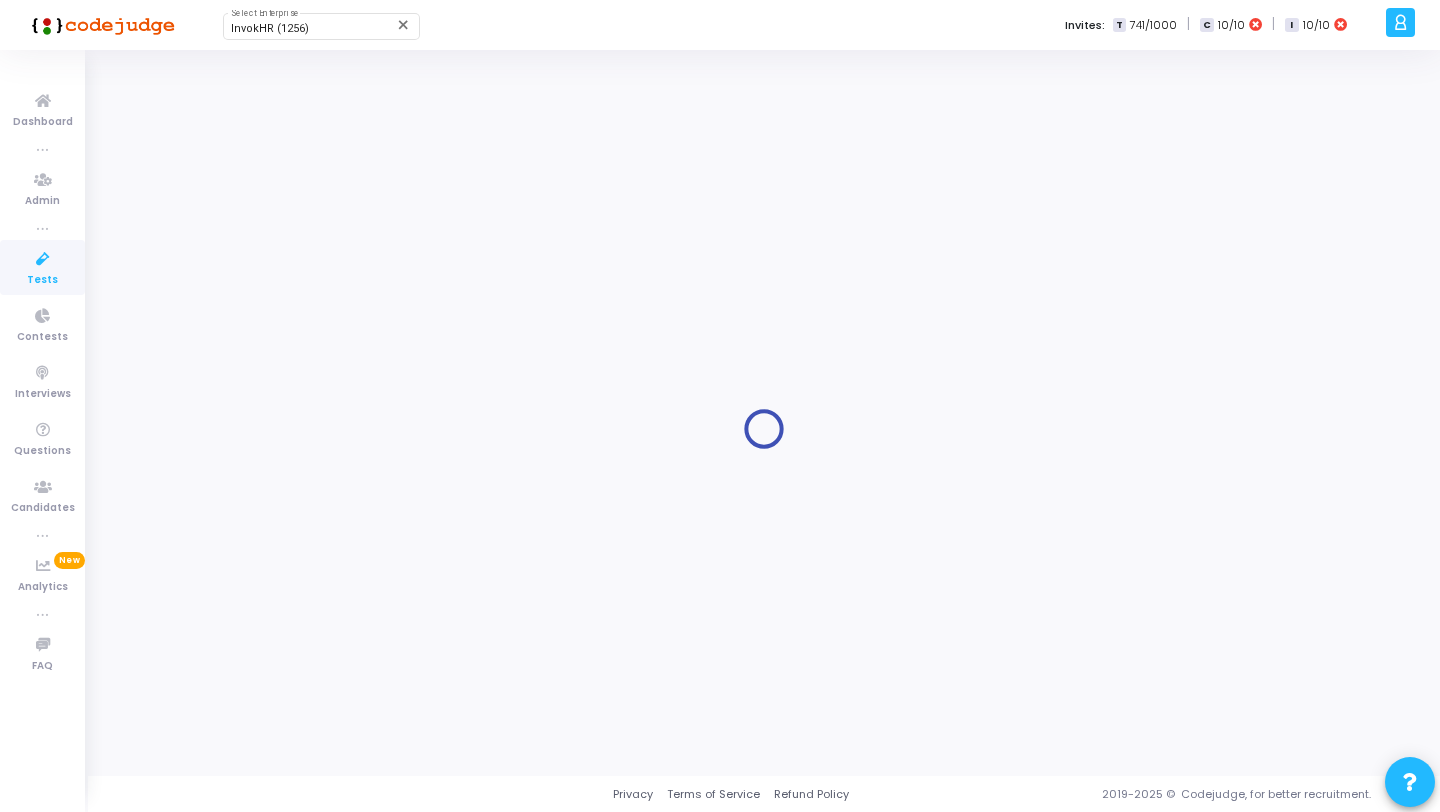 type on "ML Researcher" 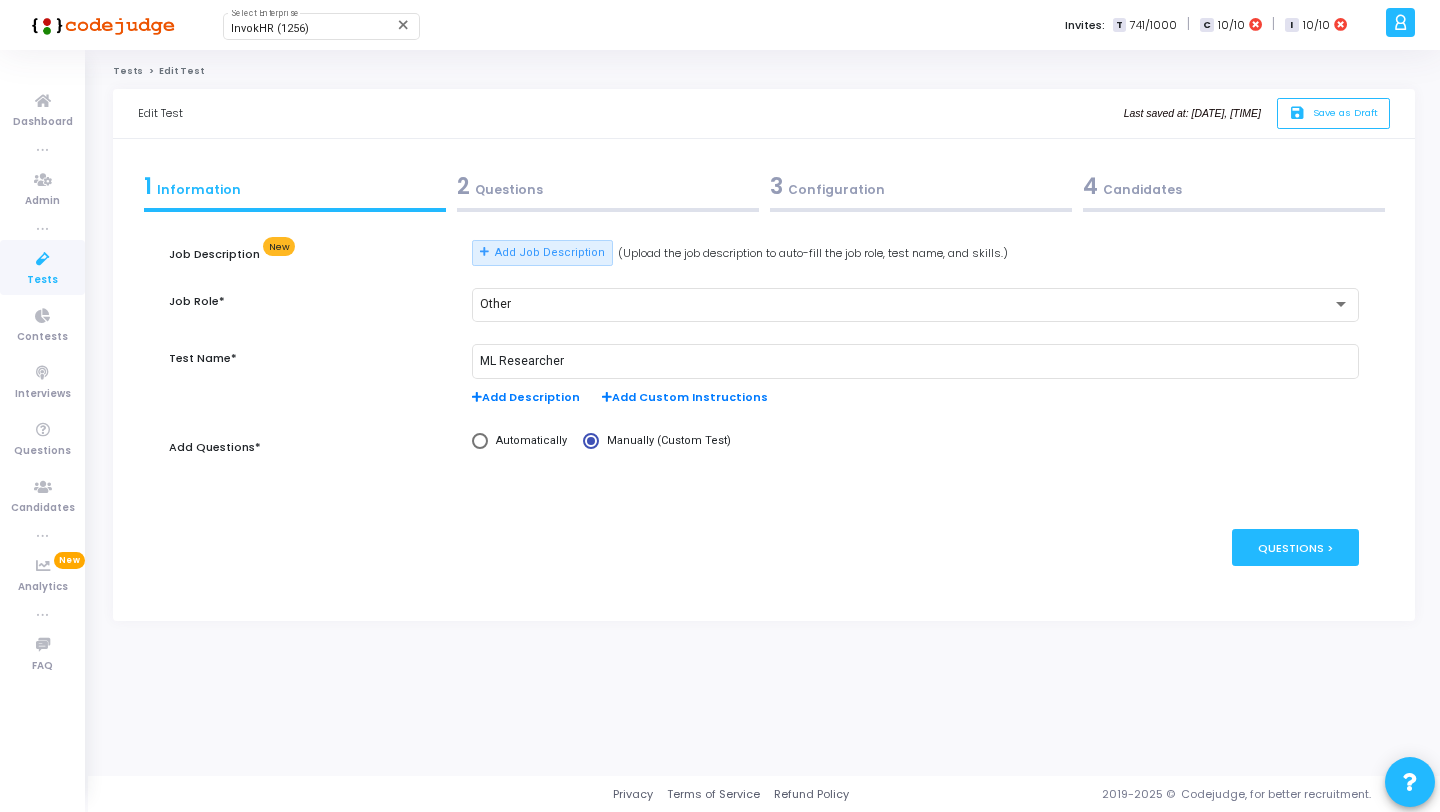 click on "2  Questions" at bounding box center (607, 191) 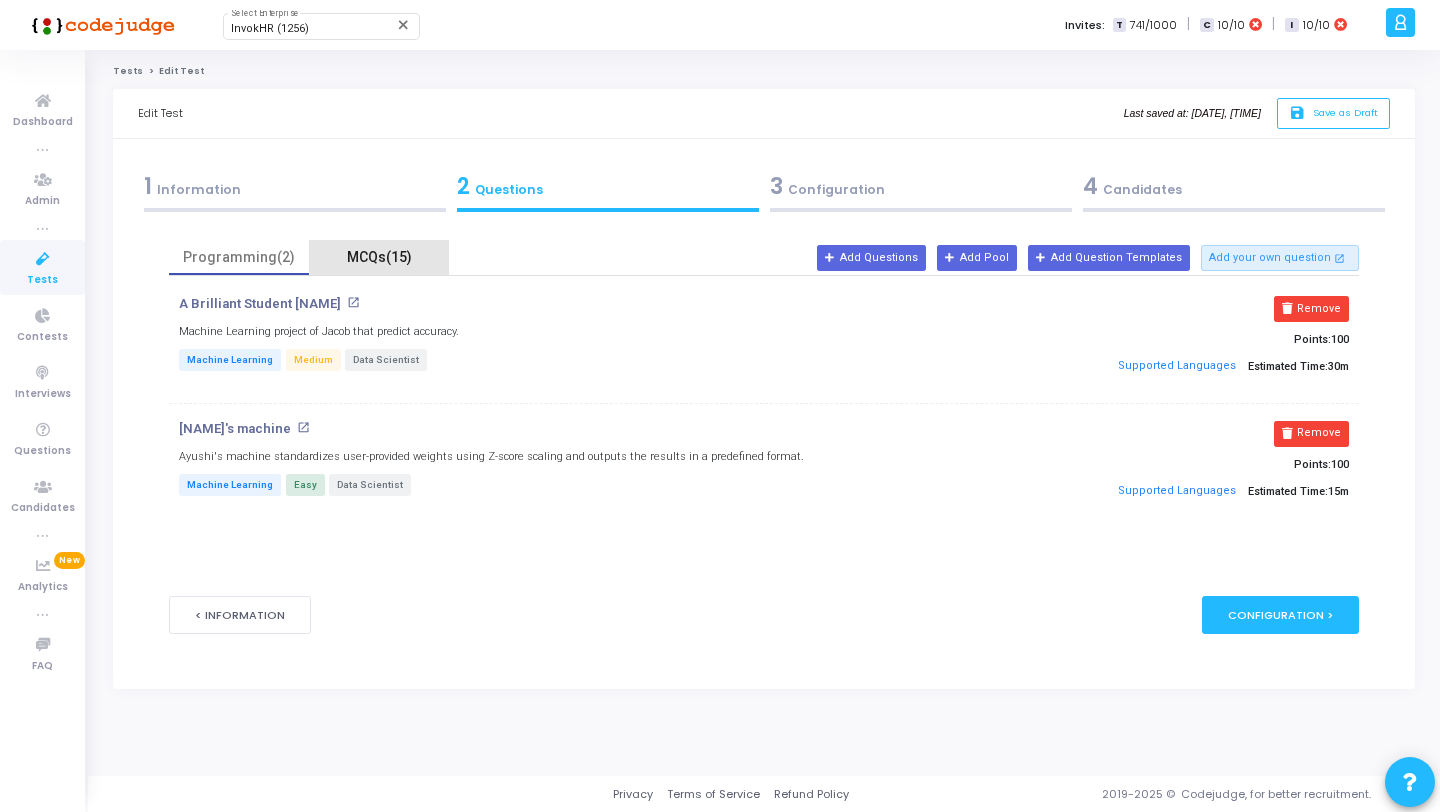 click on "MCQs(15)" at bounding box center [379, 257] 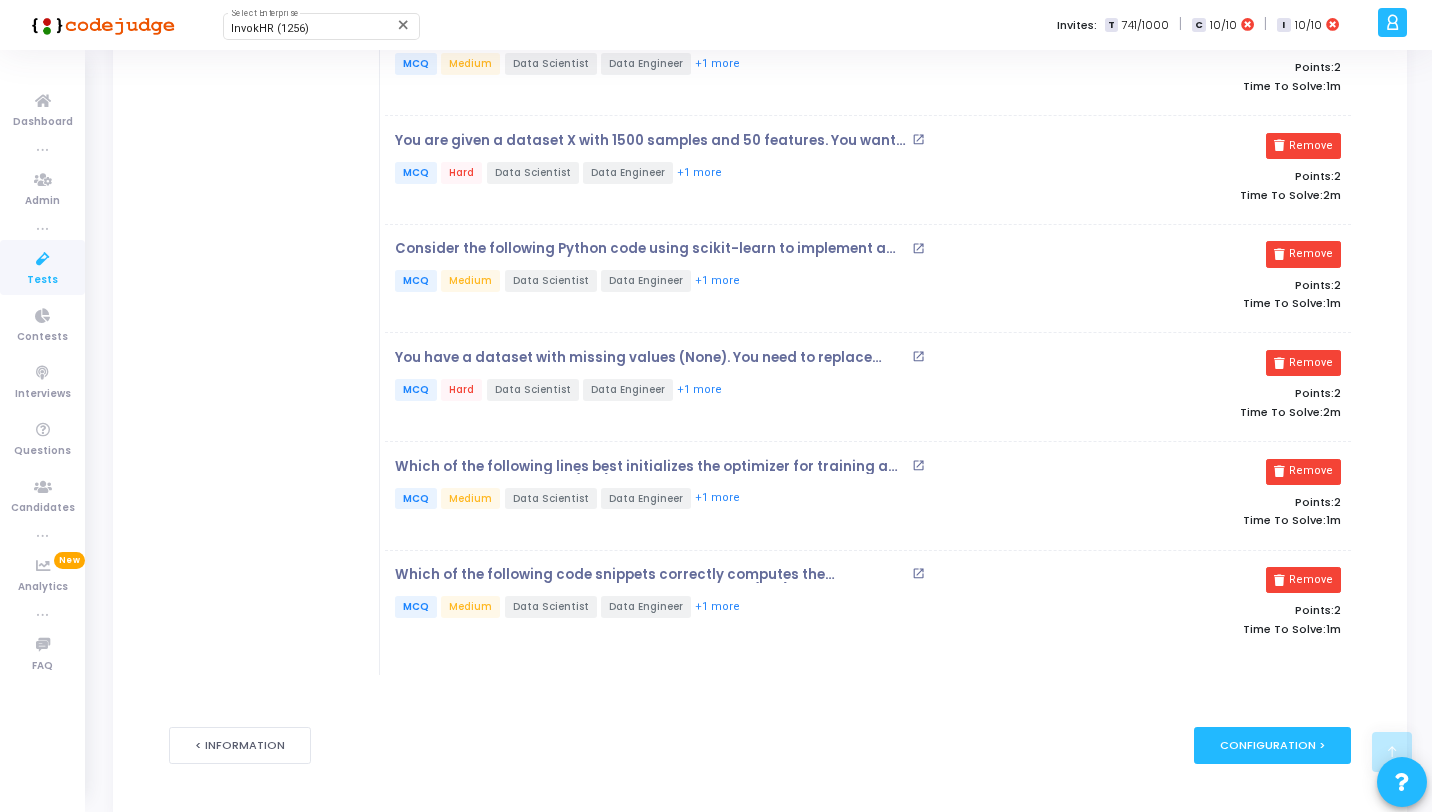 scroll, scrollTop: 1330, scrollLeft: 0, axis: vertical 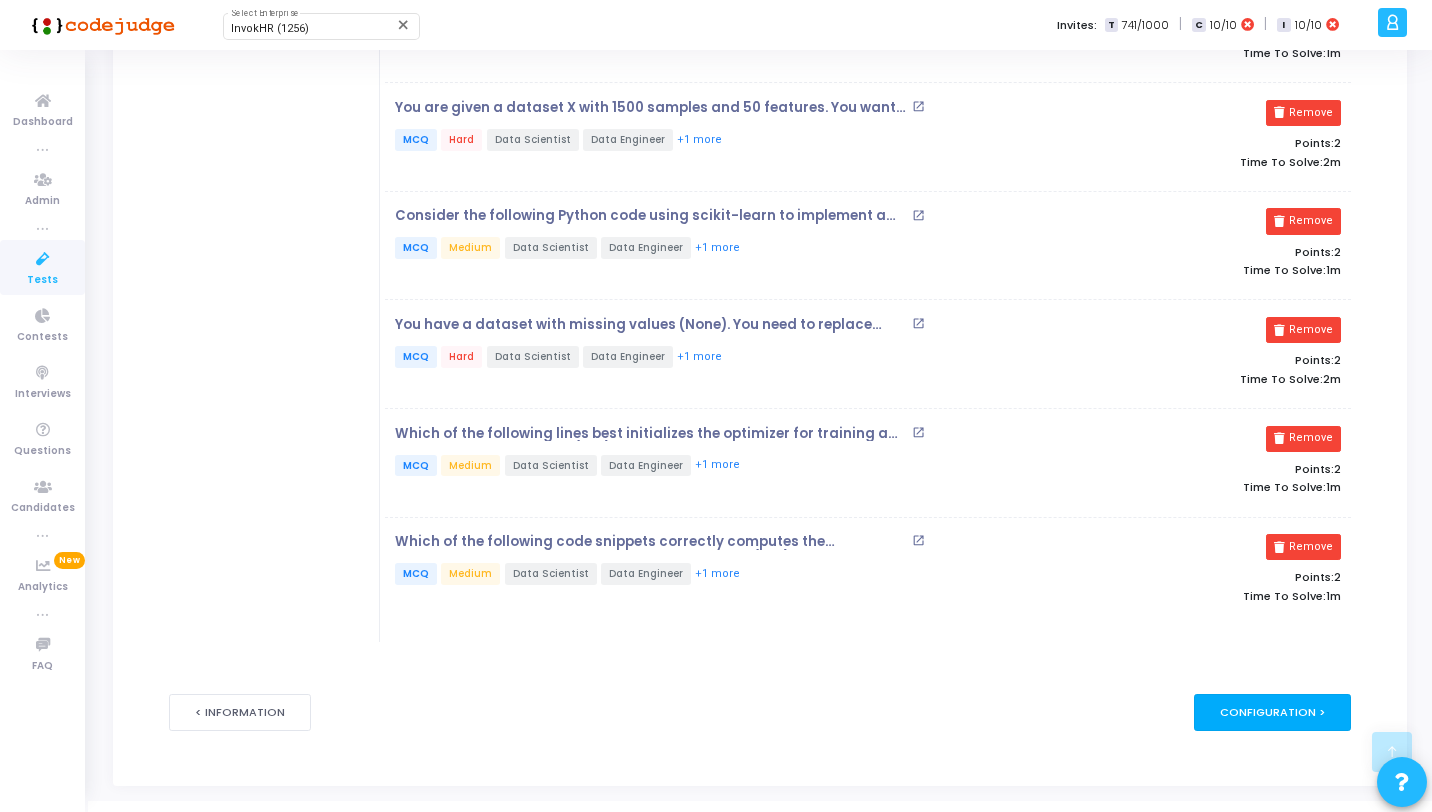 click on "Configuration >" at bounding box center (1272, 712) 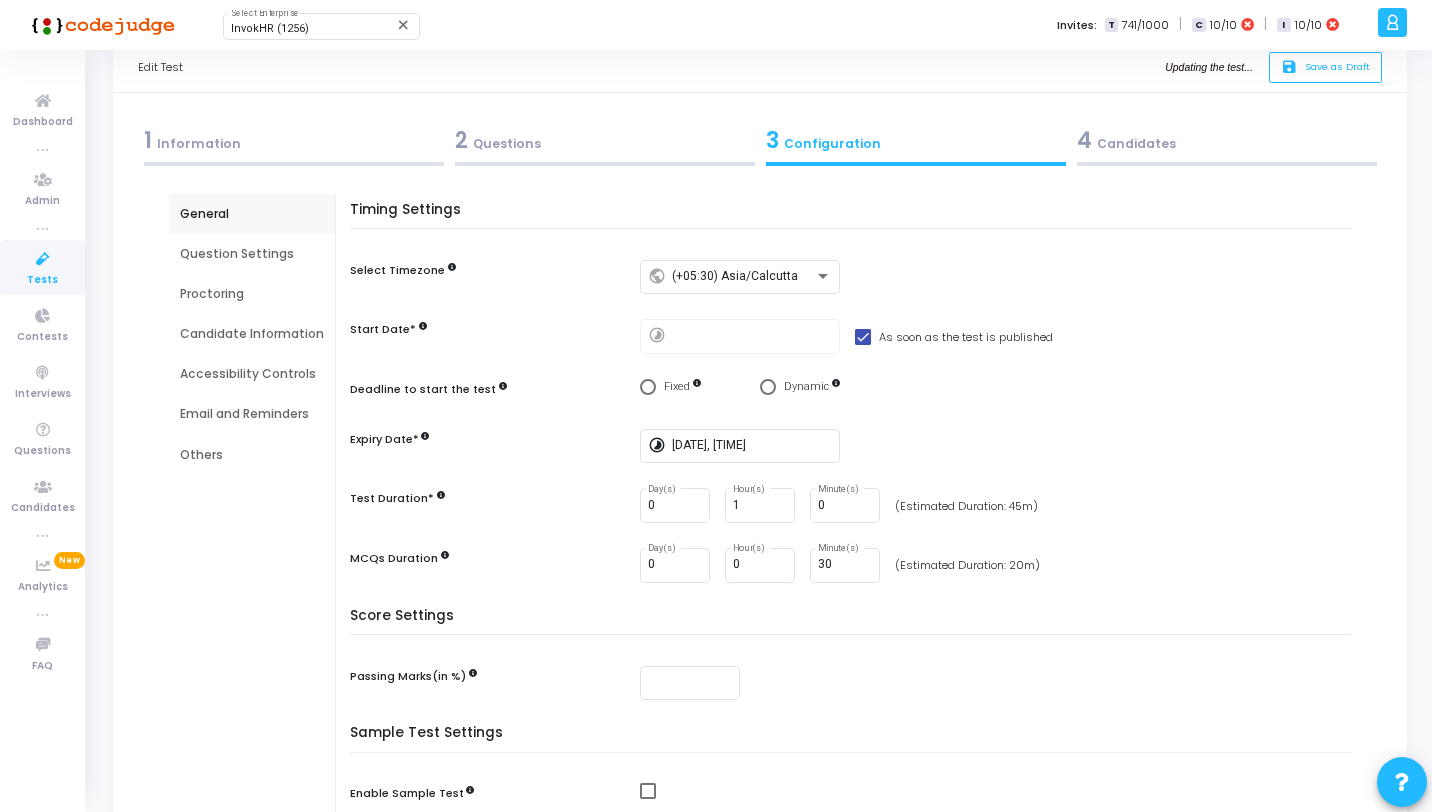 scroll, scrollTop: 0, scrollLeft: 0, axis: both 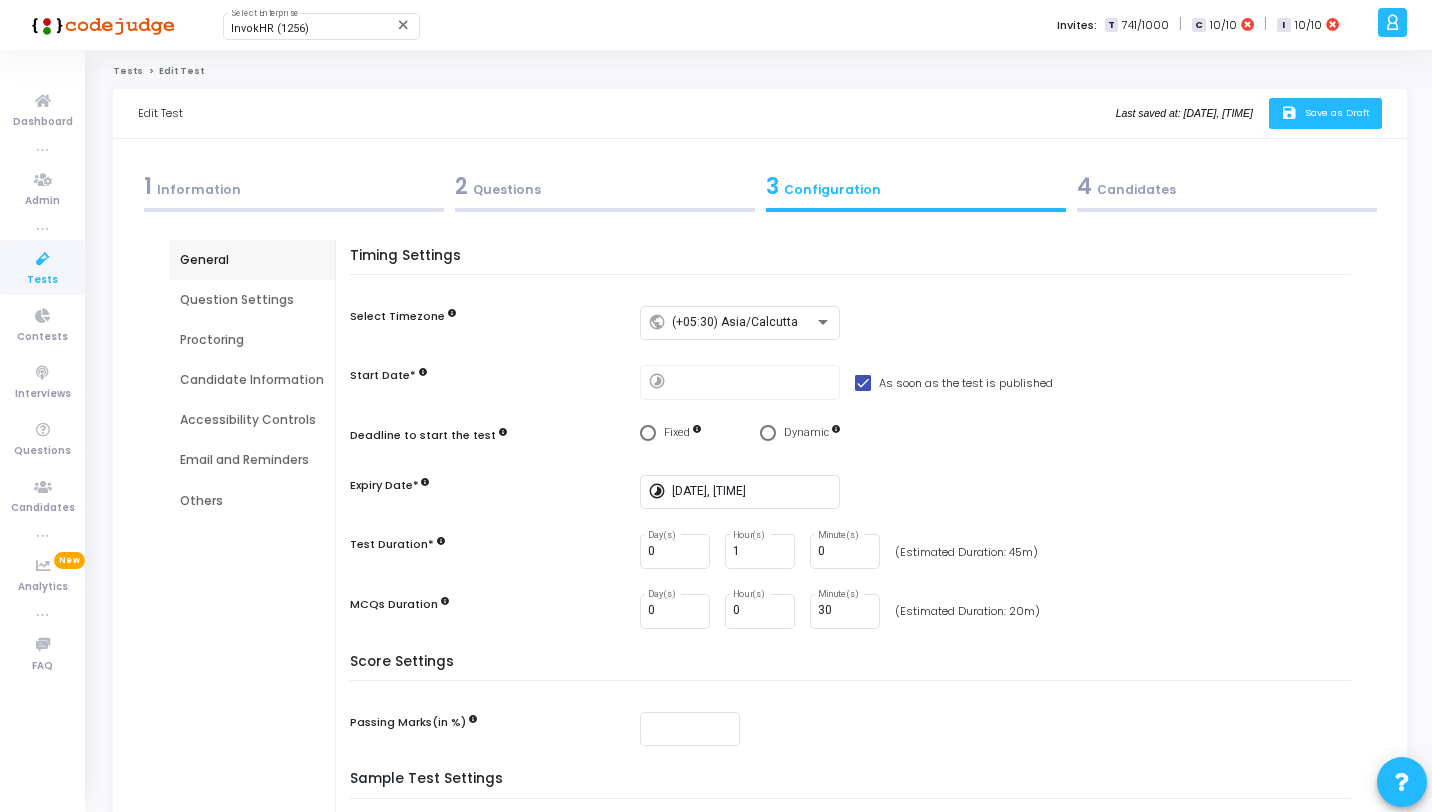 click on "save   Save as Draft" 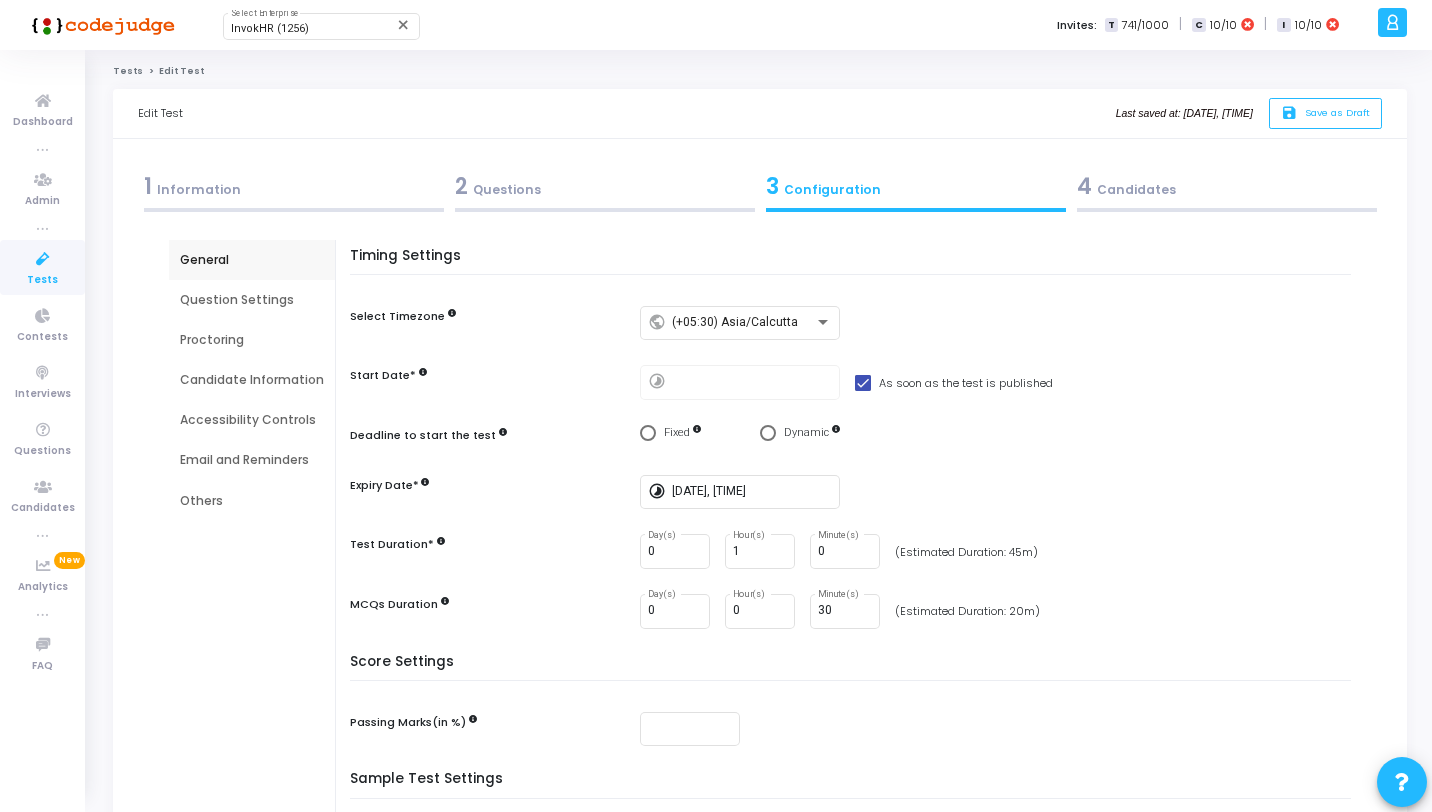click at bounding box center (43, 259) 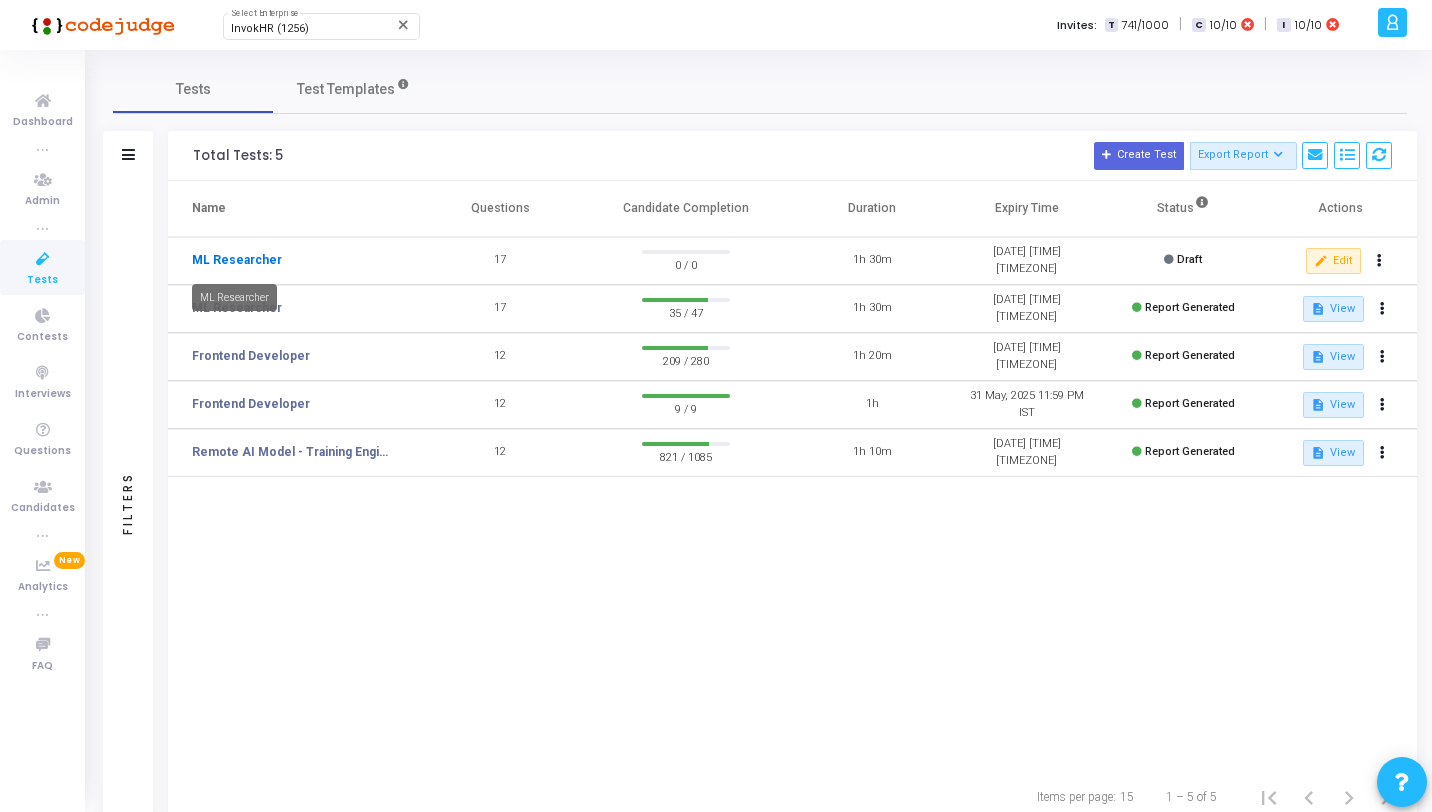 click on "ML Researcher" at bounding box center [237, 260] 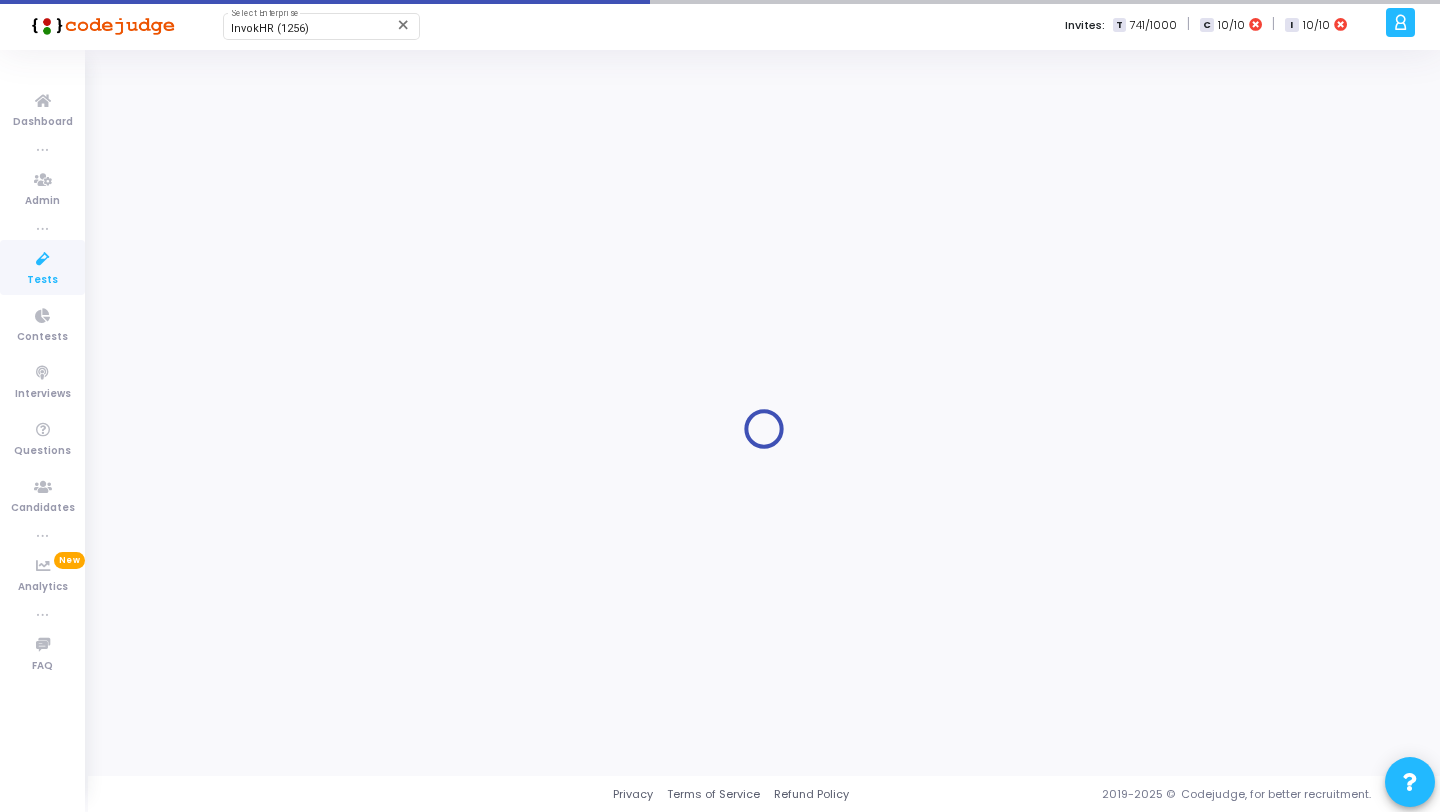 type on "ML Researcher" 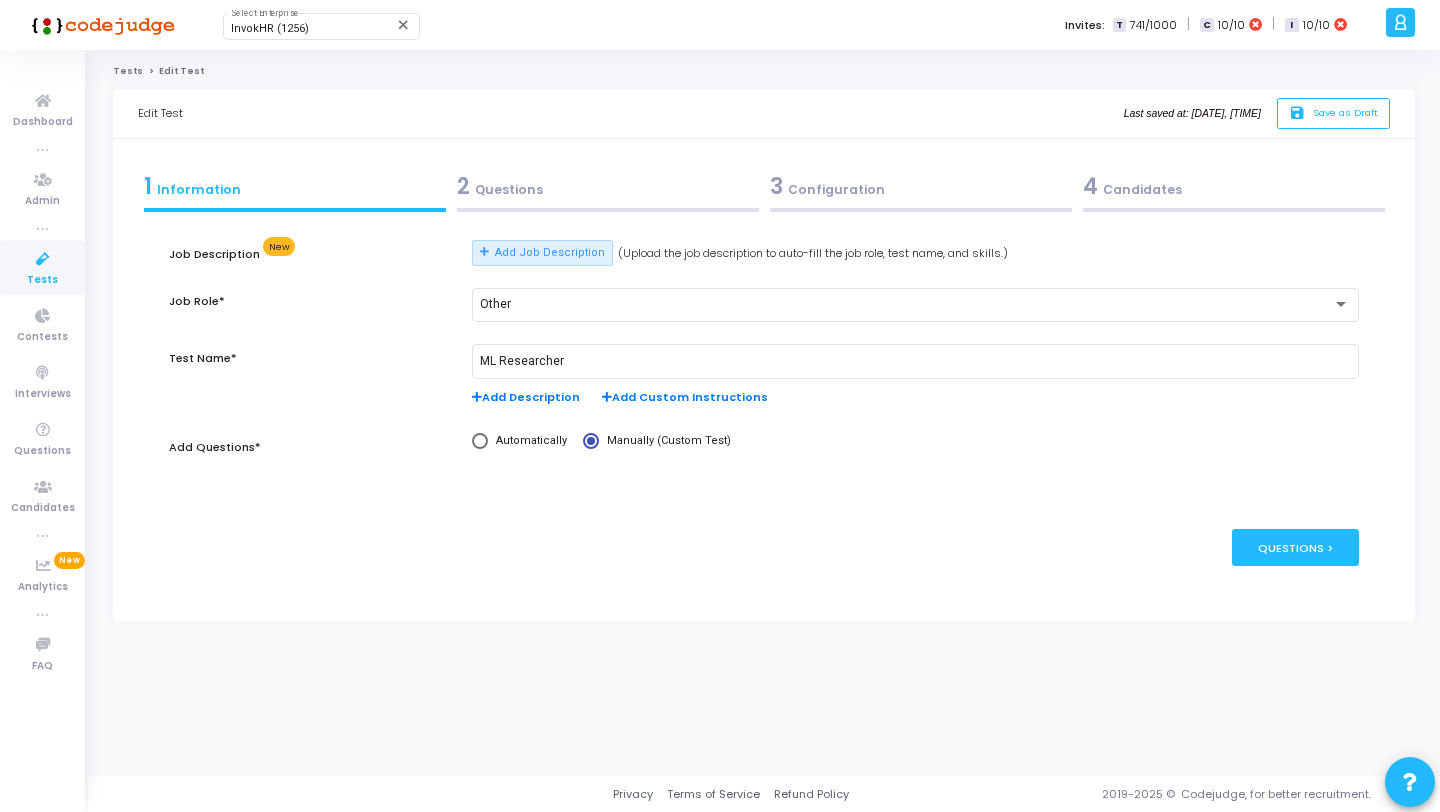 click at bounding box center (608, 210) 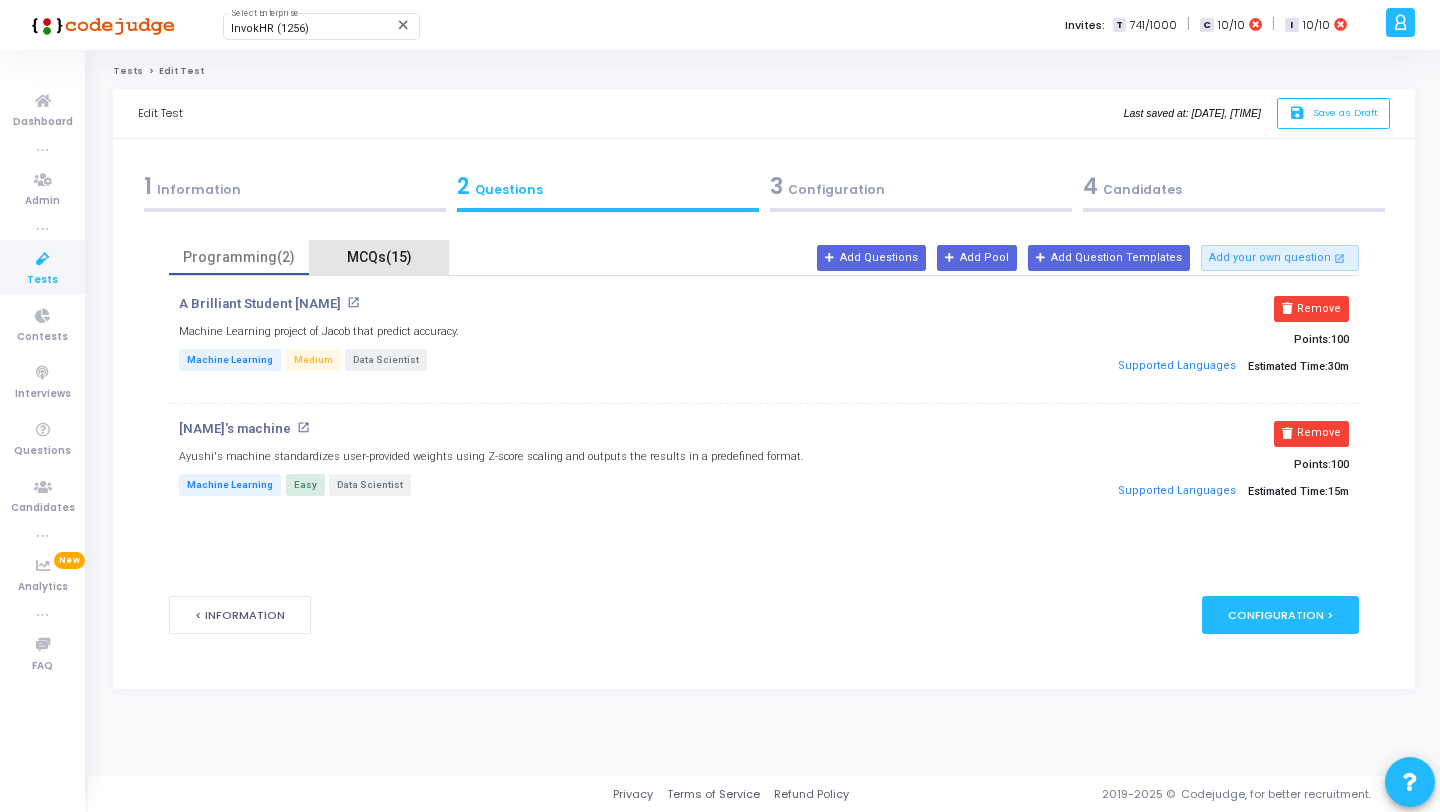 click on "MCQs(15)" at bounding box center [379, 257] 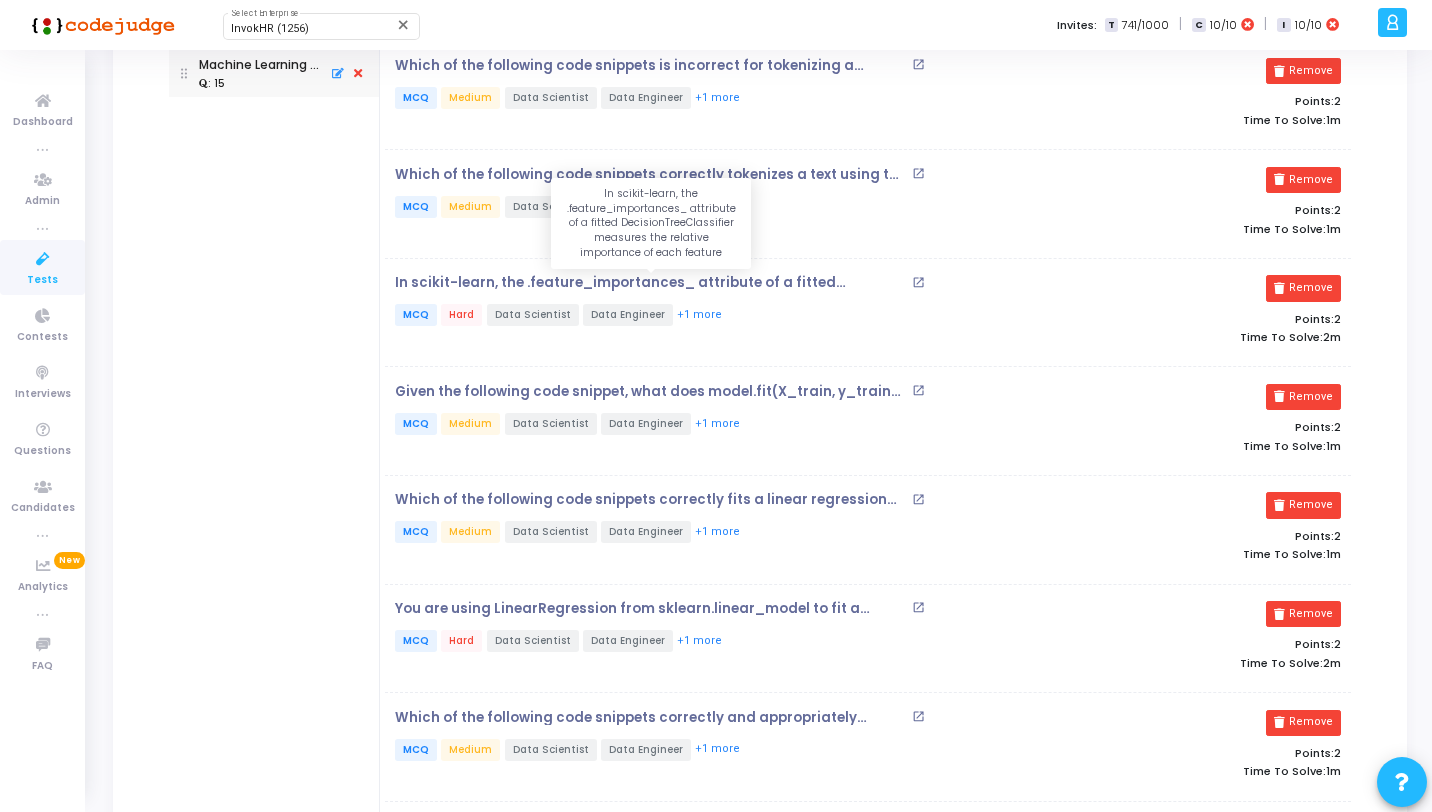 scroll, scrollTop: 0, scrollLeft: 0, axis: both 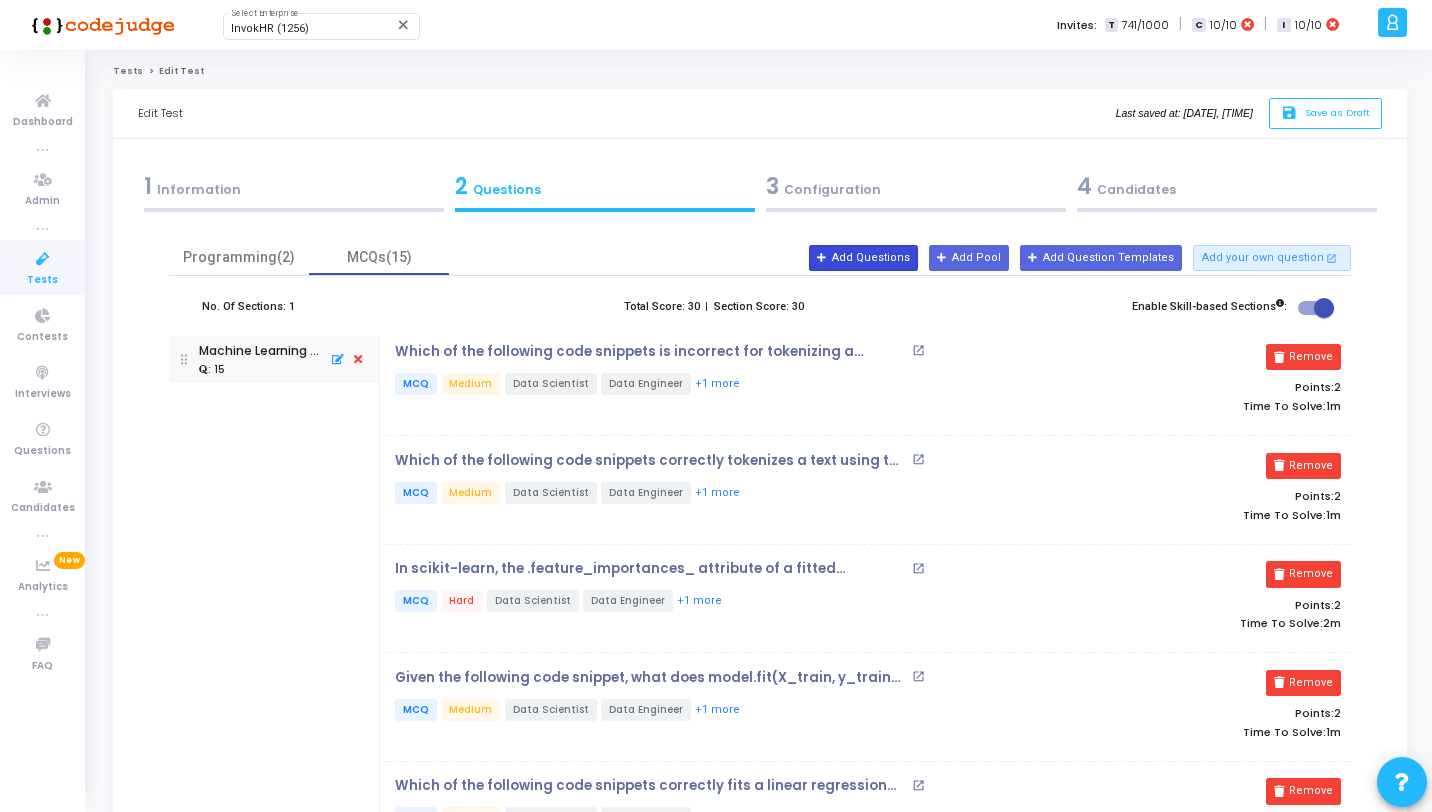 click at bounding box center [822, 258] 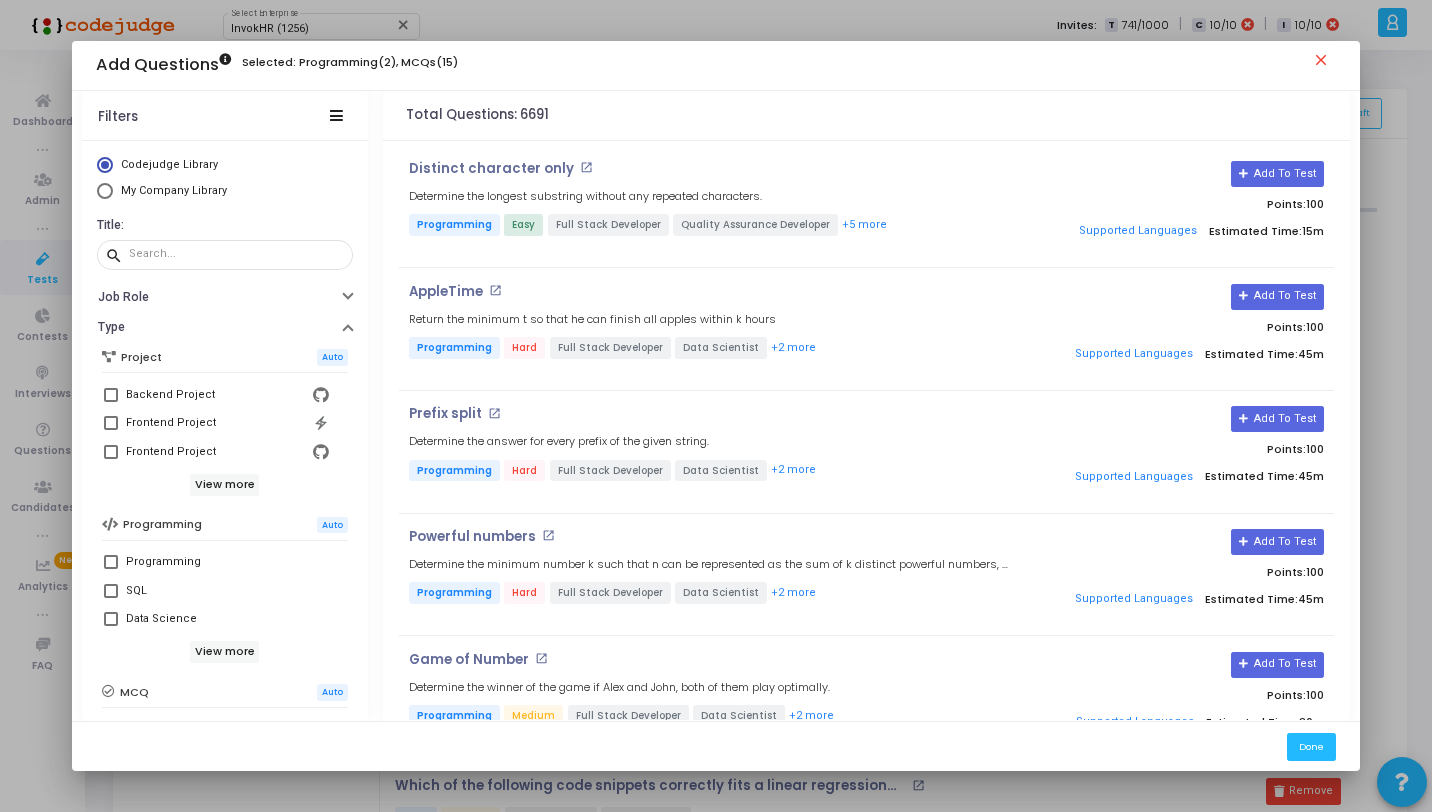 scroll, scrollTop: 343, scrollLeft: 0, axis: vertical 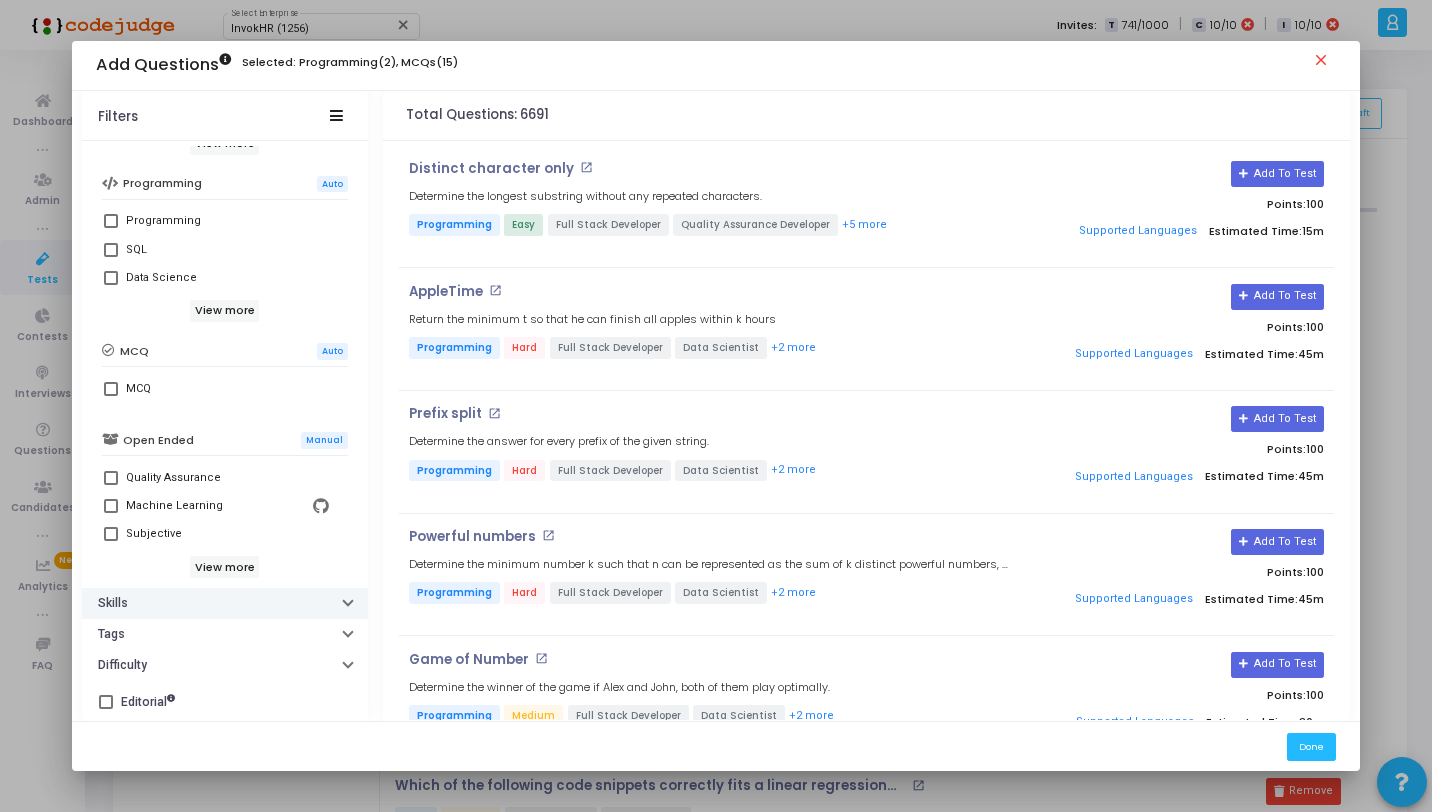 click on "Skills" at bounding box center (225, 603) 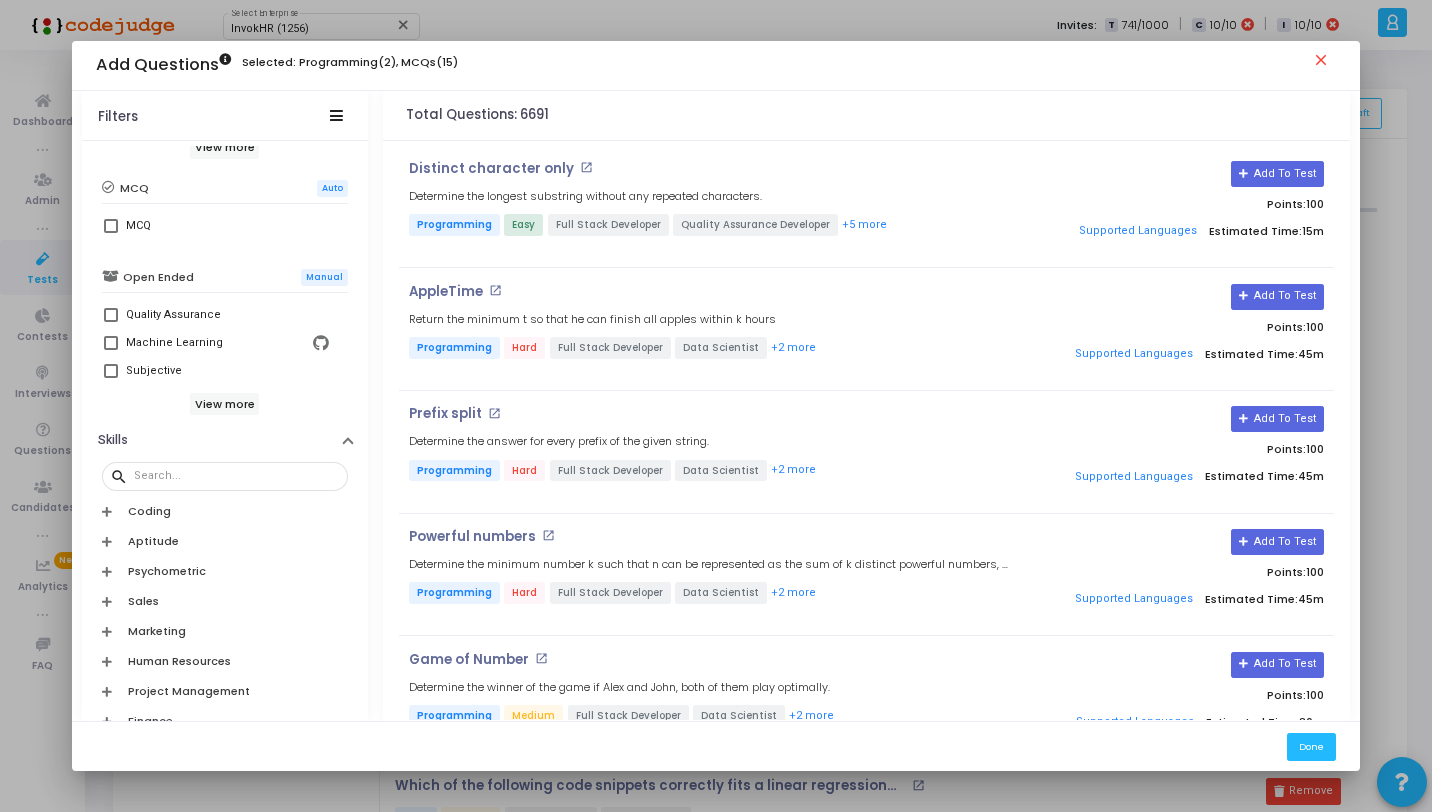 scroll, scrollTop: 633, scrollLeft: 0, axis: vertical 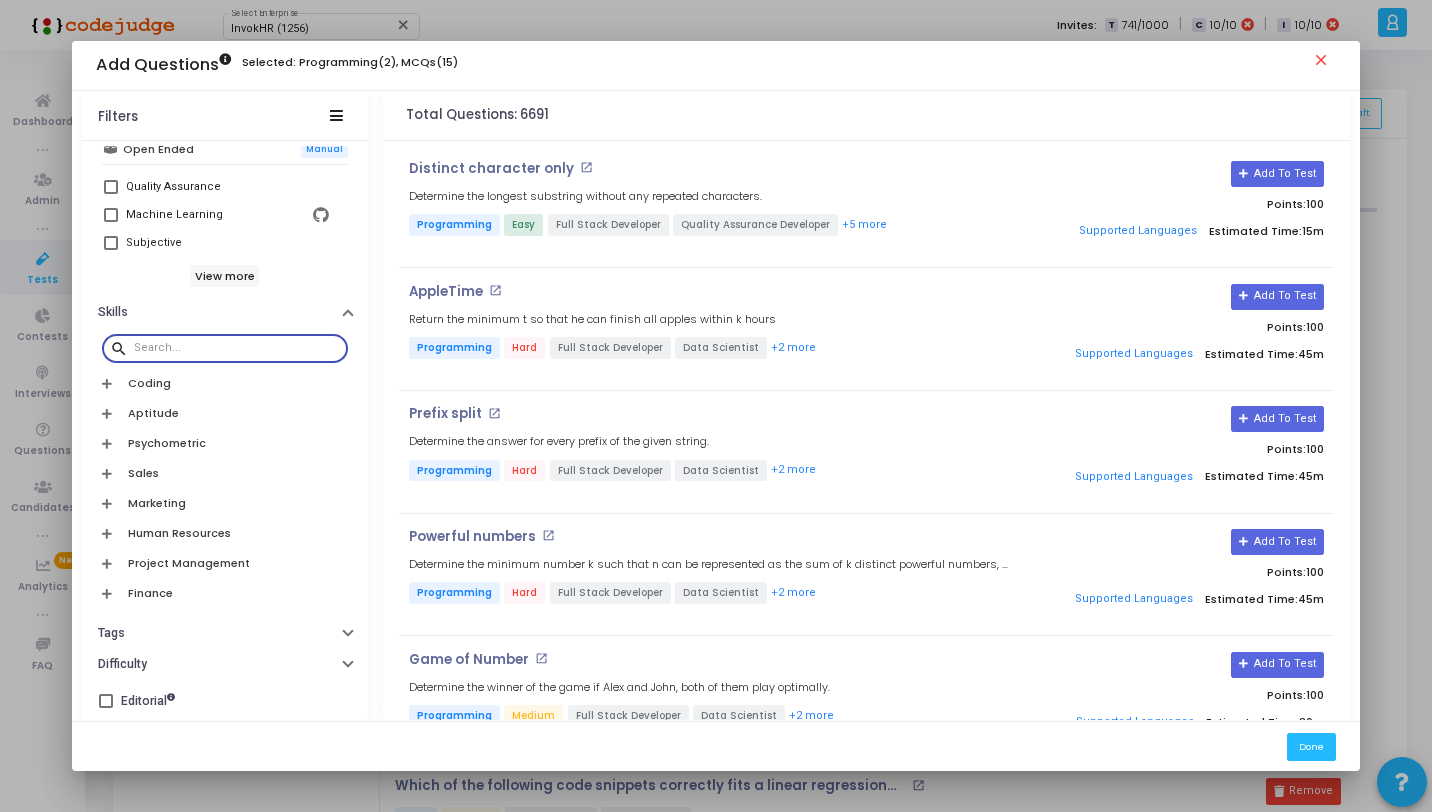 click at bounding box center [237, 348] 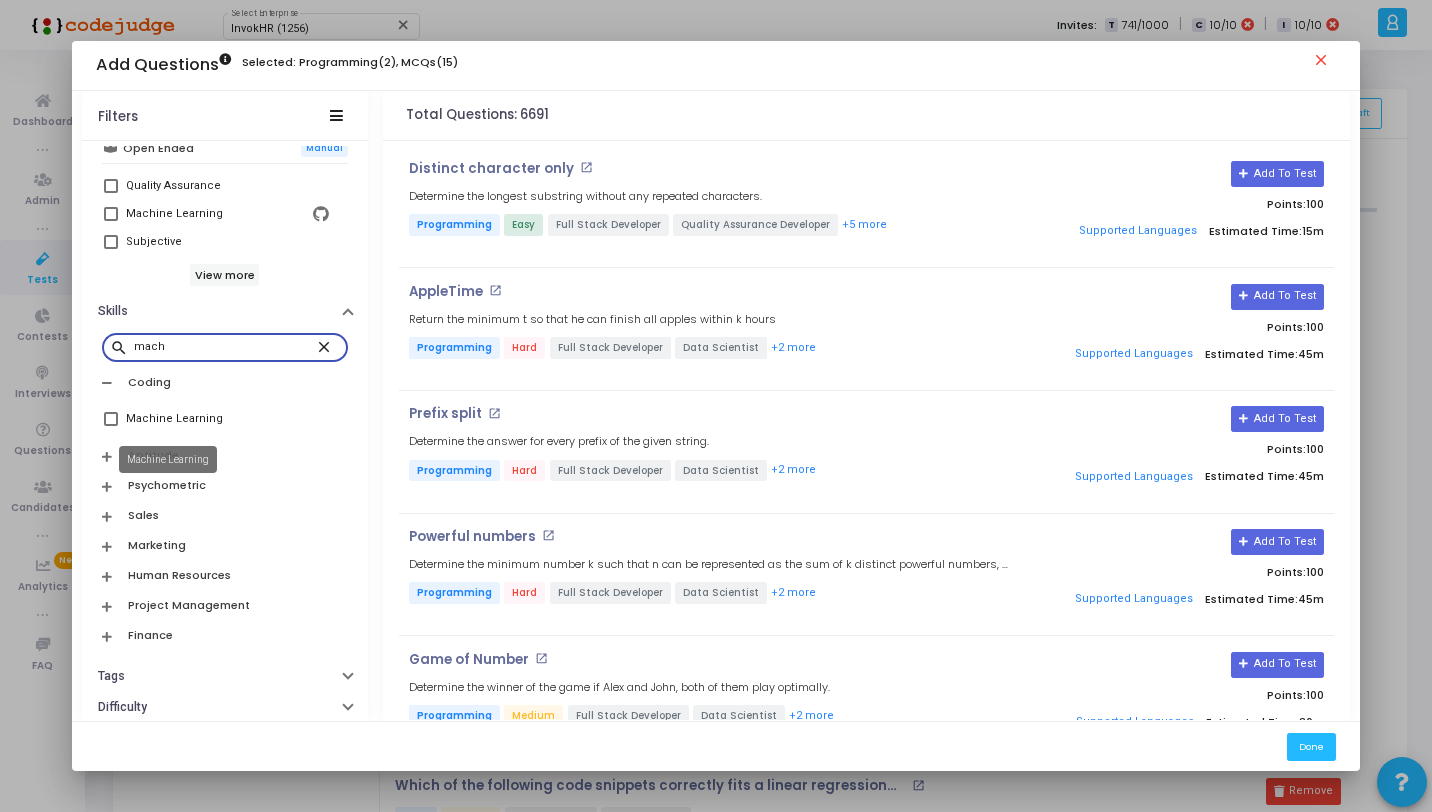 type on "mach" 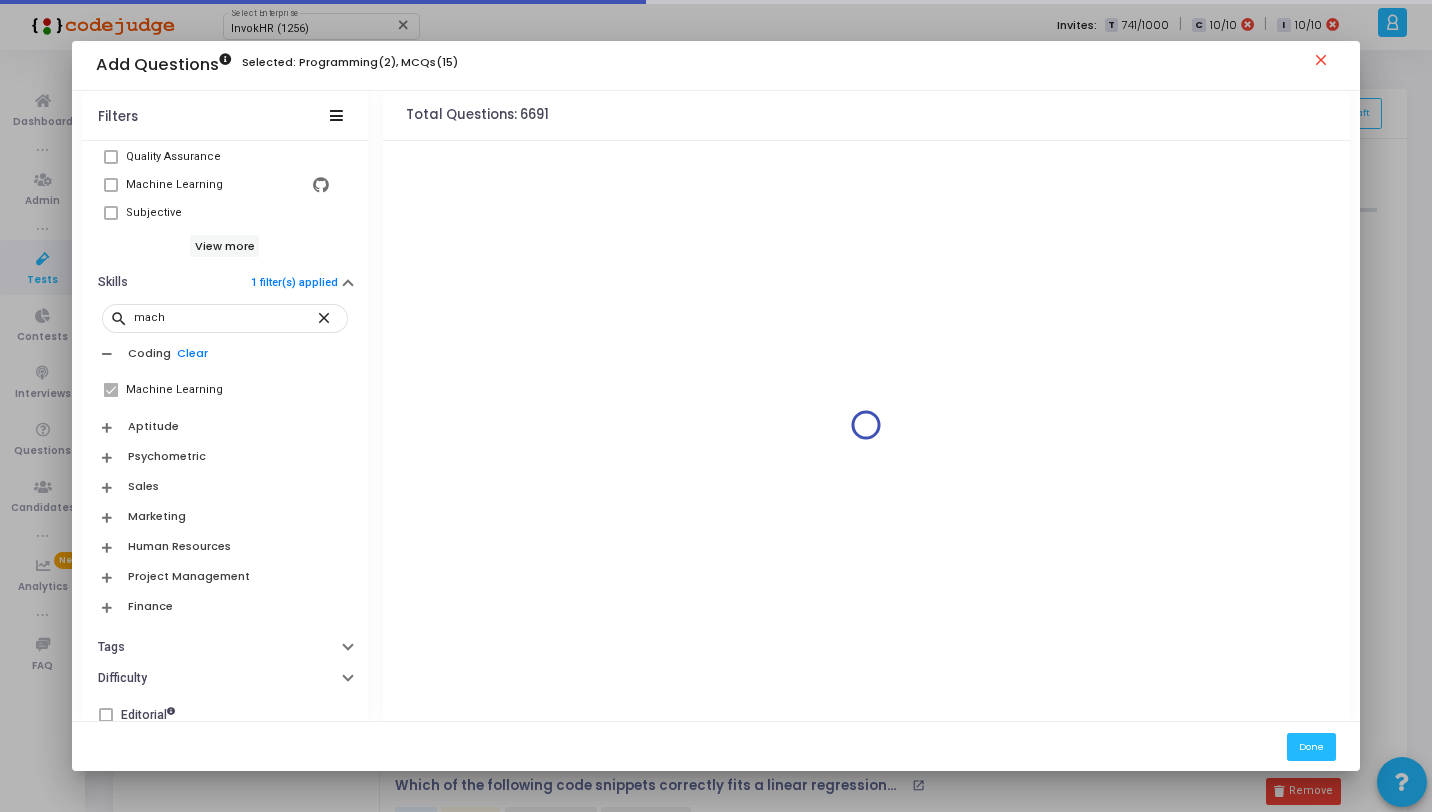 scroll, scrollTop: 677, scrollLeft: 0, axis: vertical 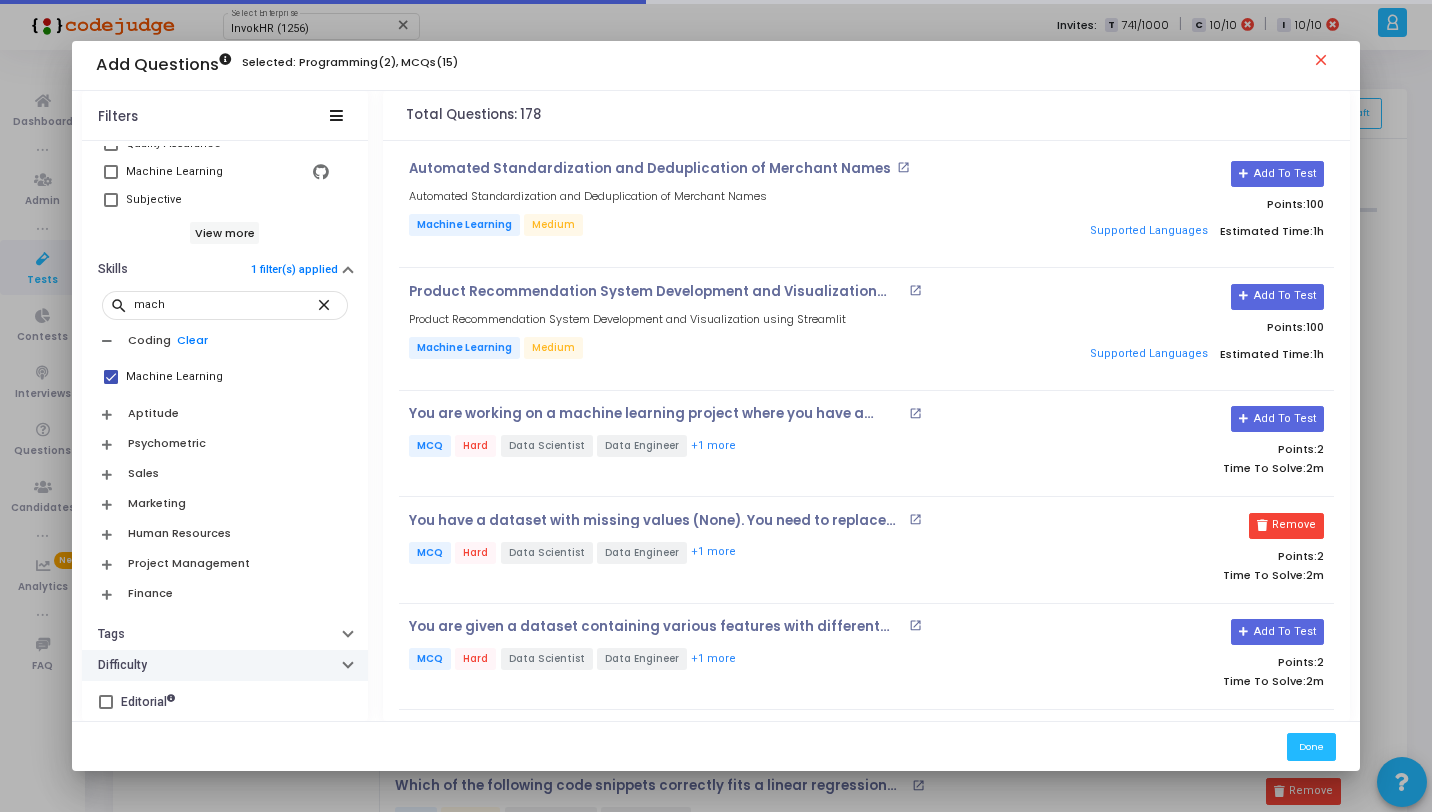 click on "Difficulty" at bounding box center (225, 665) 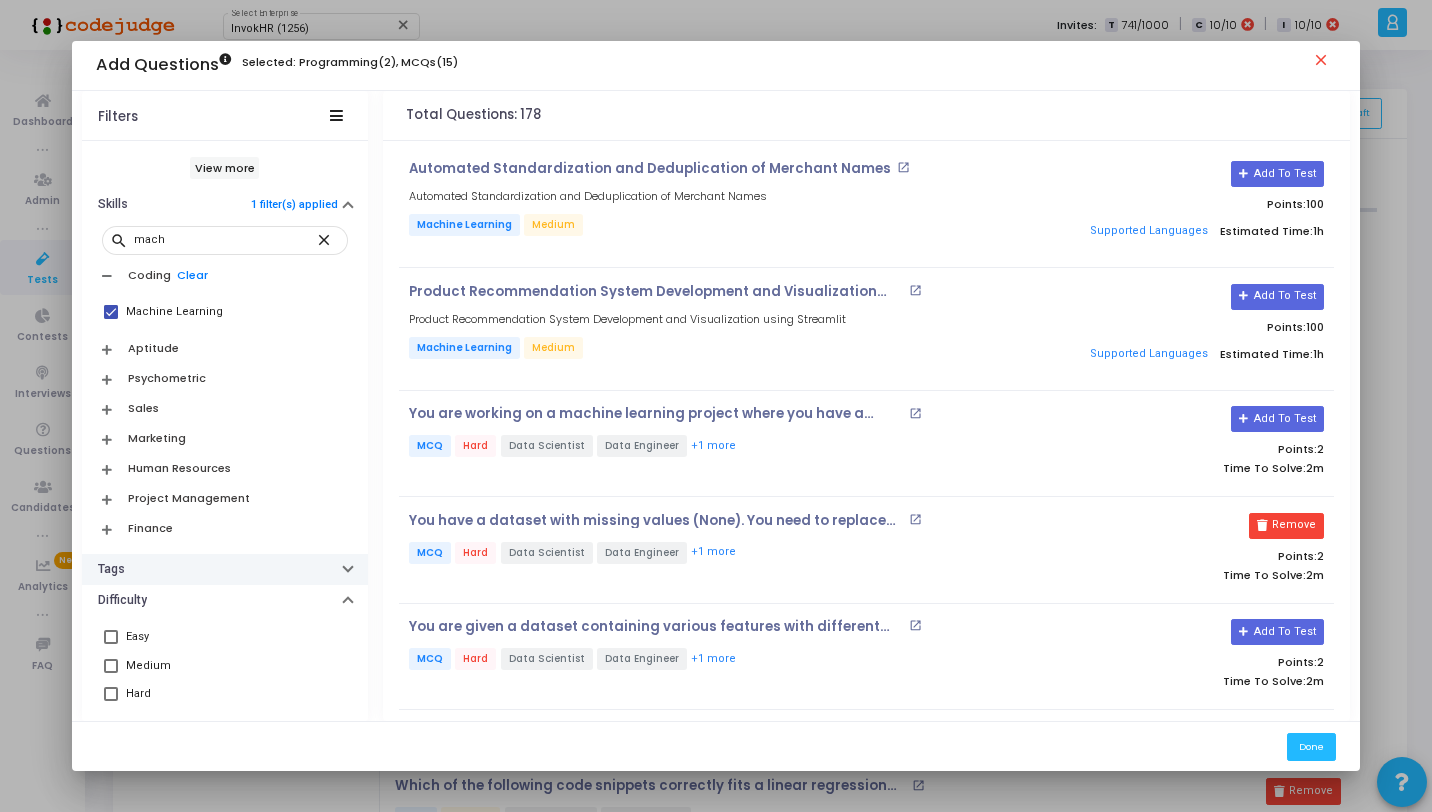 scroll, scrollTop: 787, scrollLeft: 0, axis: vertical 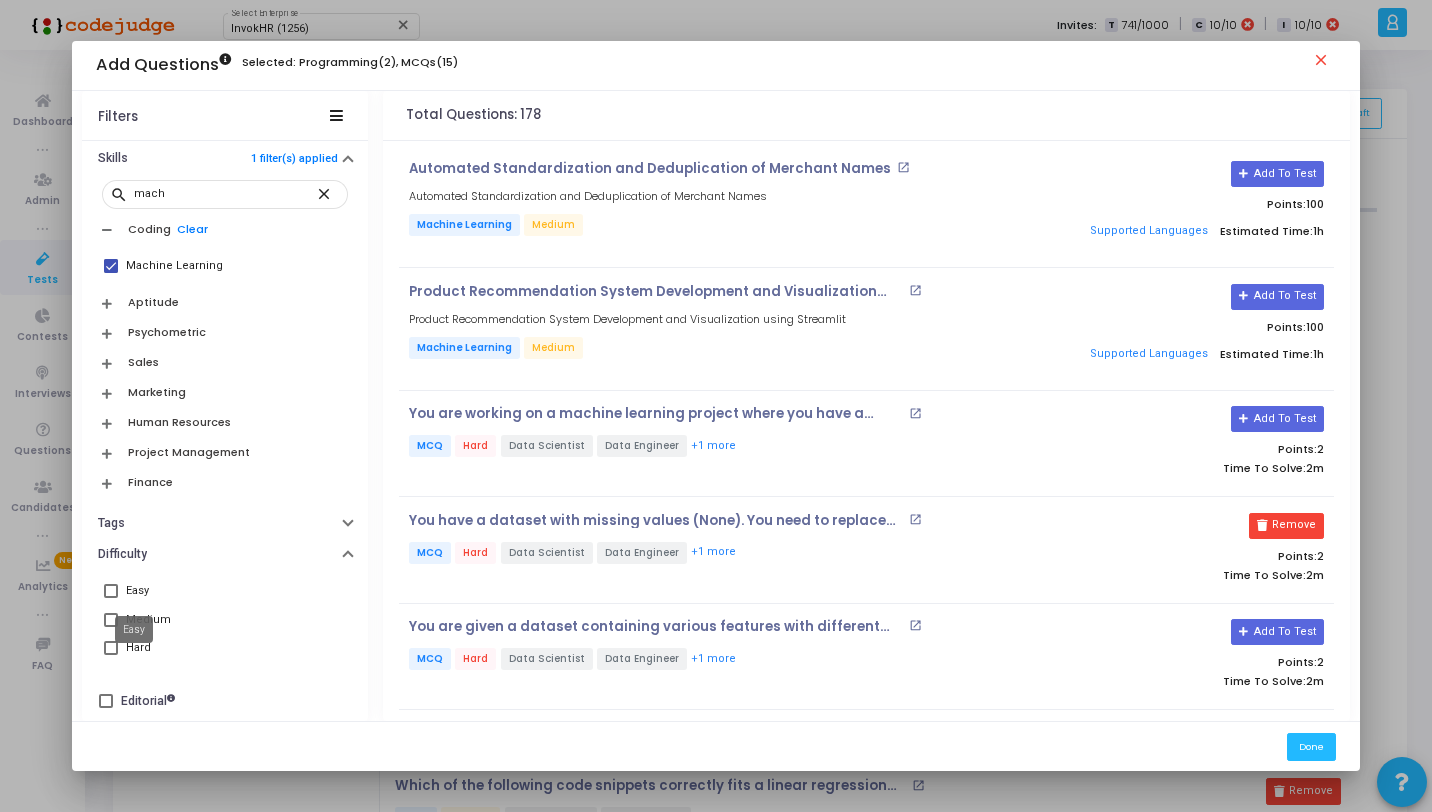 click on "Easy" at bounding box center [137, 591] 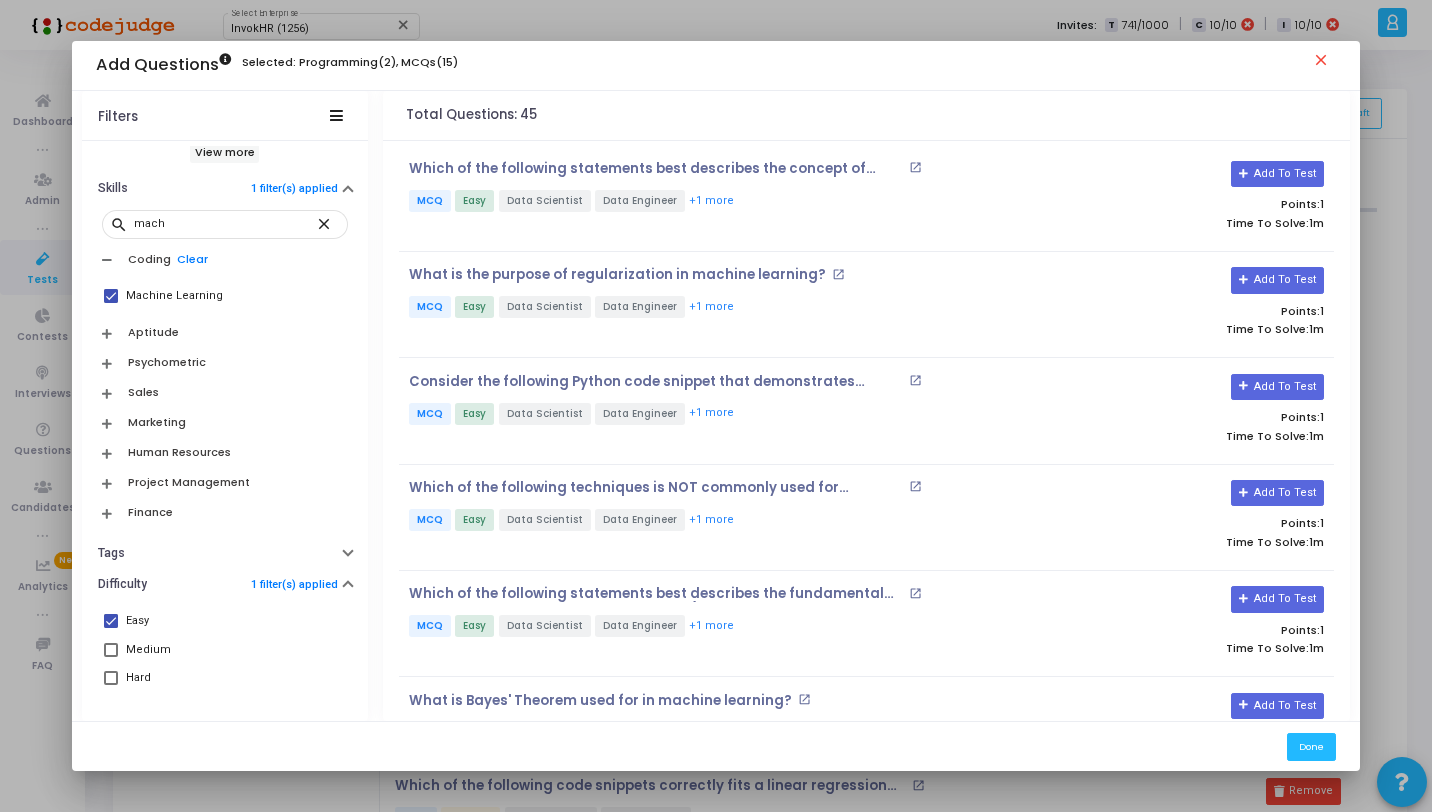 scroll, scrollTop: 354, scrollLeft: 0, axis: vertical 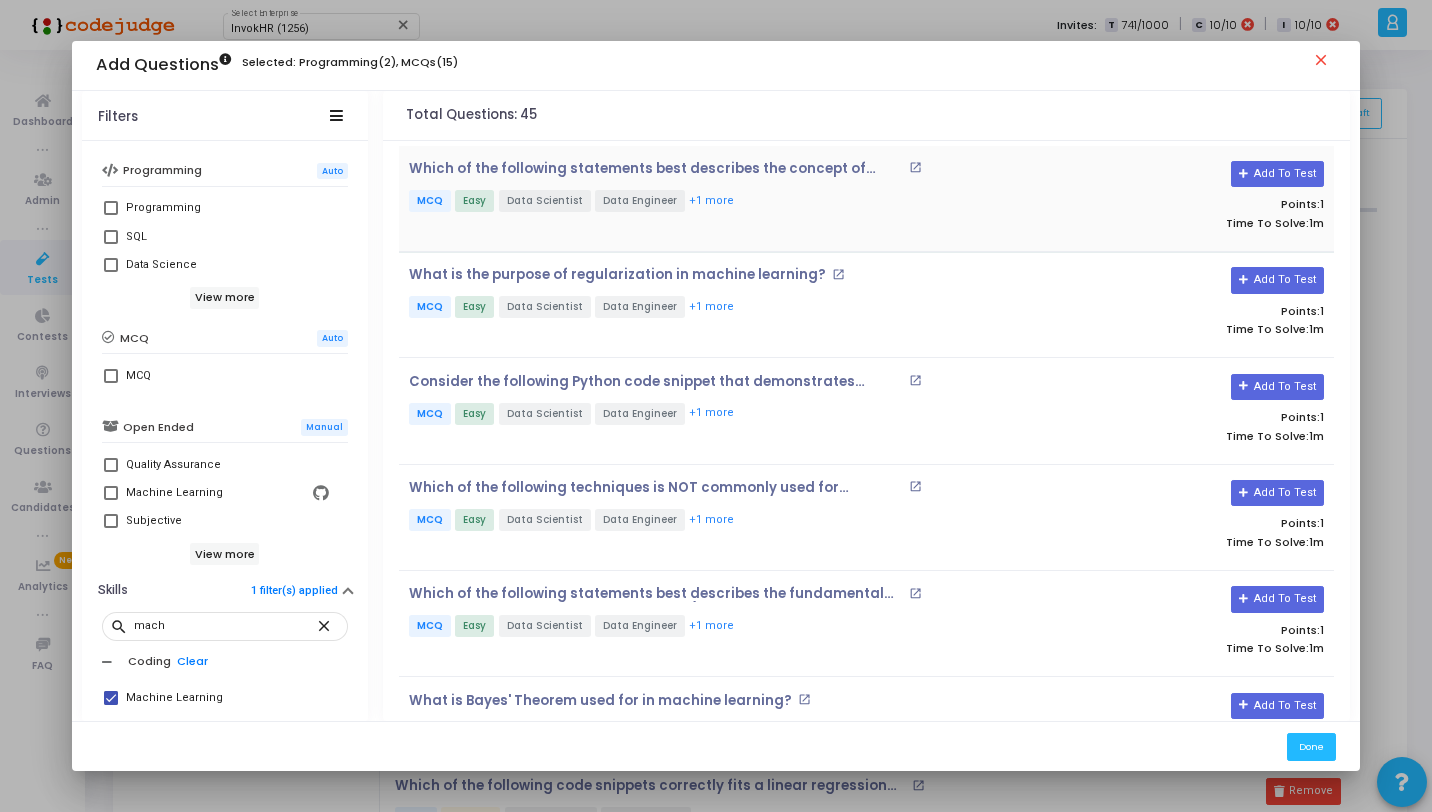 click on "Which of the following statements best describes the concept of overfitting in machine learning? open_in_new   MCQ   Easy   Data Scientist   Data Engineer   +1 more" at bounding box center (710, 198) 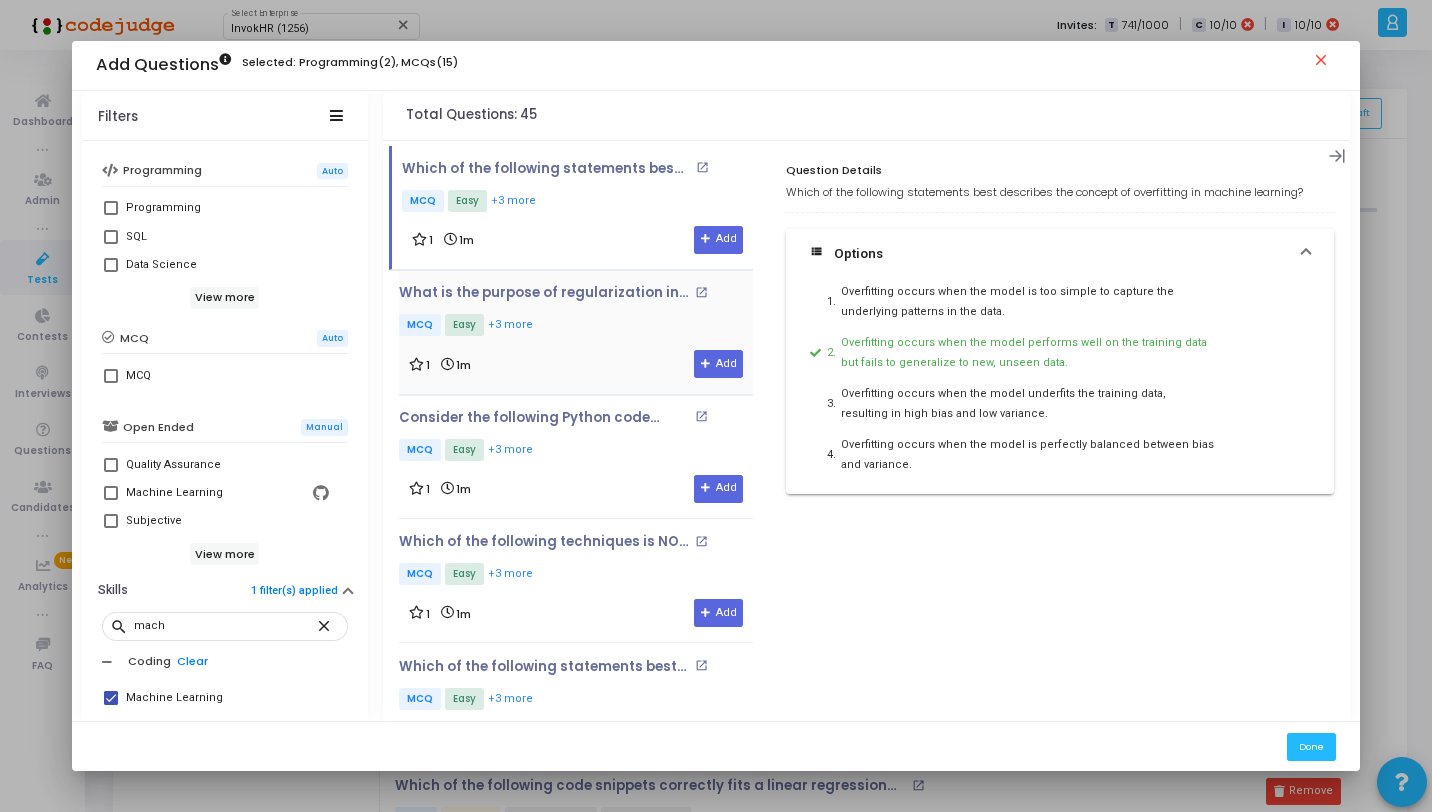 click on "What is the purpose of regularization in machine learning? open_in_new   MCQ   Easy   +3 more" at bounding box center [576, 312] 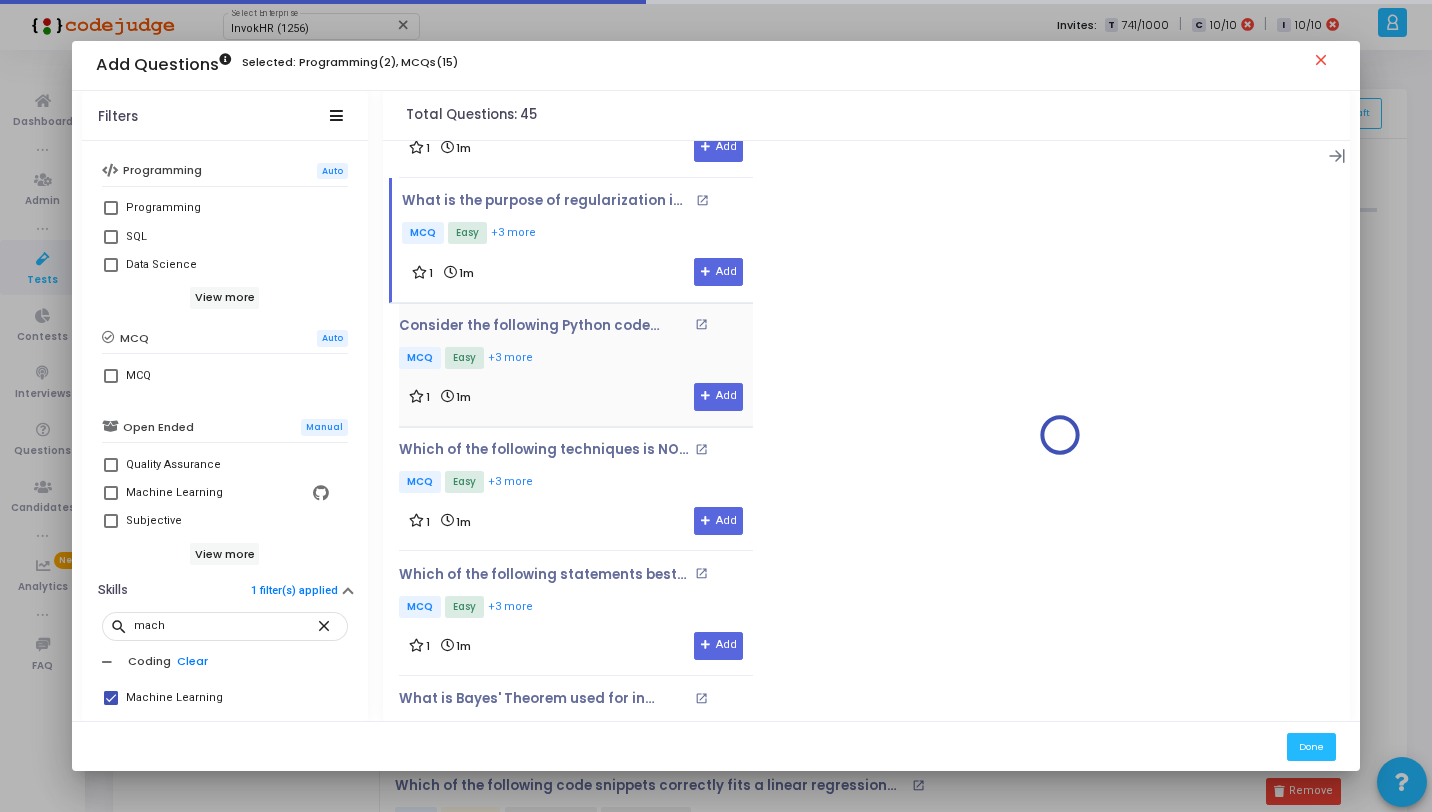 scroll, scrollTop: 94, scrollLeft: 0, axis: vertical 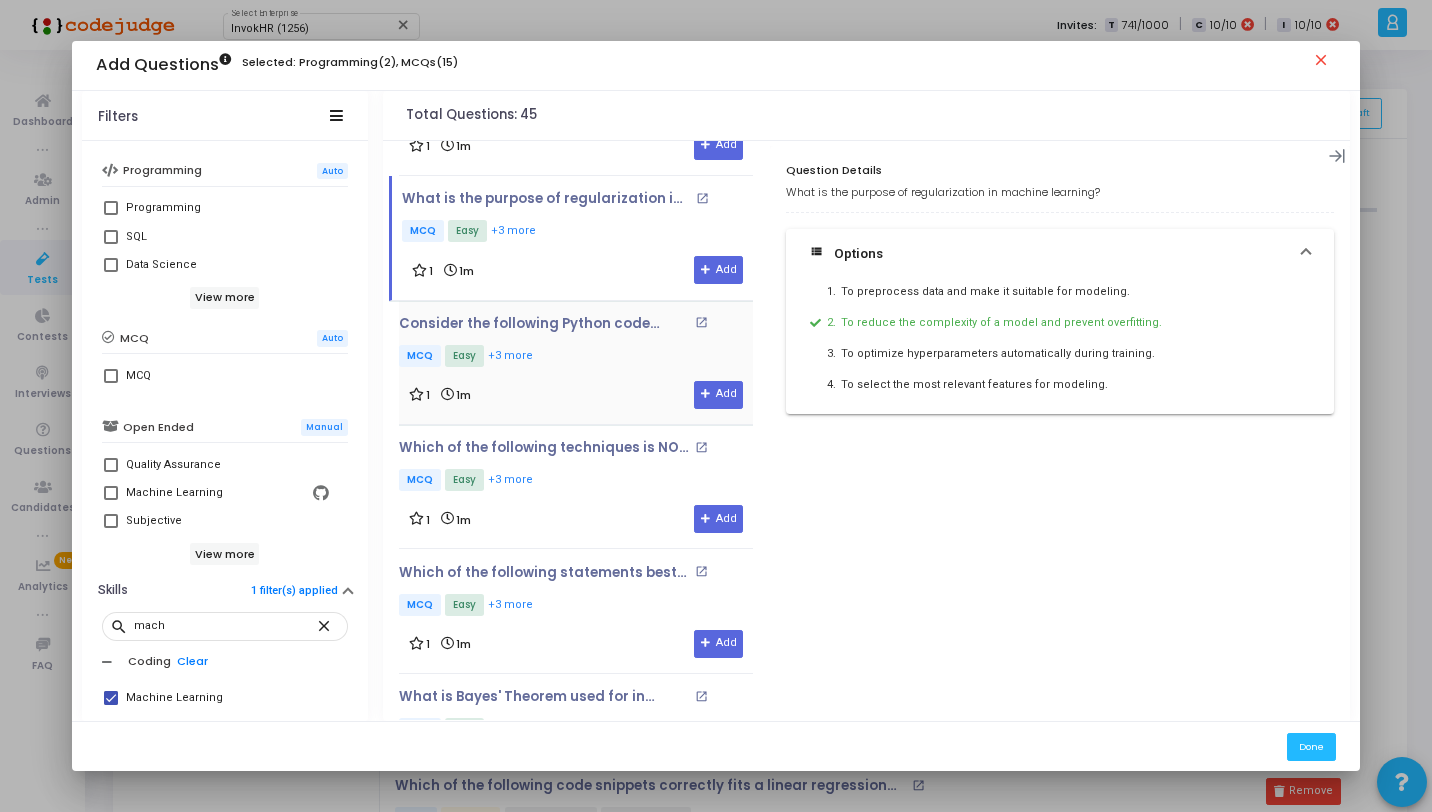 click on "MCQ   Easy   +3 more" at bounding box center [576, 357] 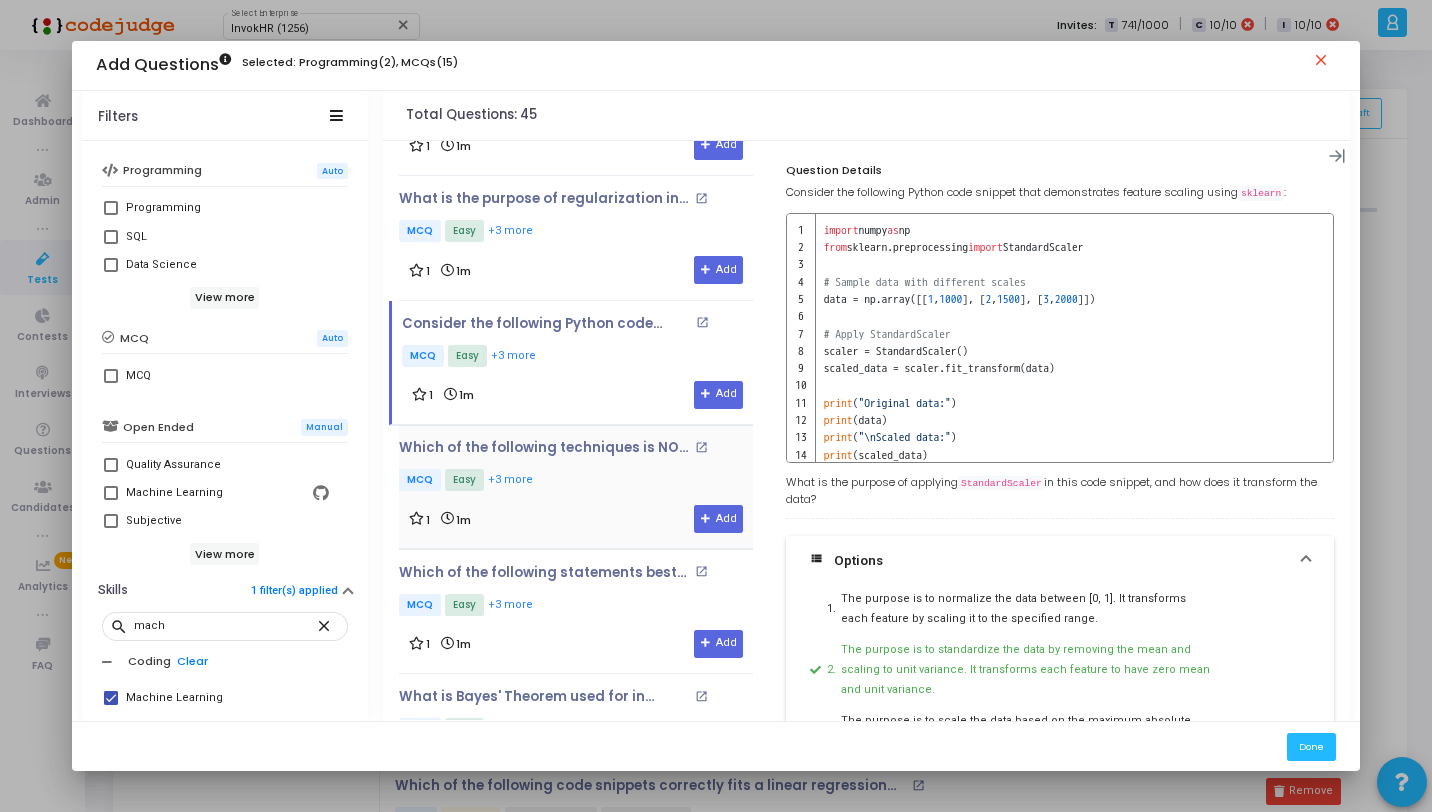 click on "MCQ   Easy   +3 more" at bounding box center [576, 481] 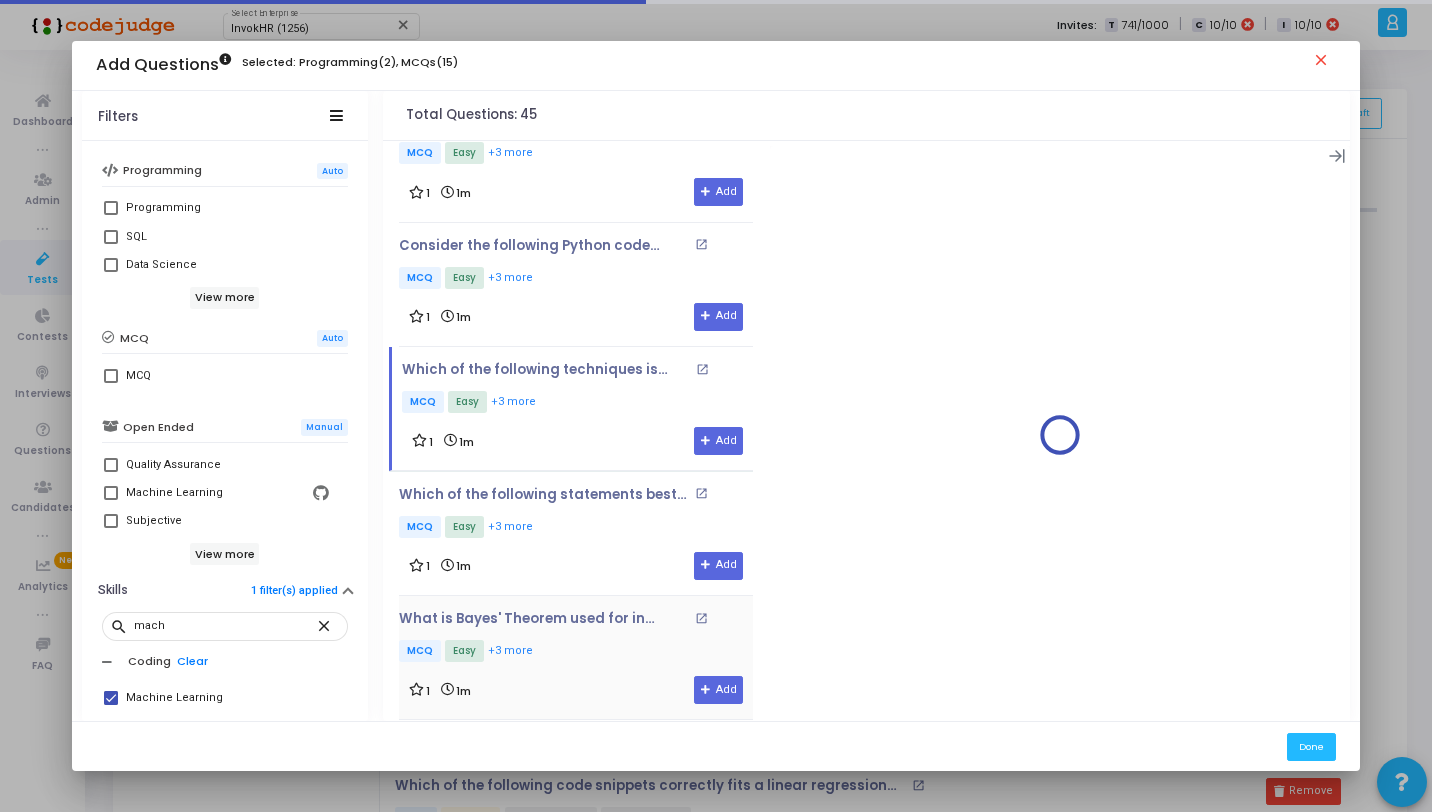 scroll, scrollTop: 363, scrollLeft: 0, axis: vertical 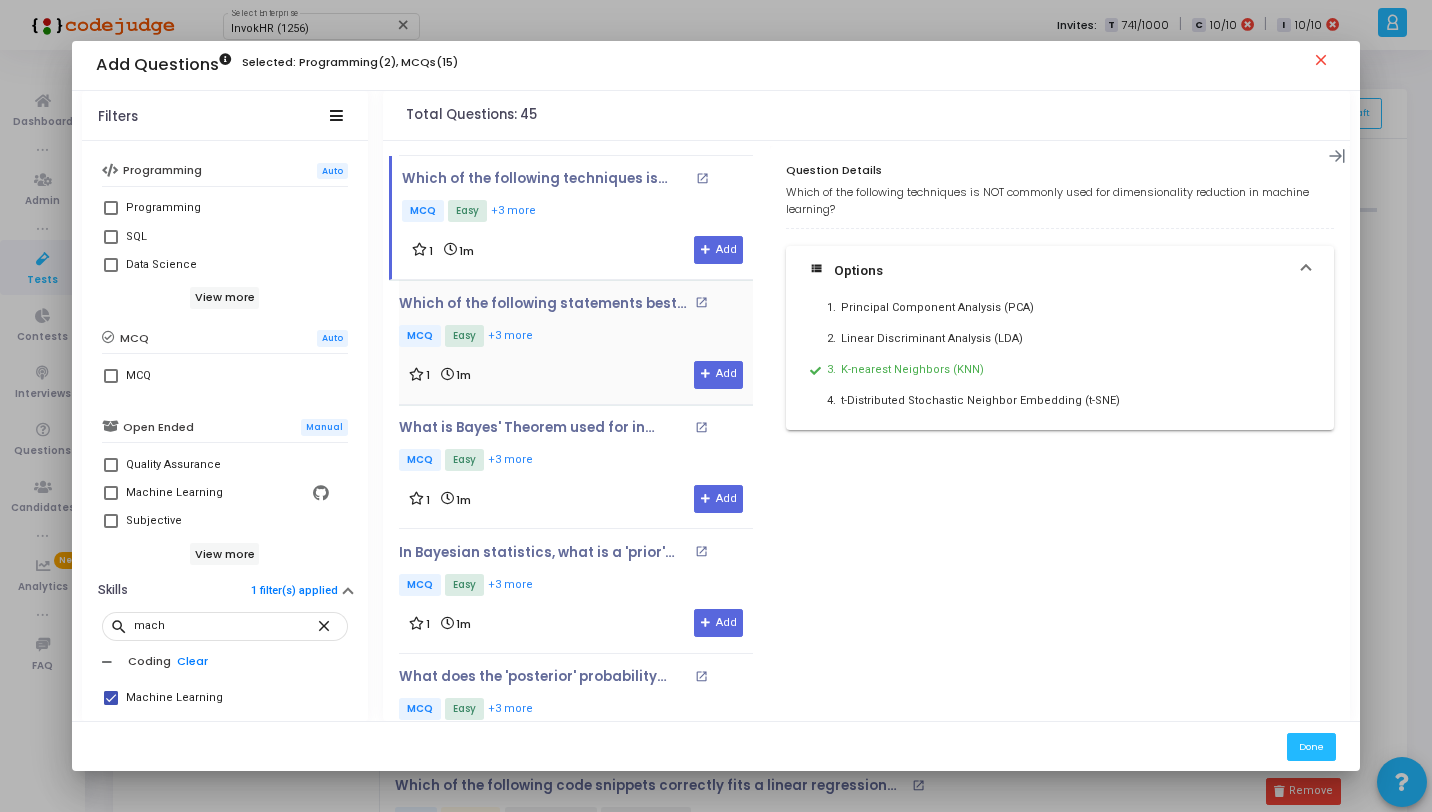 click on "MCQ   Easy   +3 more" at bounding box center [576, 337] 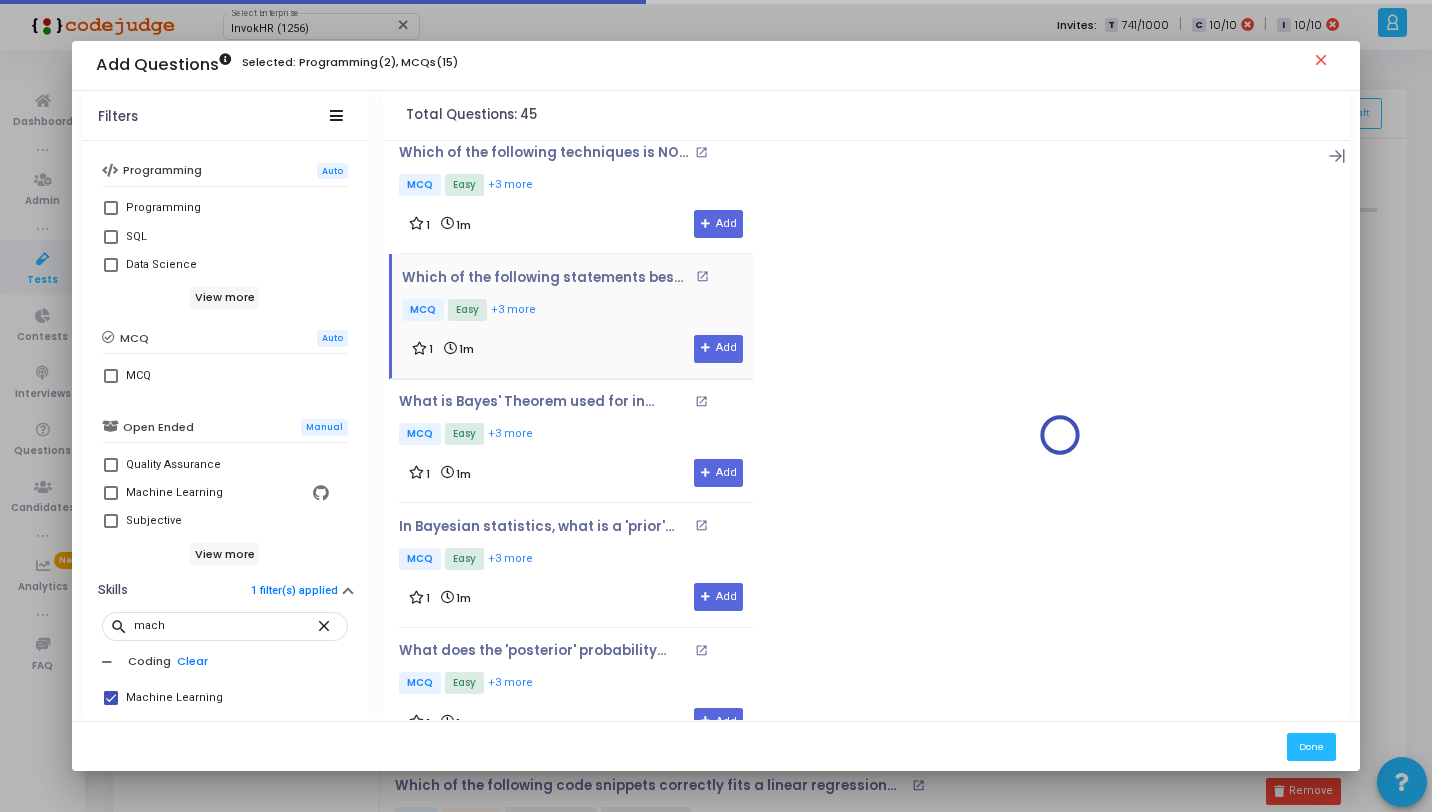 scroll, scrollTop: 402, scrollLeft: 0, axis: vertical 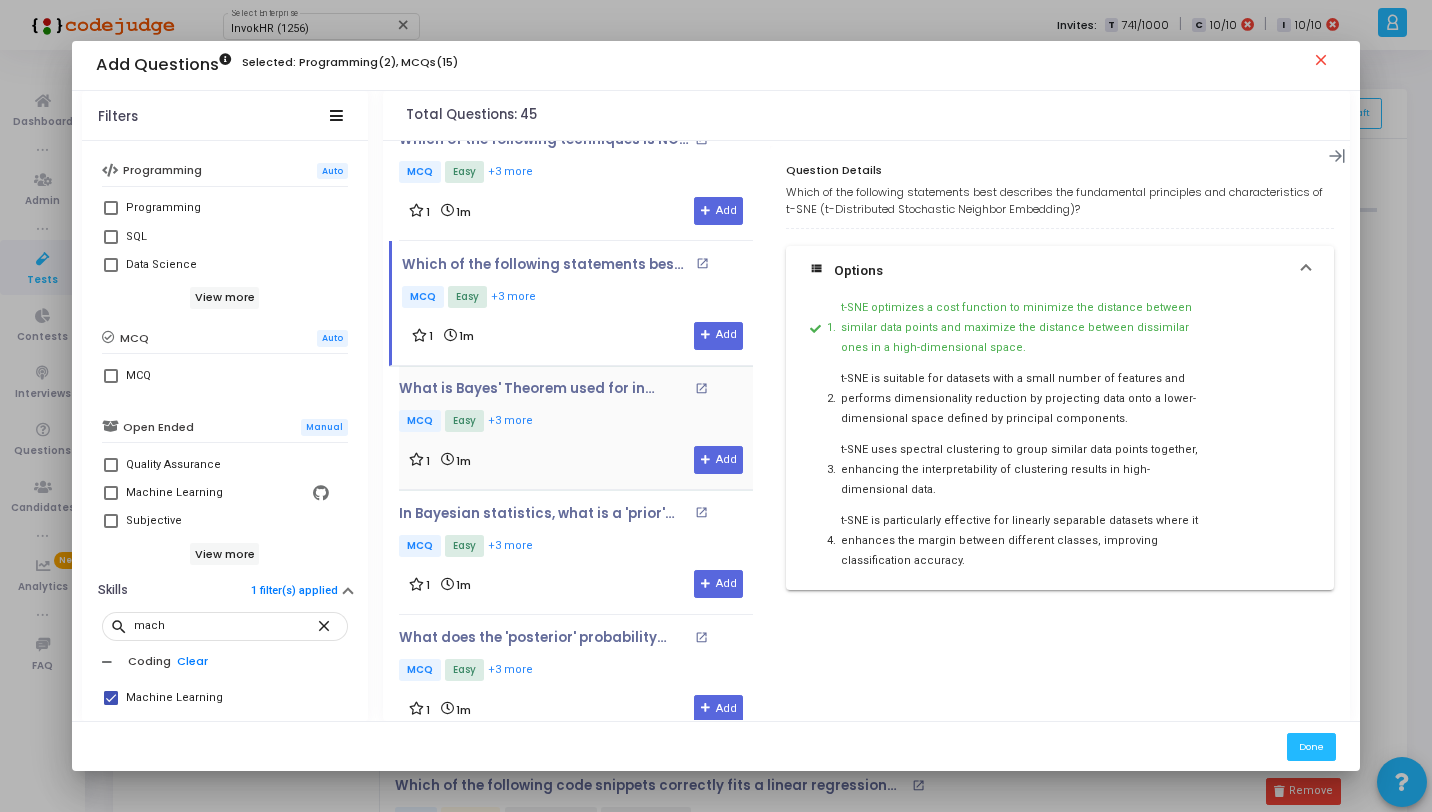 click on "MCQ   Easy   +3 more" at bounding box center (576, 422) 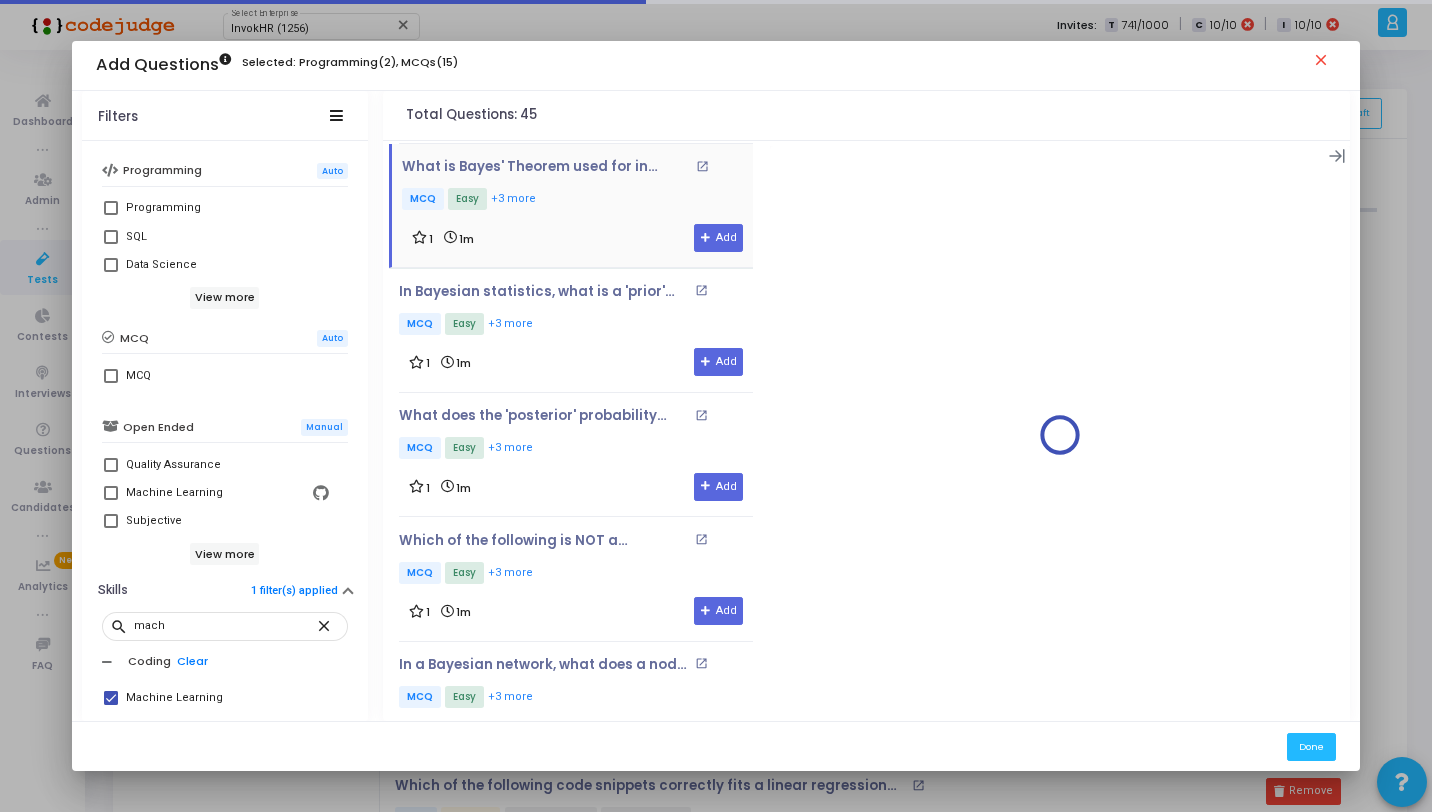 scroll, scrollTop: 735, scrollLeft: 0, axis: vertical 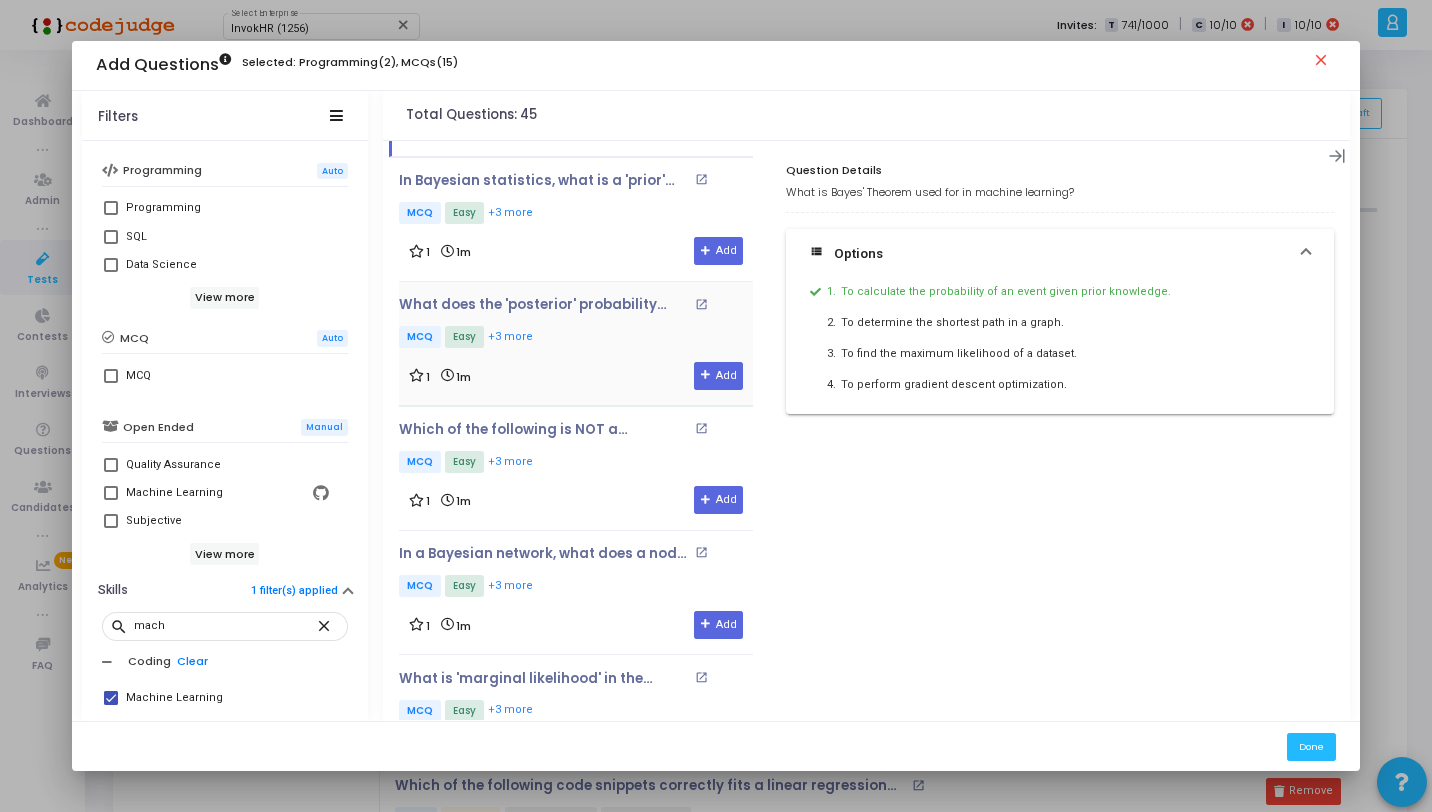 click on "What does the 'posterior' probability represent in Bayesian inference? open_in_new   MCQ   Easy   +3 more" at bounding box center [576, 324] 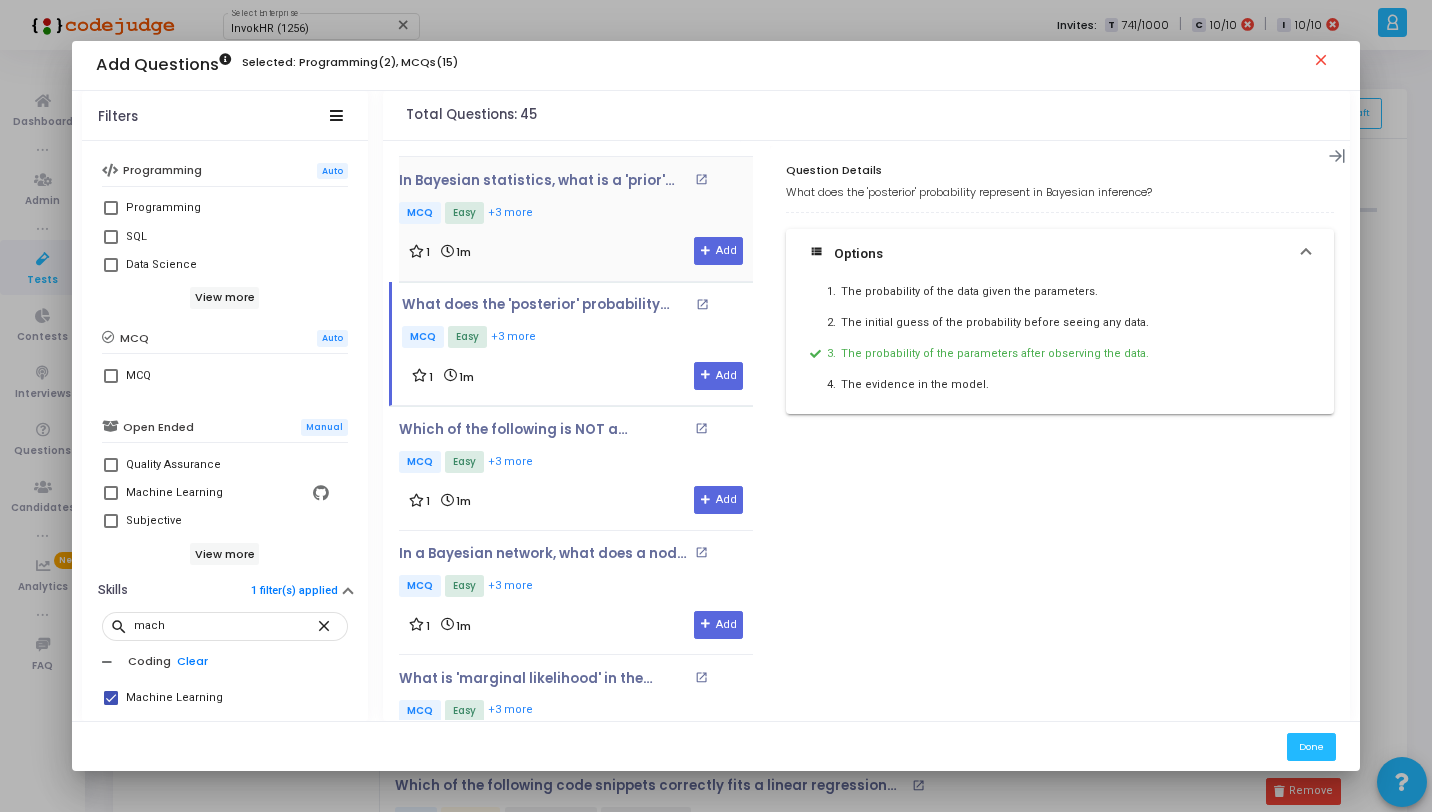 click on "MCQ   Easy   +3 more" at bounding box center (576, 214) 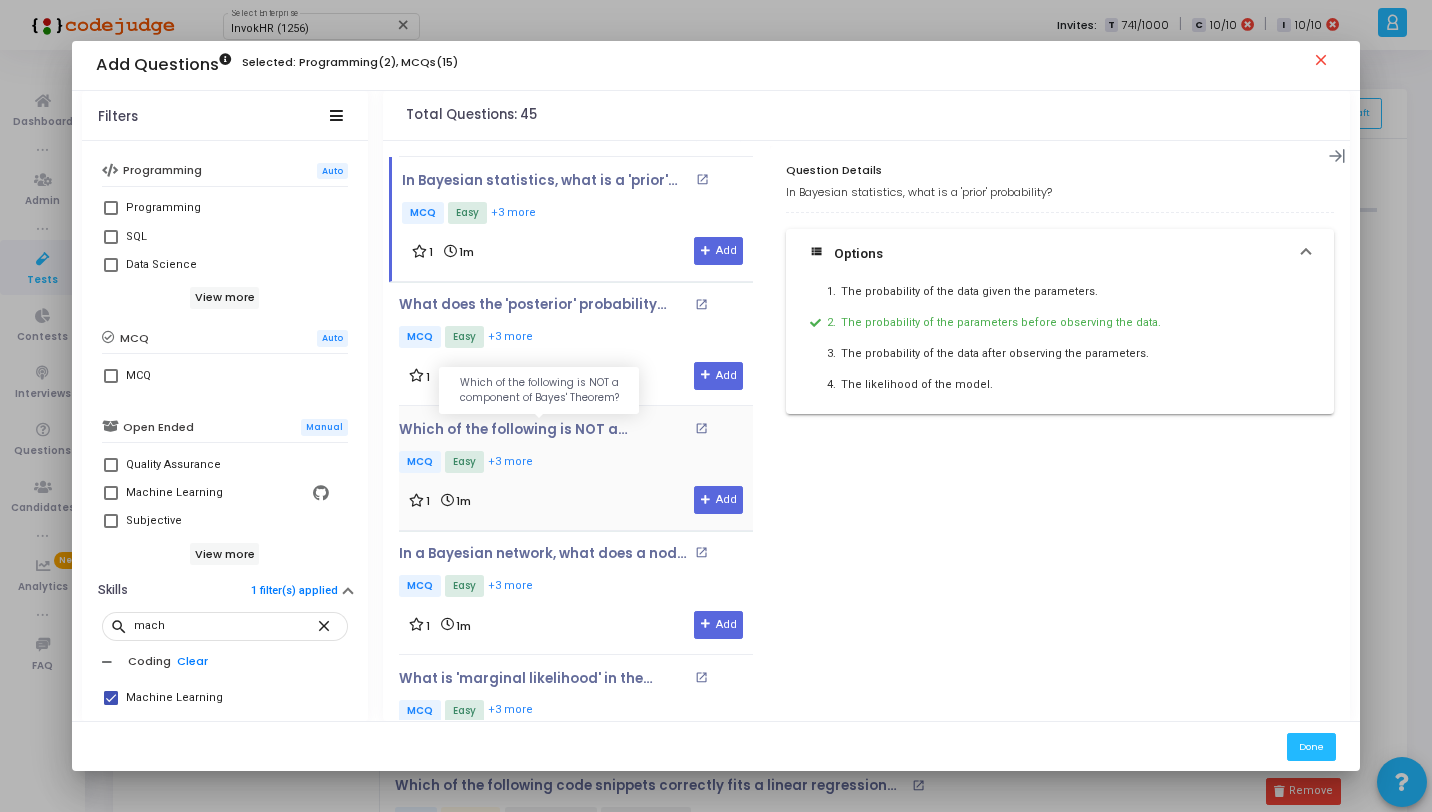 click on "Which of the following is NOT a component of Bayes' Theorem?" at bounding box center (544, 430) 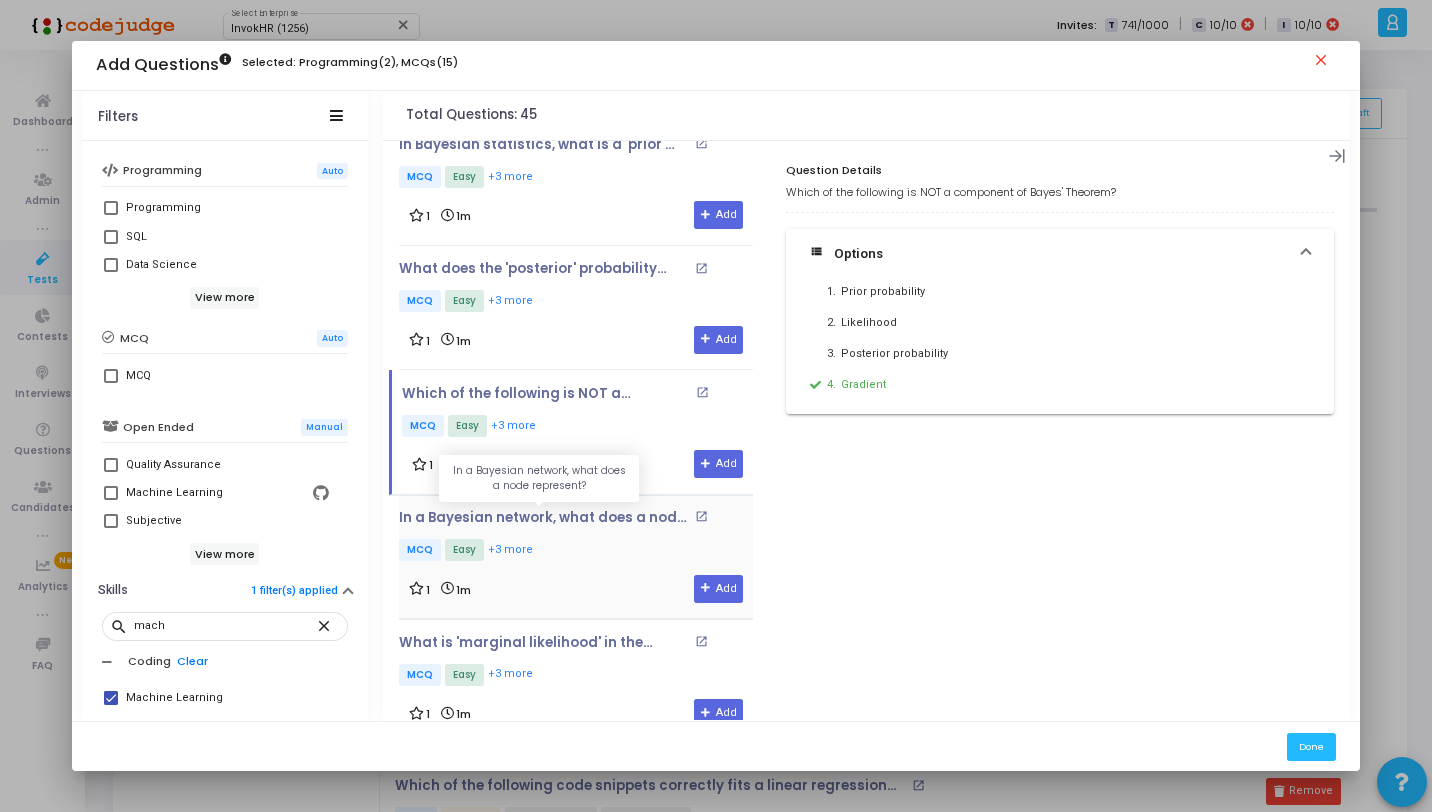 click on "In a Bayesian network, what does a node represent?" at bounding box center (544, 518) 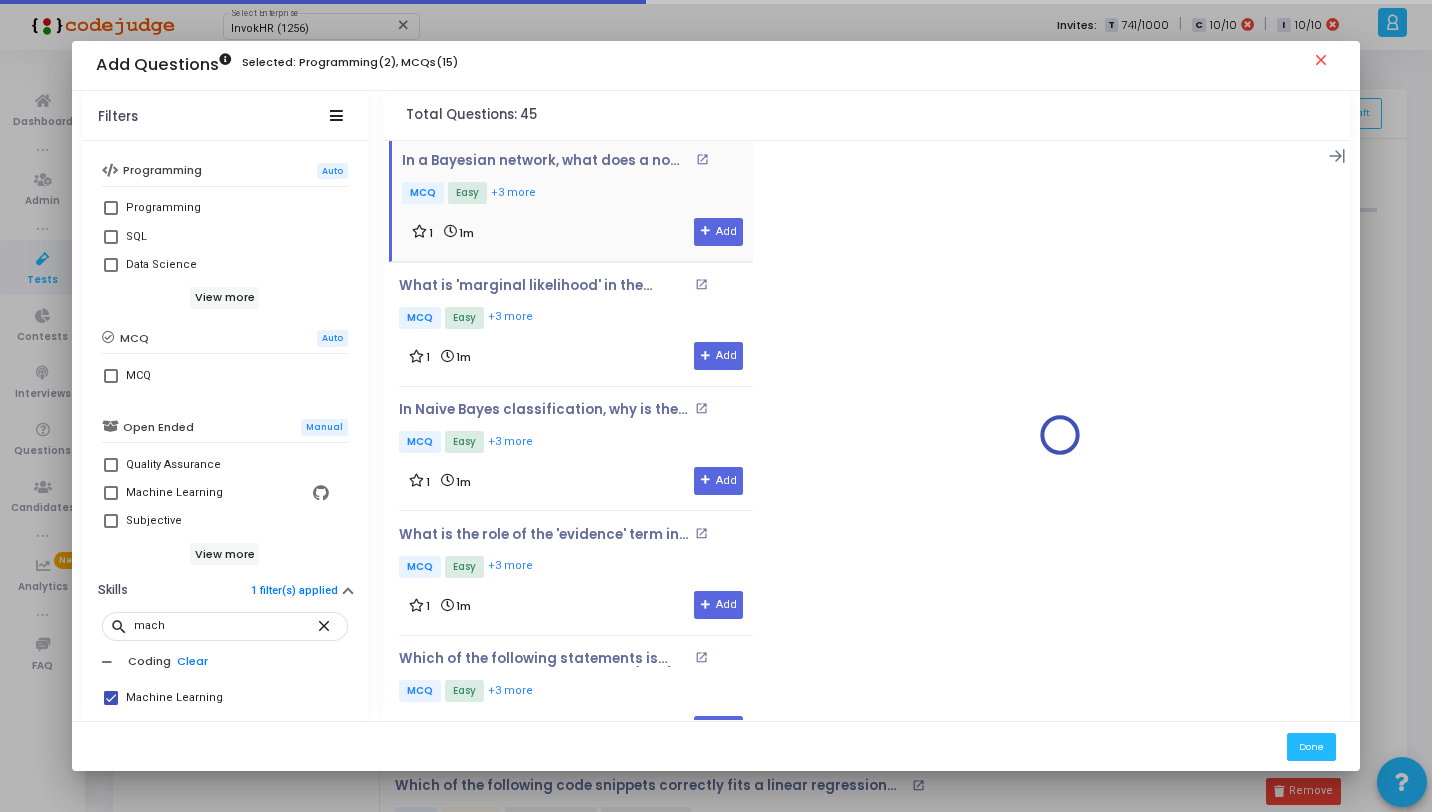 scroll, scrollTop: 1188, scrollLeft: 0, axis: vertical 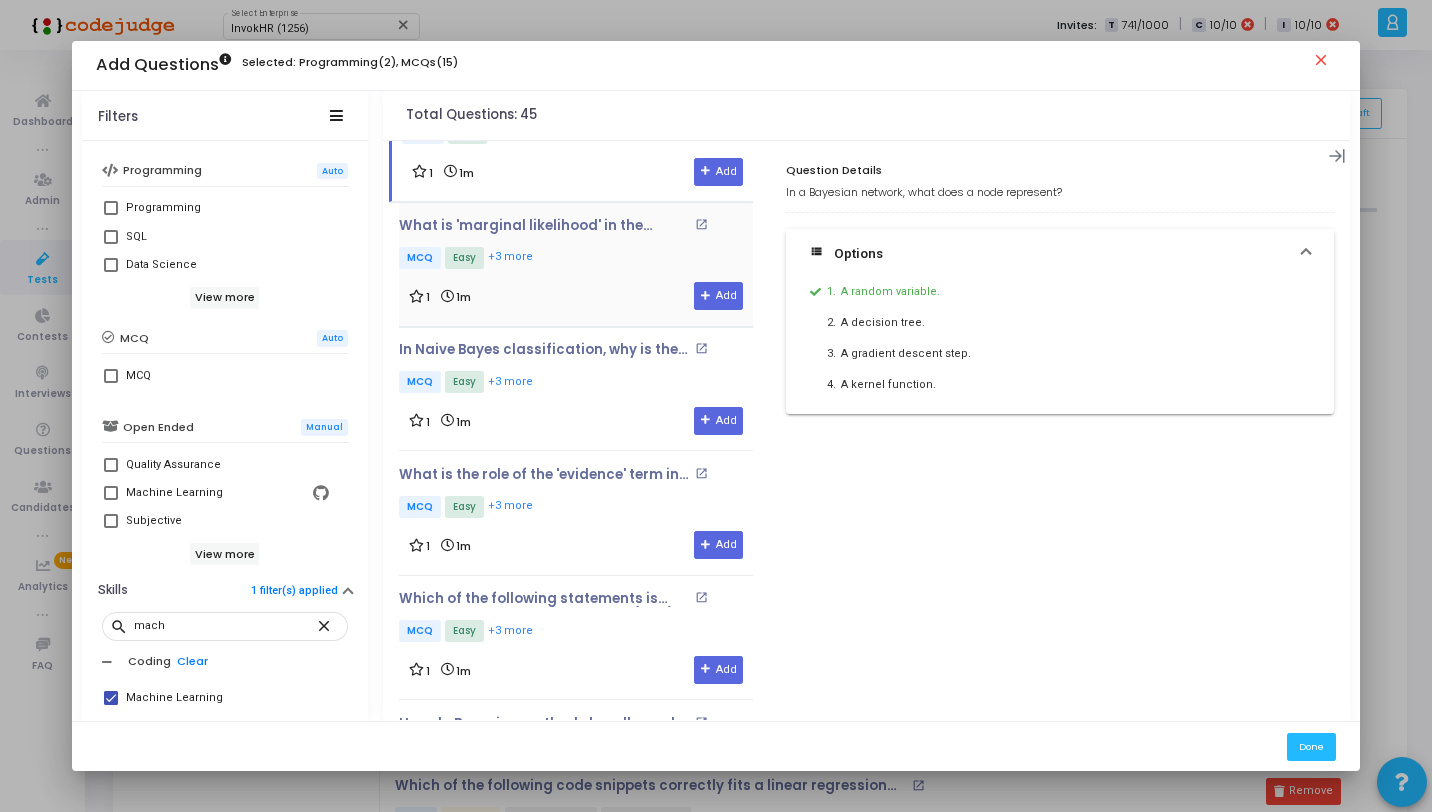 click on "1 1m  Add" at bounding box center (576, 296) 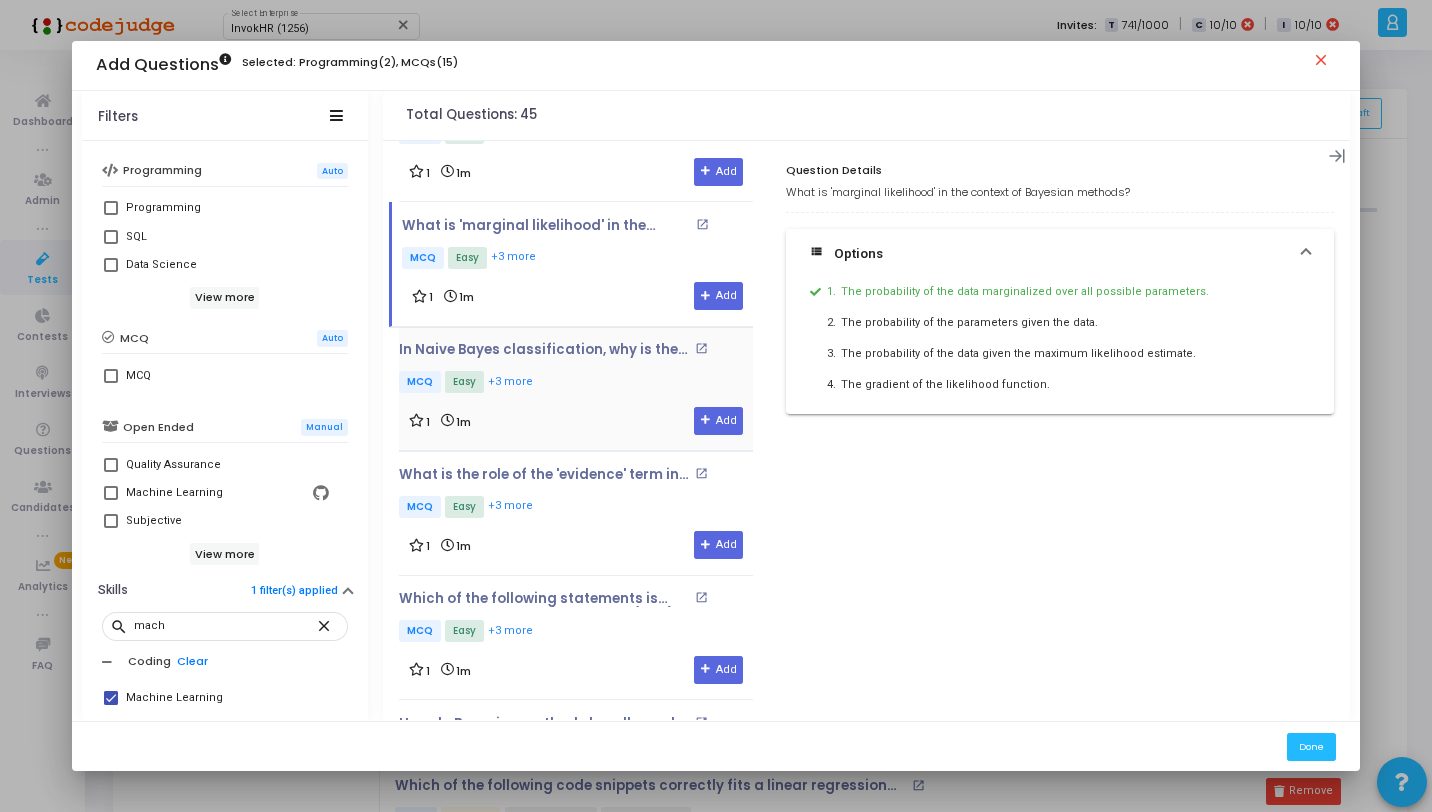 click on "MCQ   Easy   +3 more" at bounding box center [576, 383] 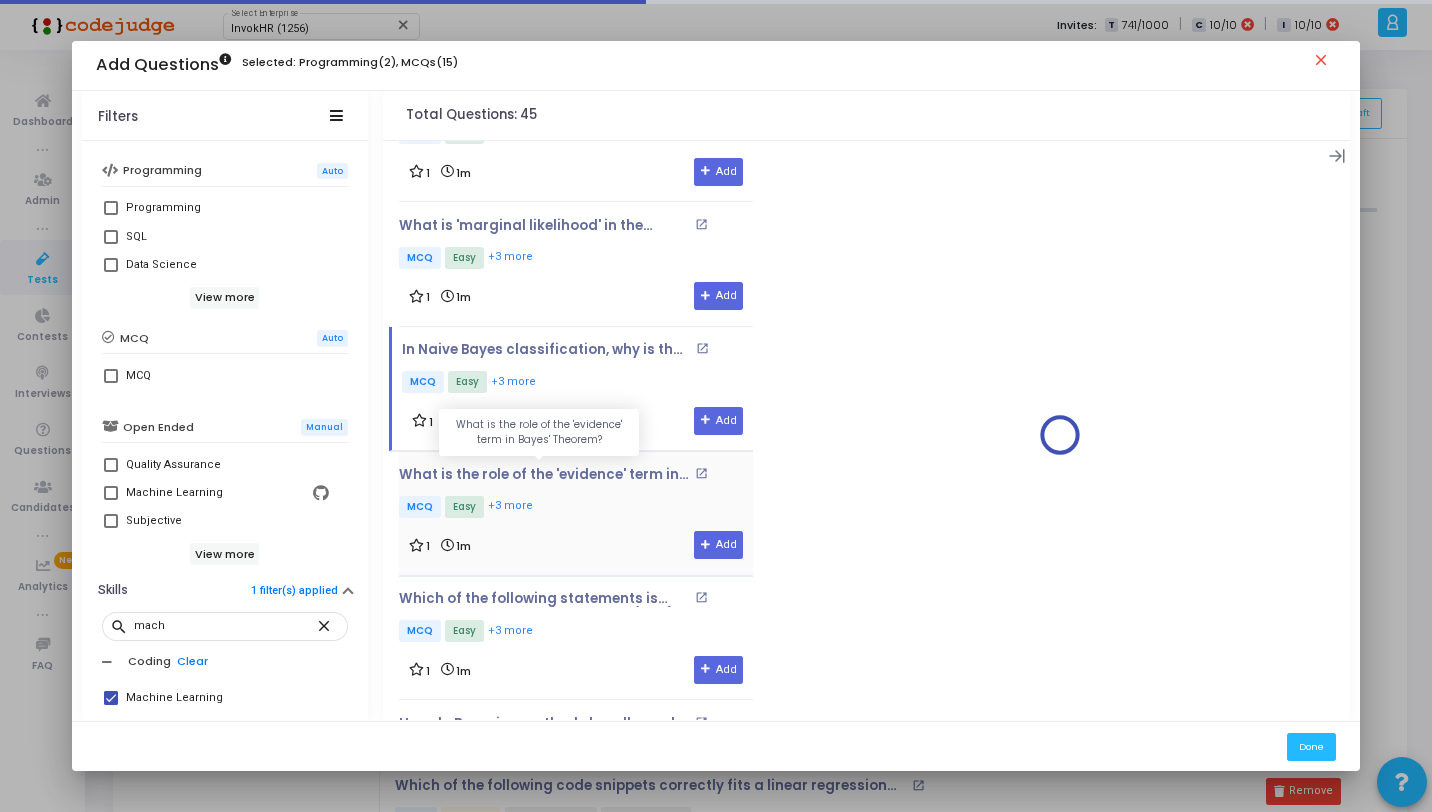 click on "What is the role of the 'evidence' term in Bayes' Theorem?" at bounding box center (544, 475) 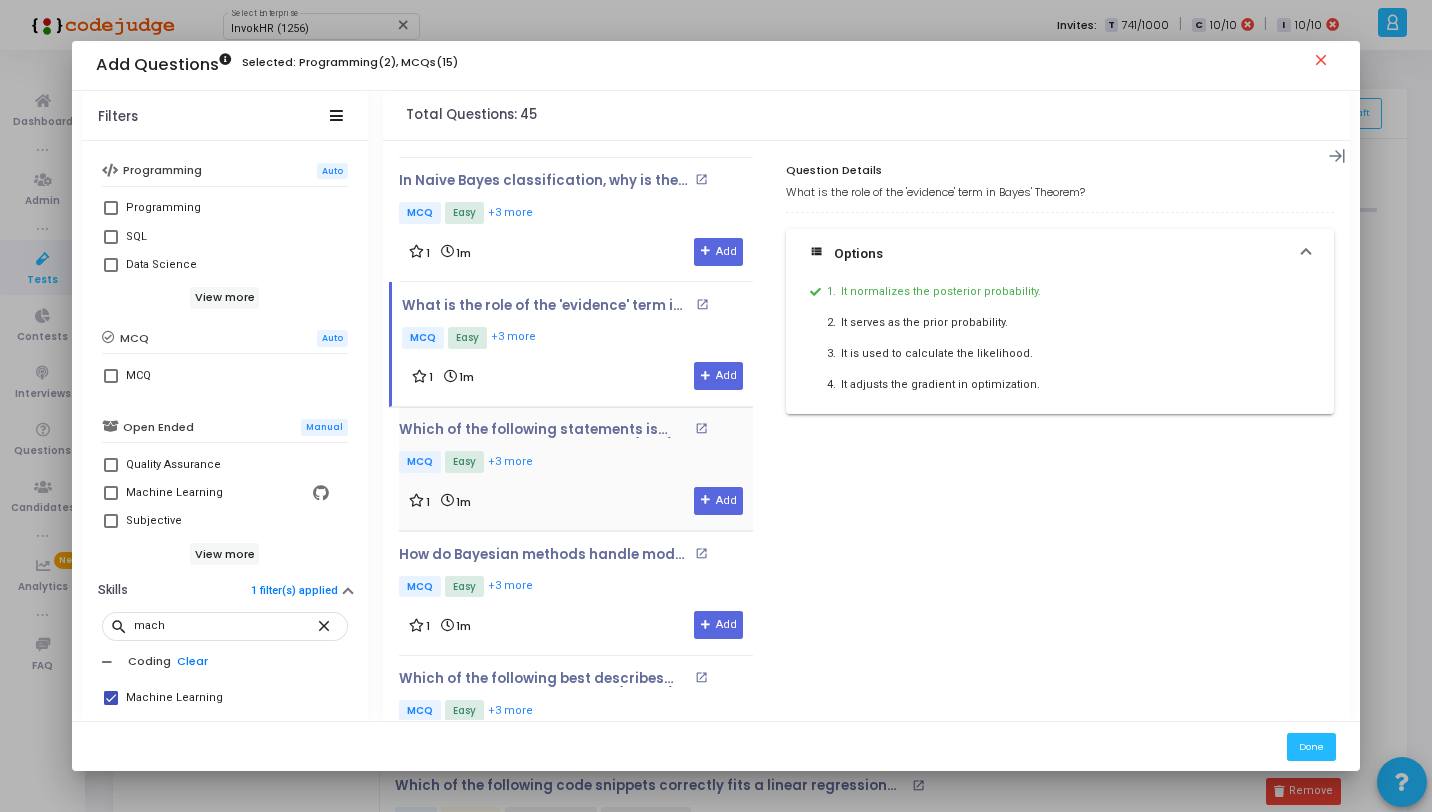 click on "MCQ   Easy   +3 more" at bounding box center (576, 463) 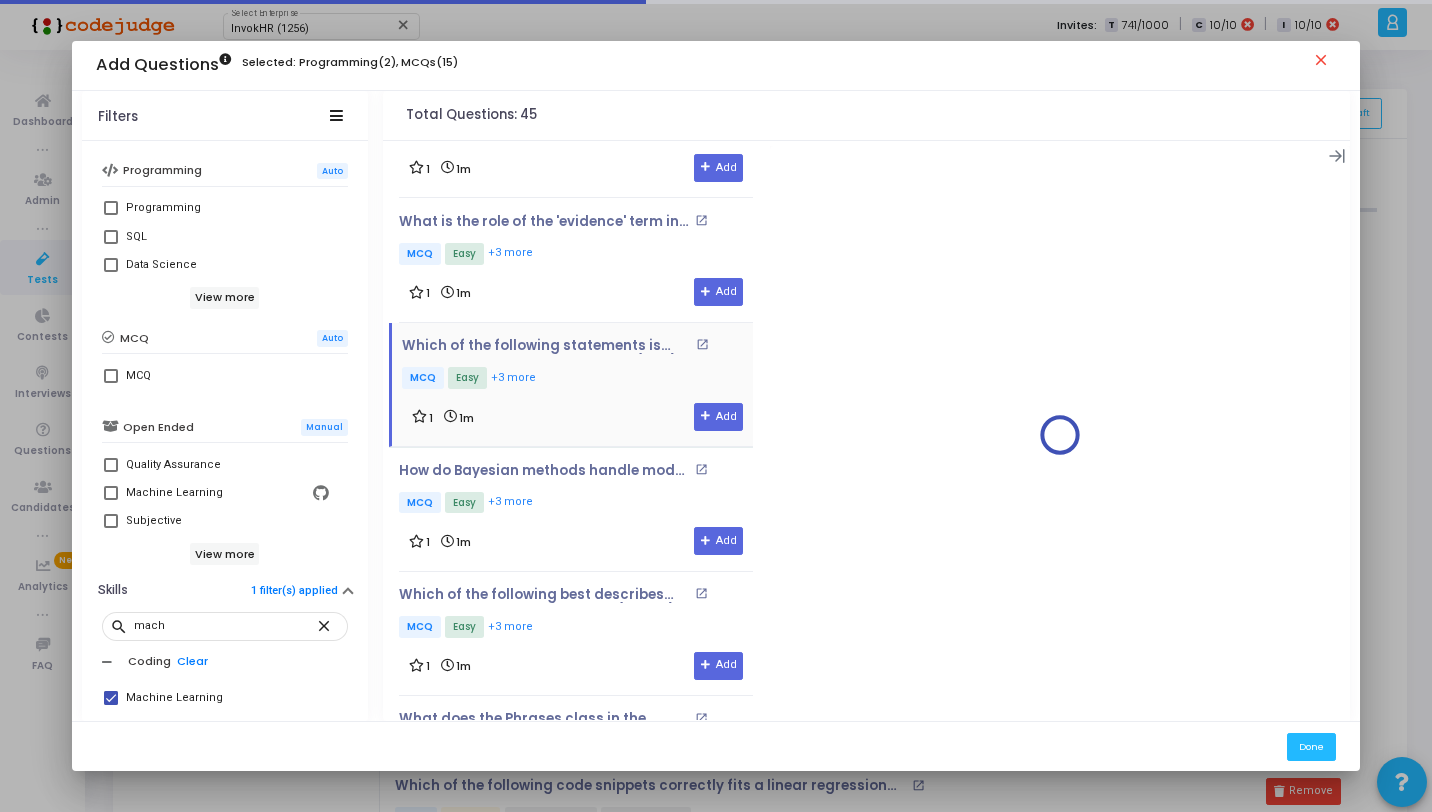 scroll, scrollTop: 1511, scrollLeft: 0, axis: vertical 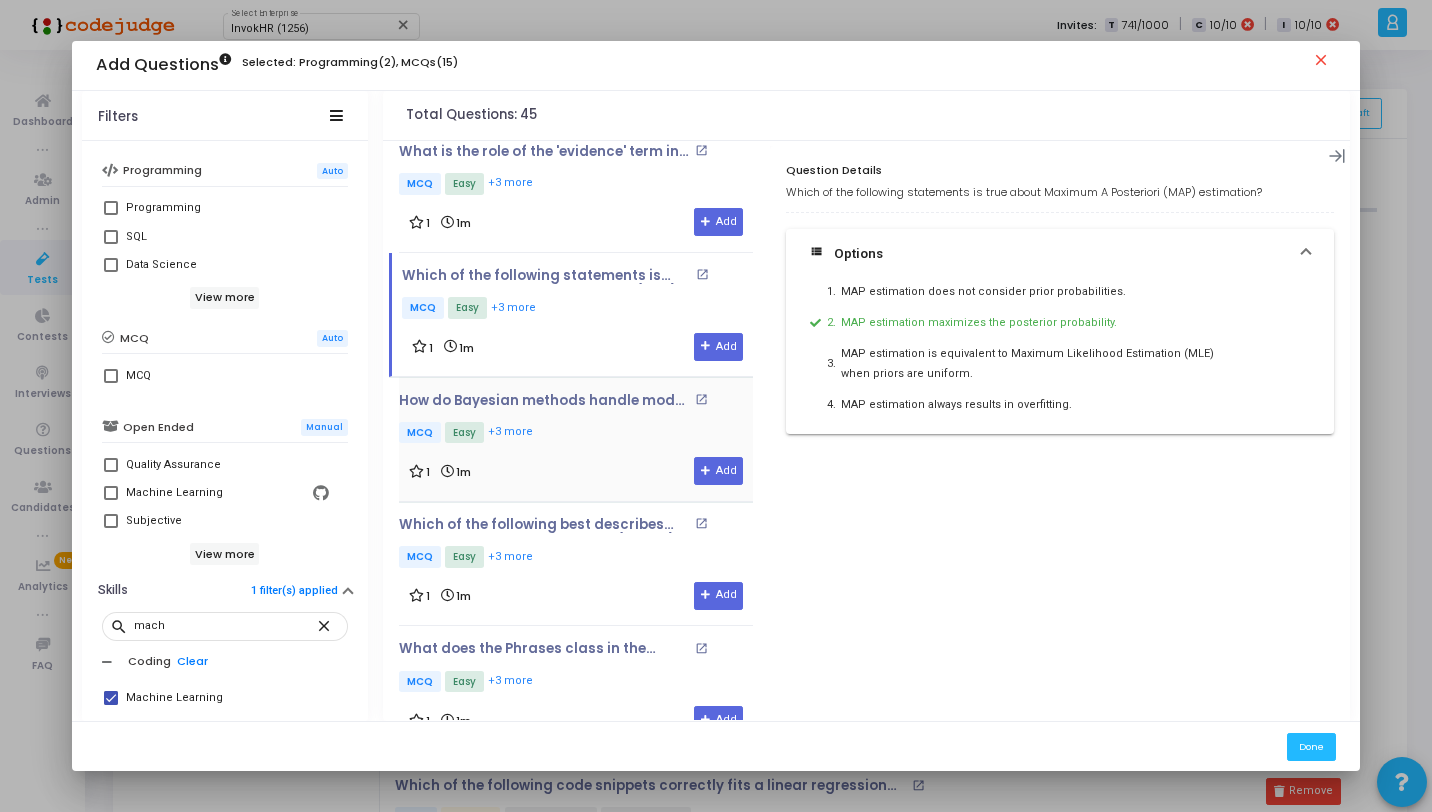 click on "MCQ   Easy   +3 more" at bounding box center [576, 434] 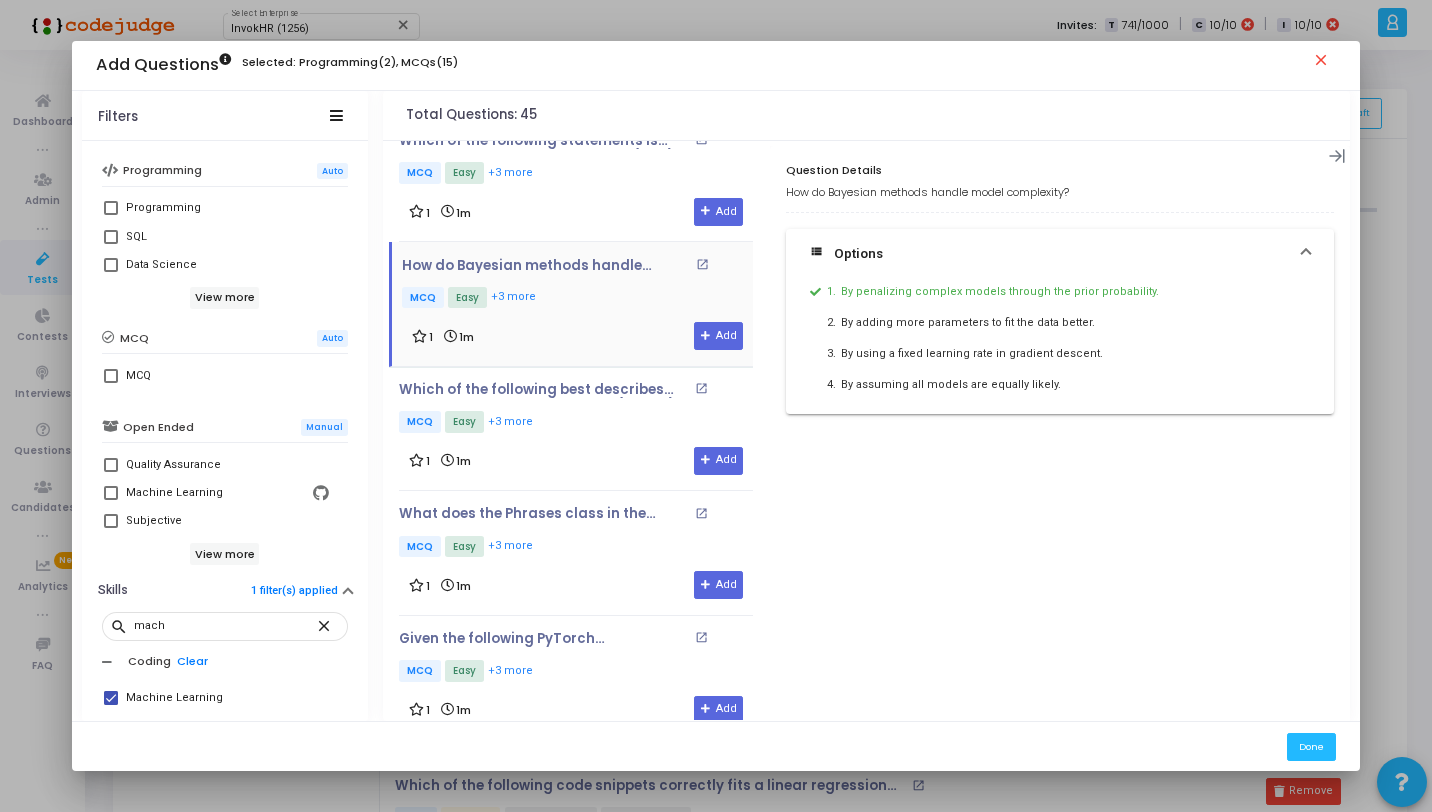 scroll, scrollTop: 1661, scrollLeft: 0, axis: vertical 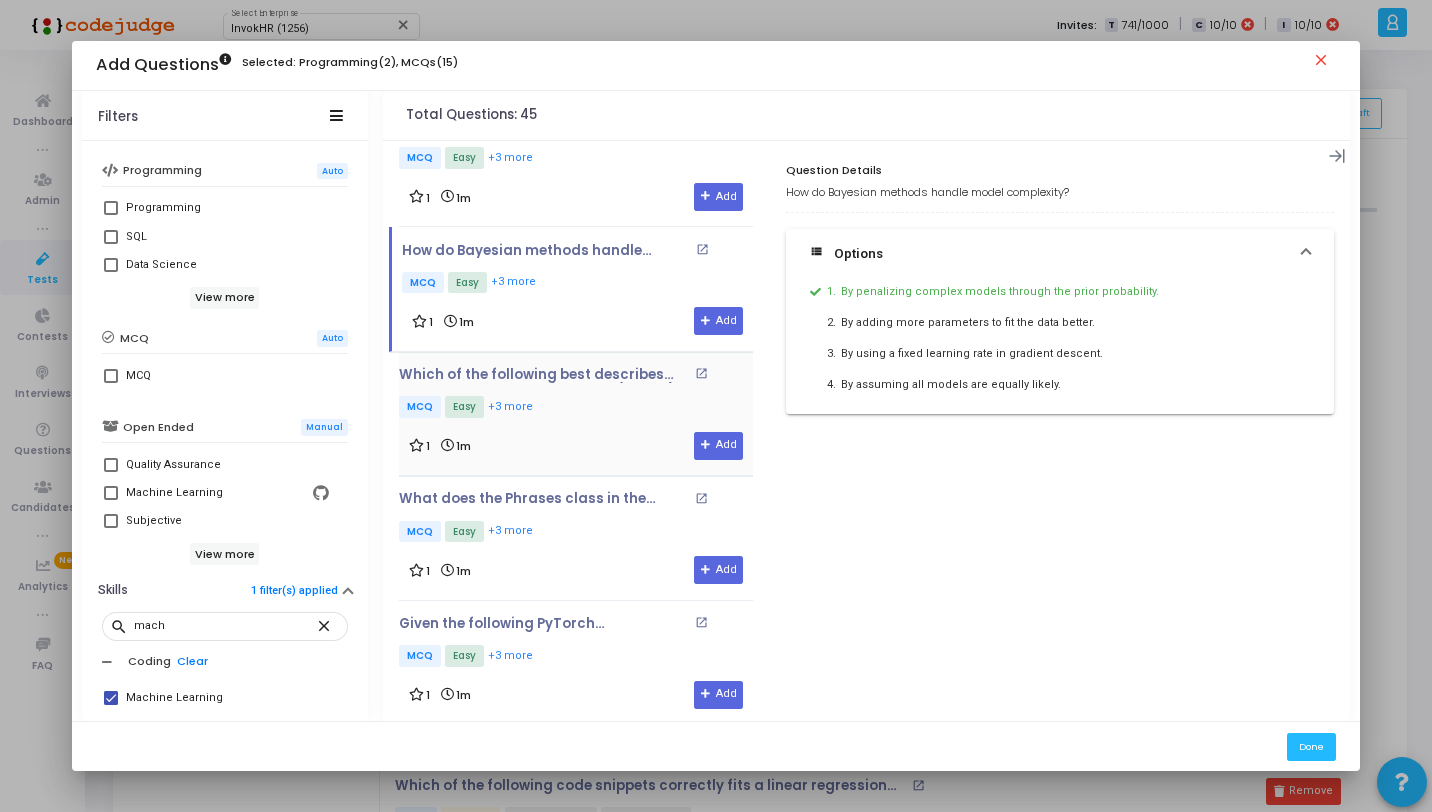 click on "MCQ   Easy   +3 more" at bounding box center [576, 408] 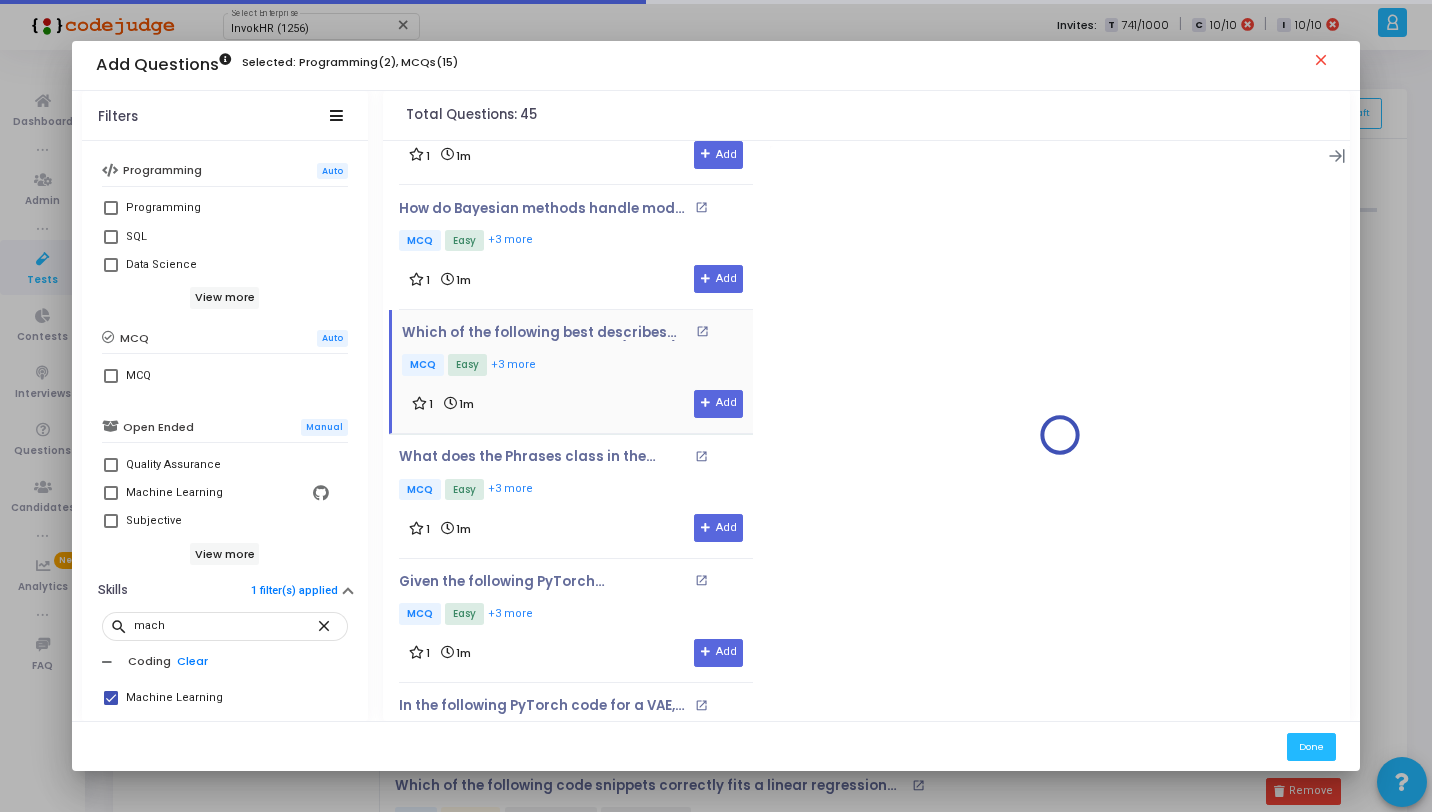 scroll, scrollTop: 1705, scrollLeft: 0, axis: vertical 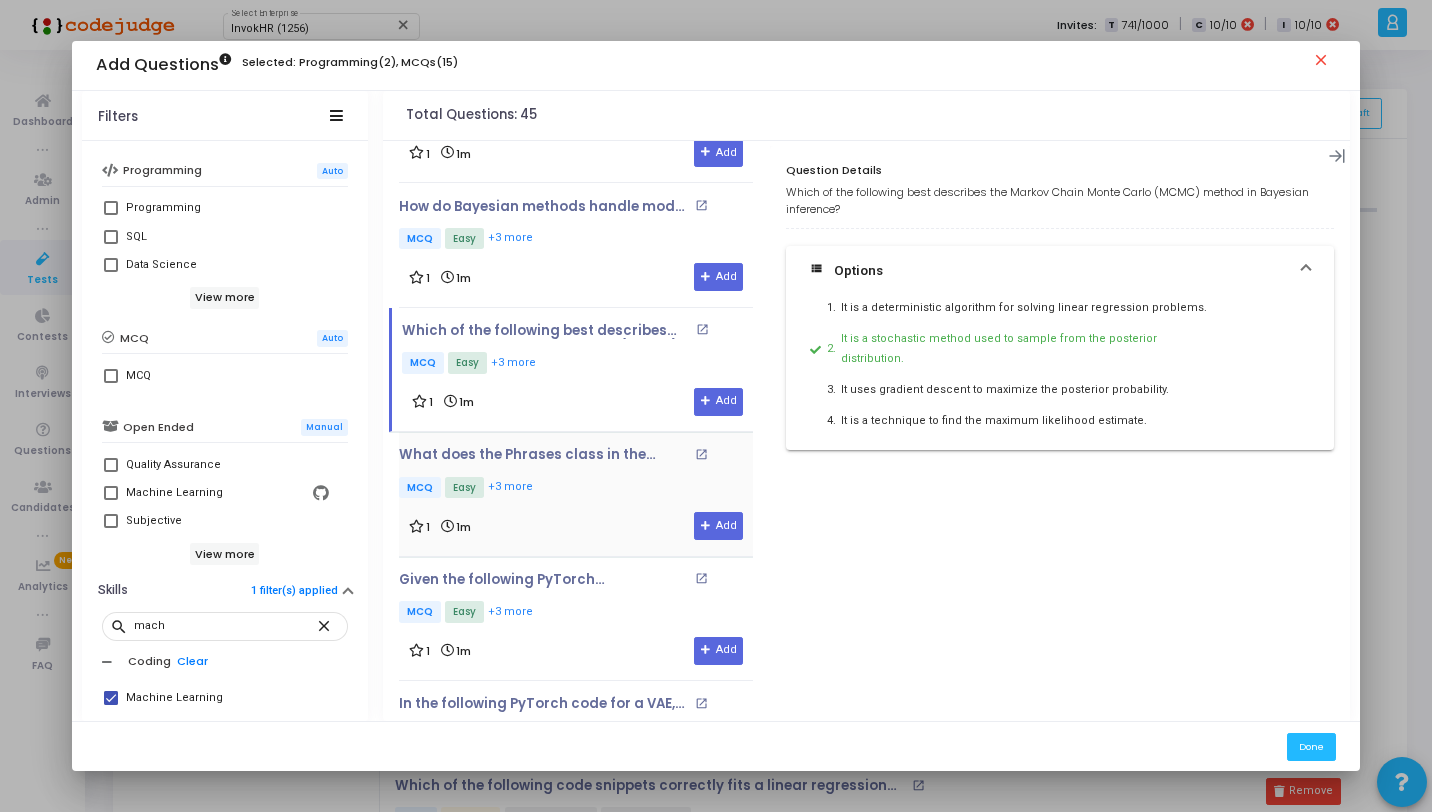 click on "What does the Phrases class in the gensim library do? open_in_new   MCQ   Easy   +3 more" at bounding box center (576, 474) 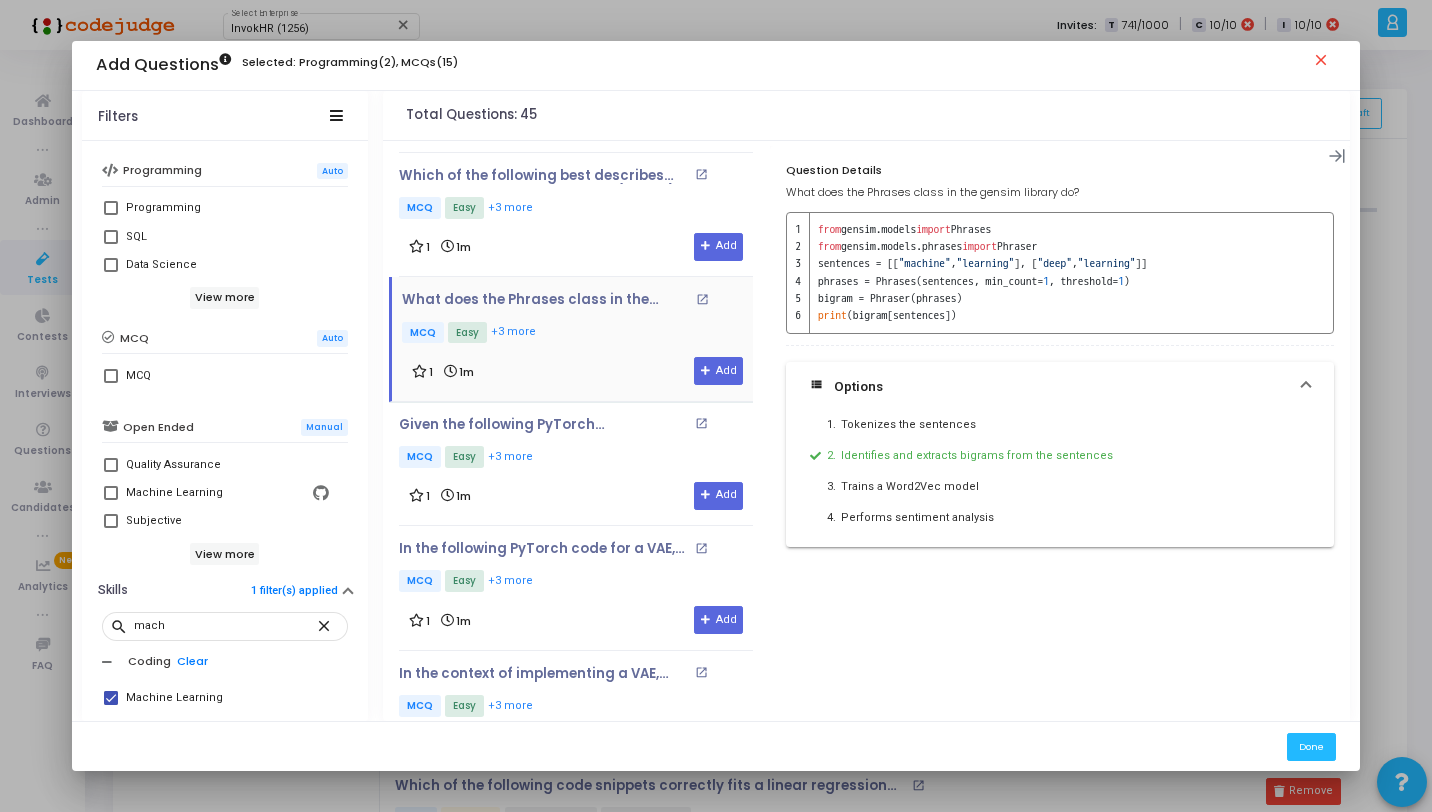 scroll, scrollTop: 1840, scrollLeft: 0, axis: vertical 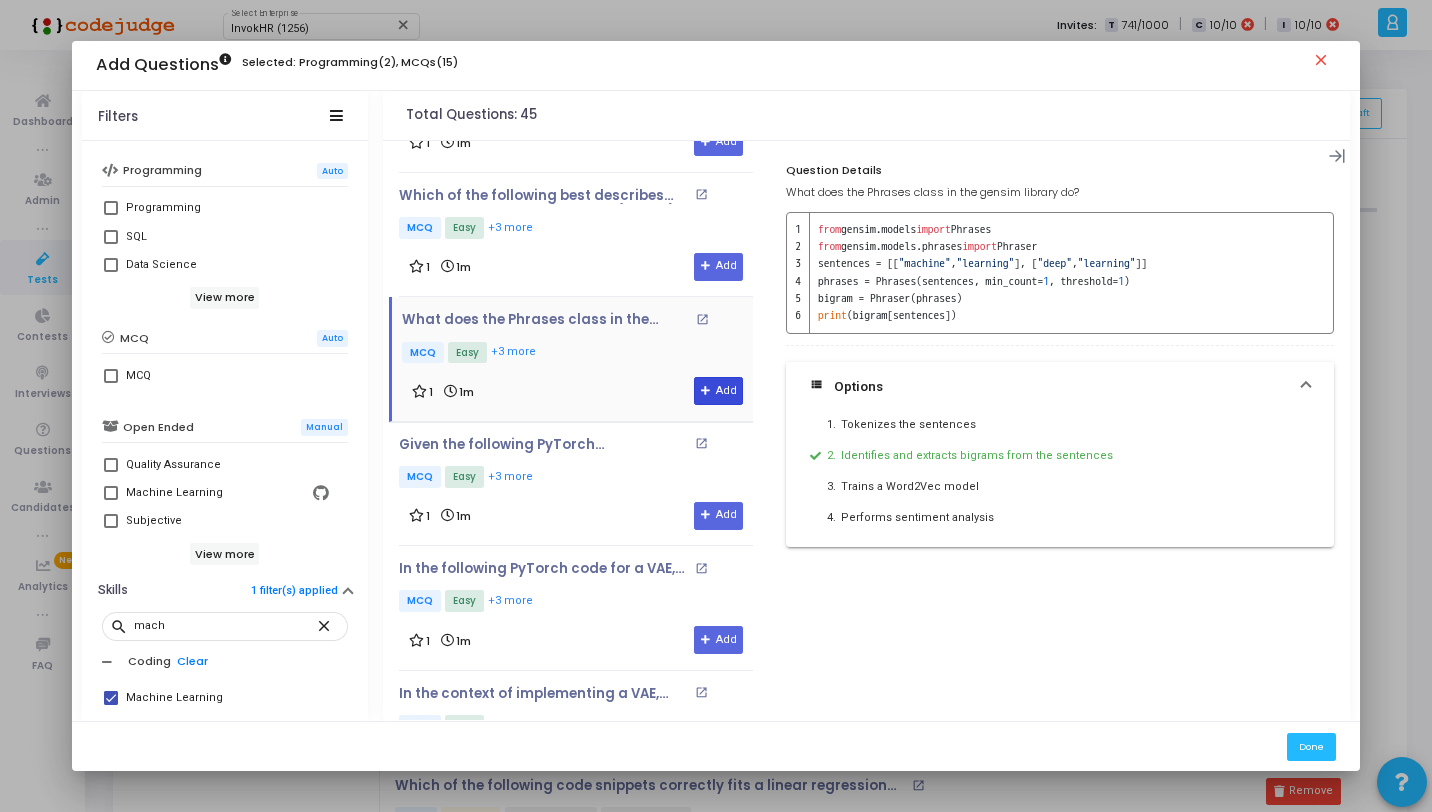 click at bounding box center (706, 391) 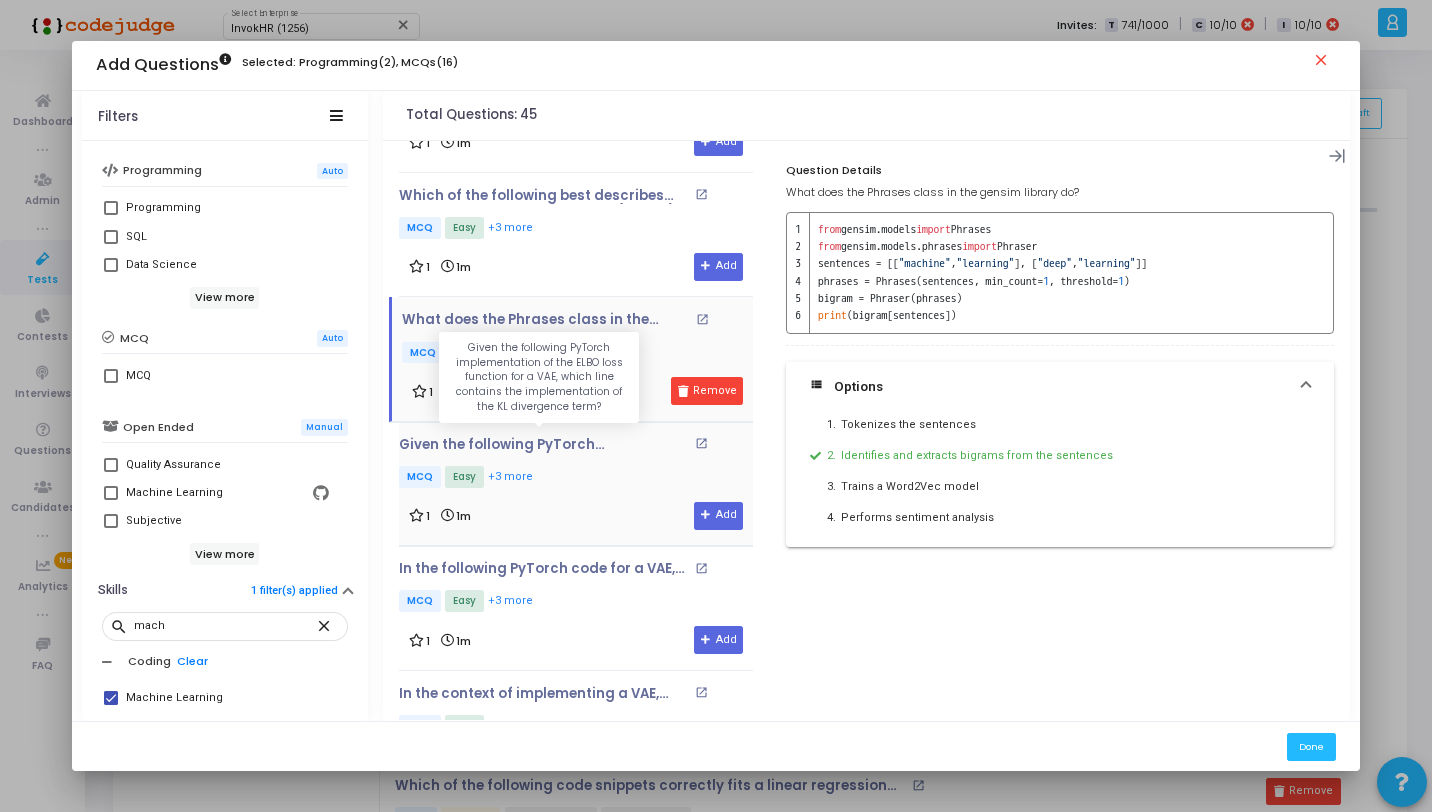 click on "Given the following PyTorch implementation of the ELBO loss function for a VAE, which line contains the implementation of the KL divergence term?" at bounding box center (544, 445) 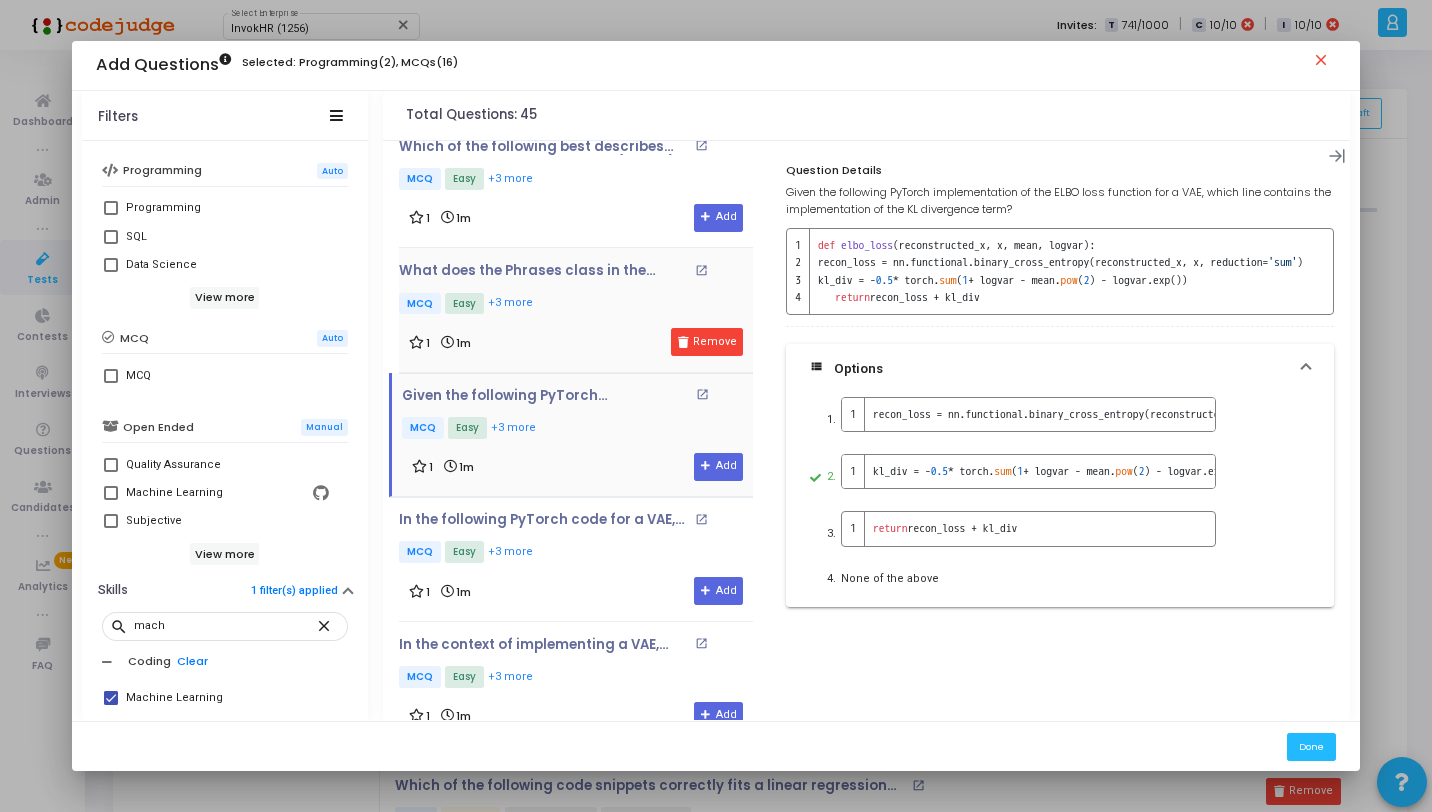 scroll, scrollTop: 1896, scrollLeft: 0, axis: vertical 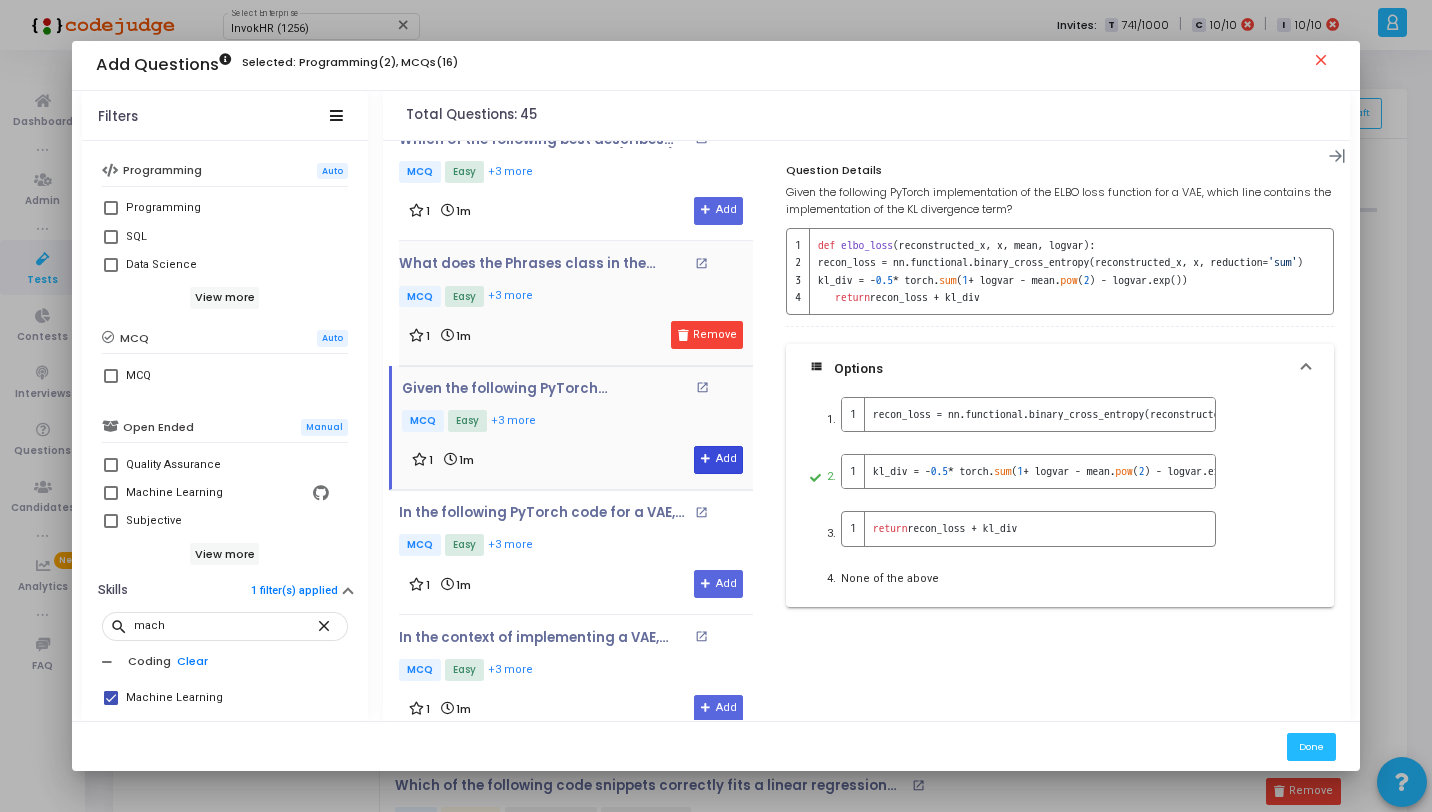 click on "Add" at bounding box center [718, 460] 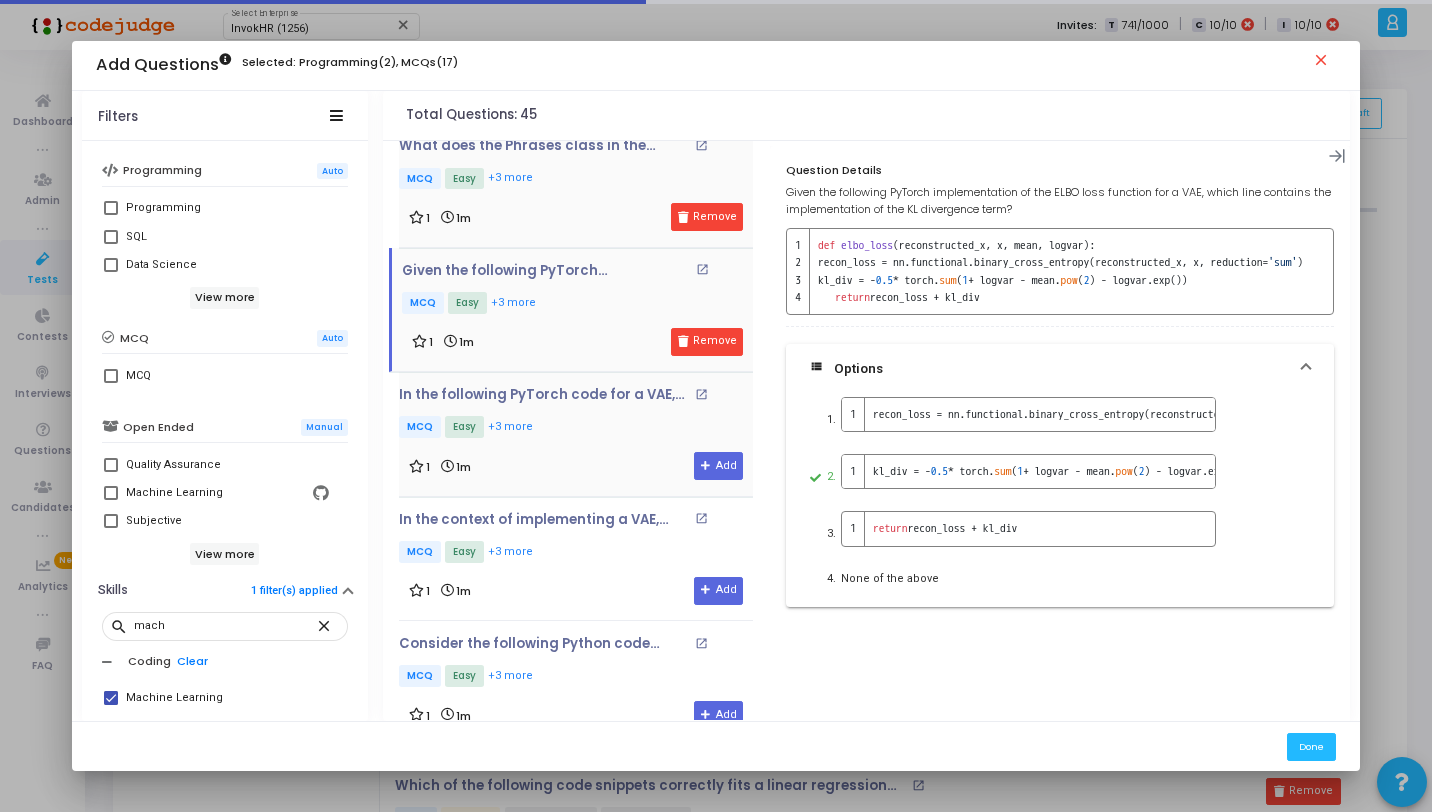 scroll, scrollTop: 2018, scrollLeft: 0, axis: vertical 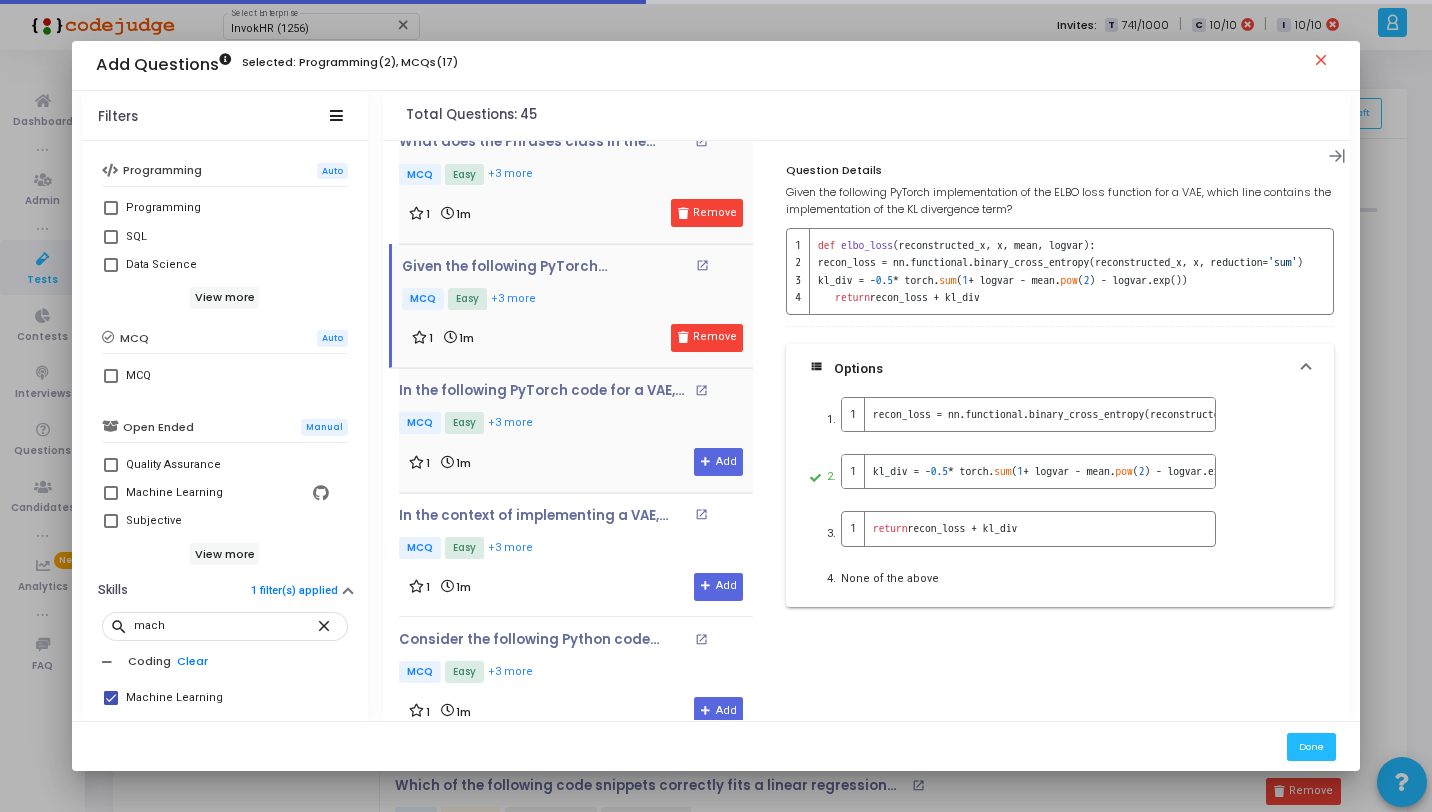 click on "In the following PyTorch code for a VAE, what is the purpose of optimizer.zero_grad()? open_in_new   MCQ   Easy   +3 more 1 1m  Add" at bounding box center (576, 430) 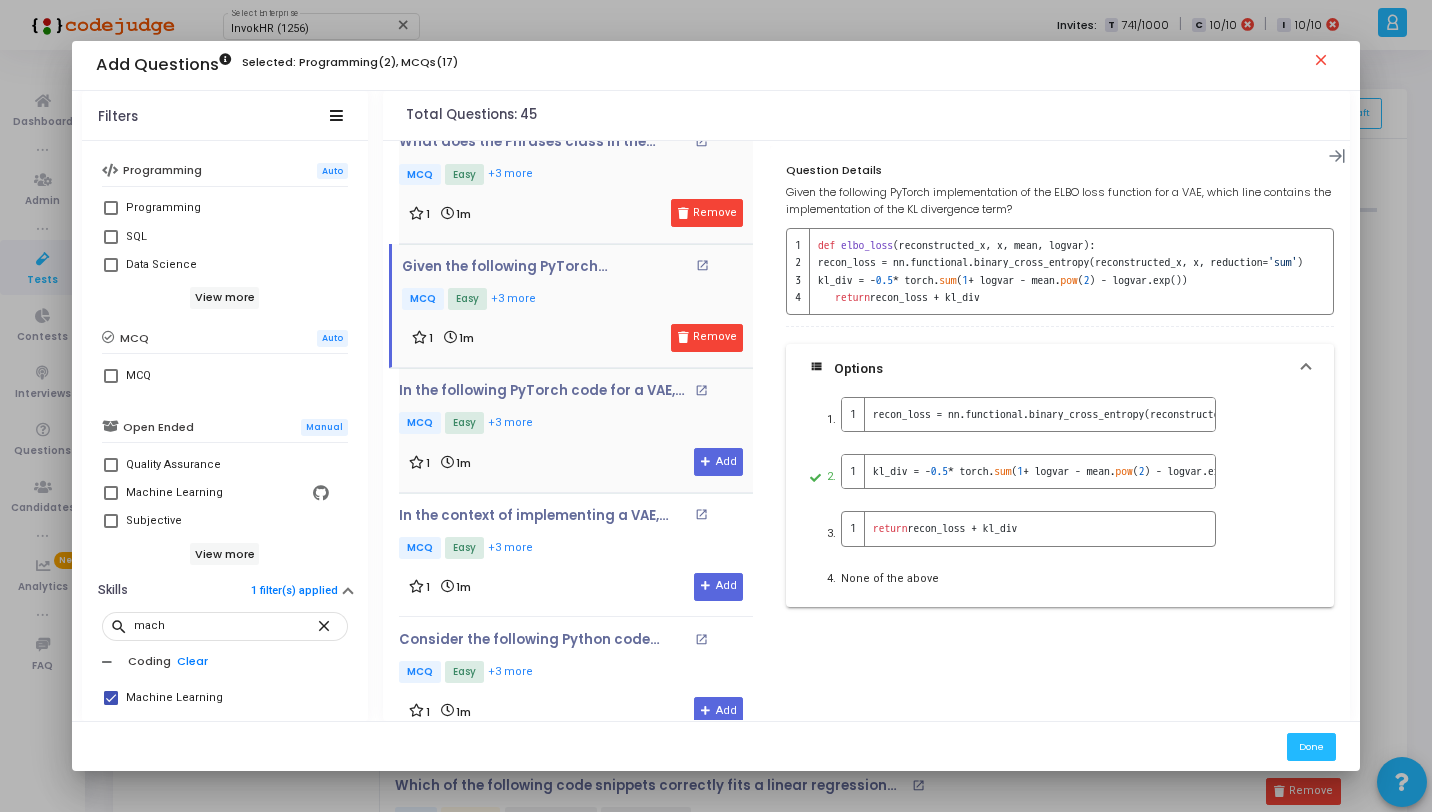 click on "In the following PyTorch code for a VAE, what is the purpose of optimizer.zero_grad()? open_in_new   MCQ   Easy   +3 more 1 1m  Add" at bounding box center [576, 429] 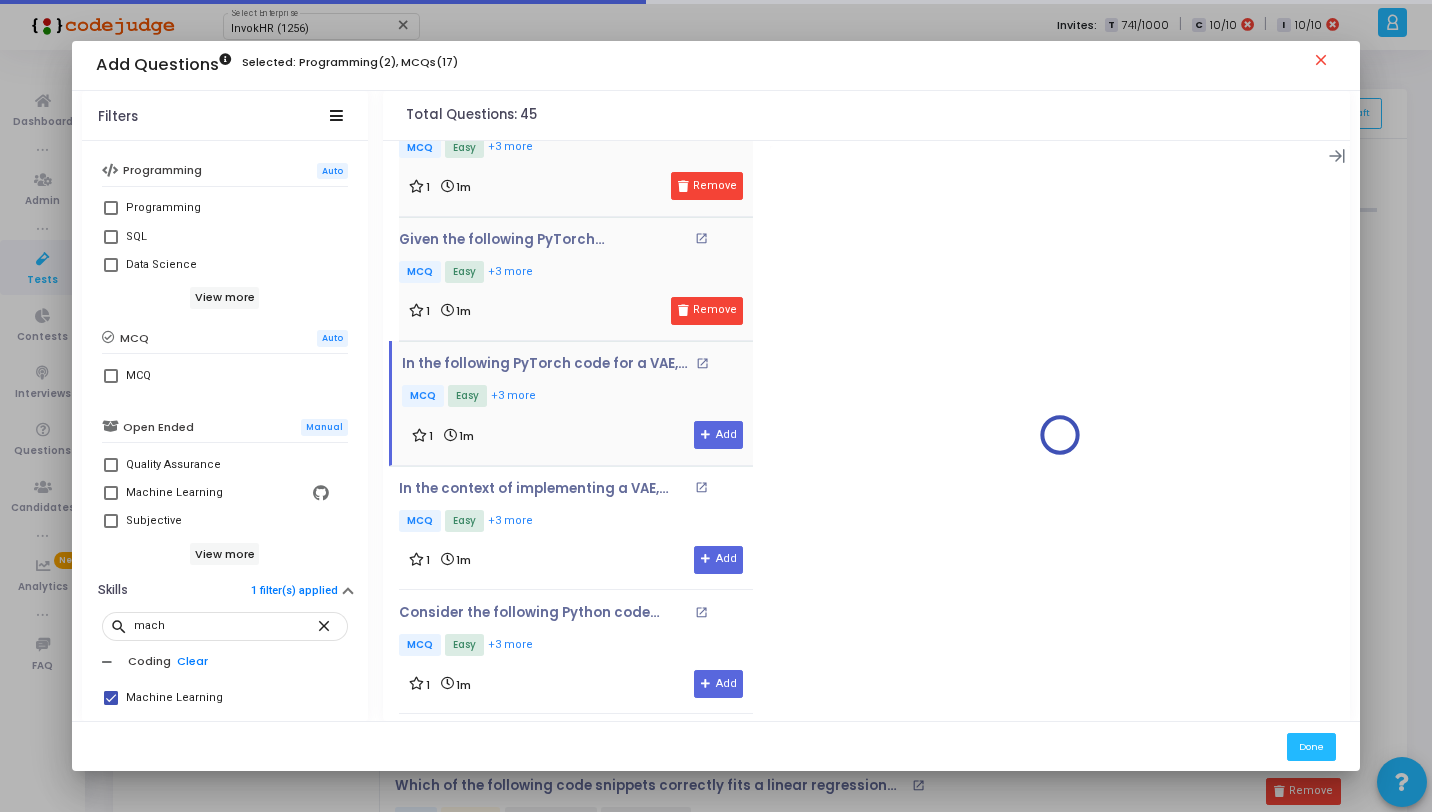 scroll, scrollTop: 2088, scrollLeft: 0, axis: vertical 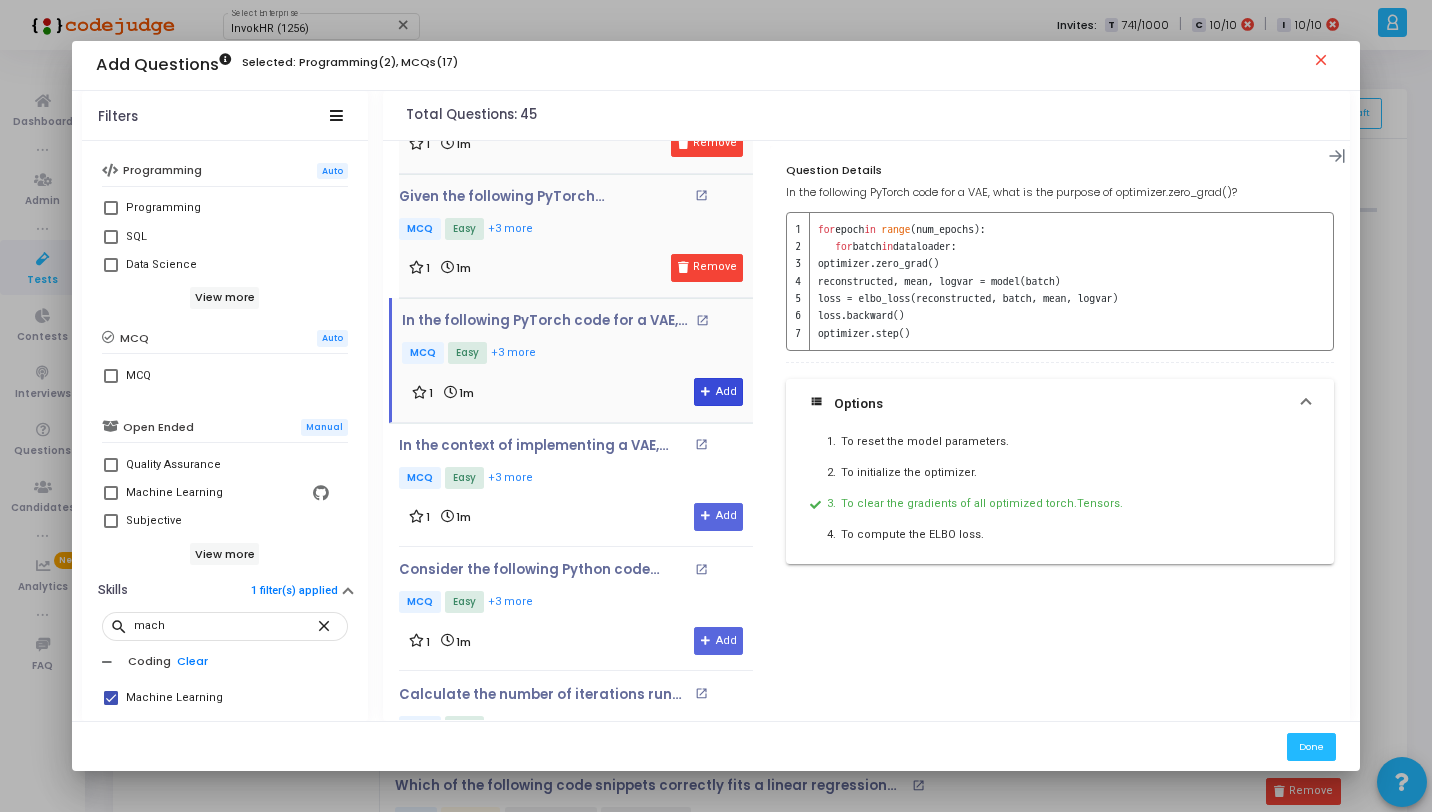 click at bounding box center (706, 392) 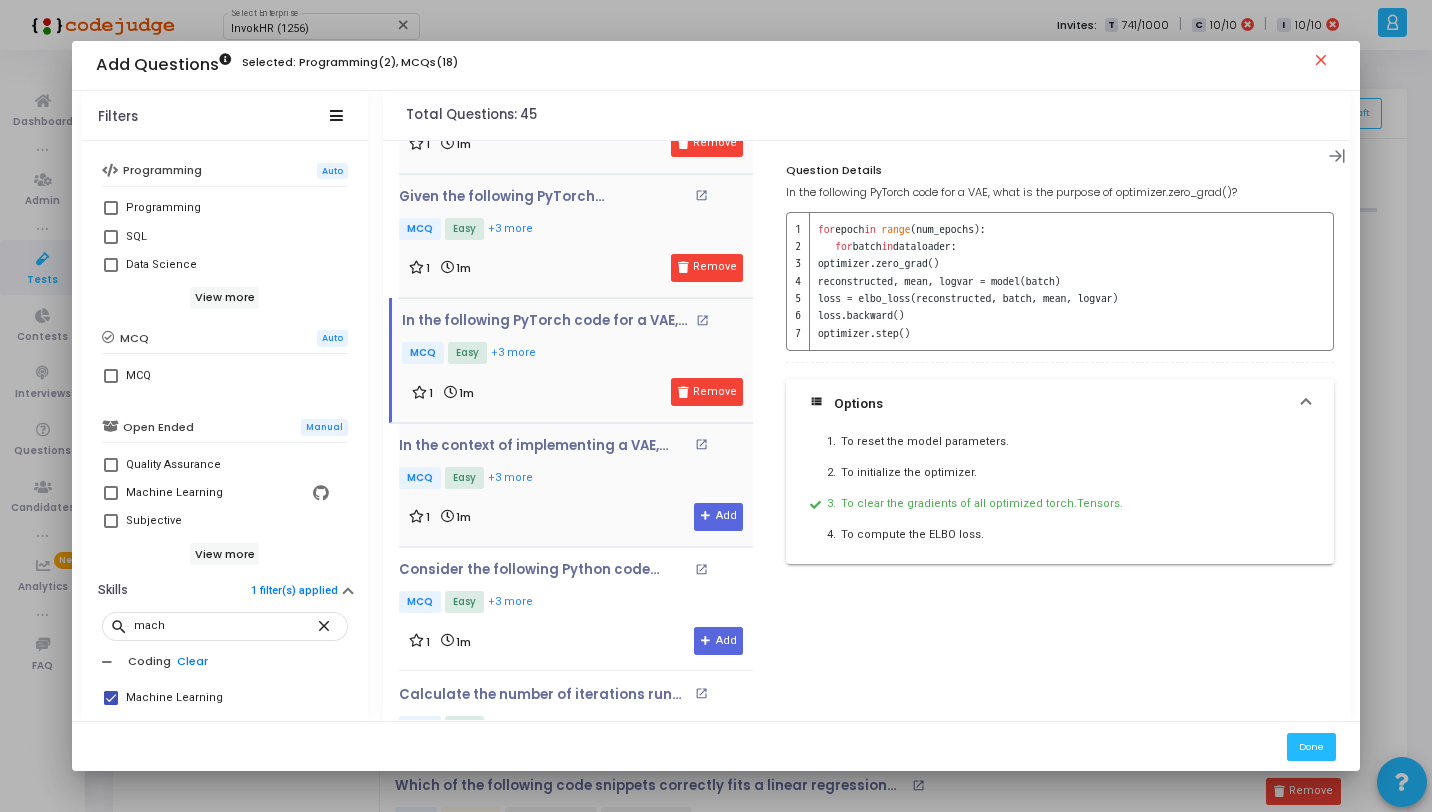 click on "MCQ   Easy   +3 more" at bounding box center [576, 479] 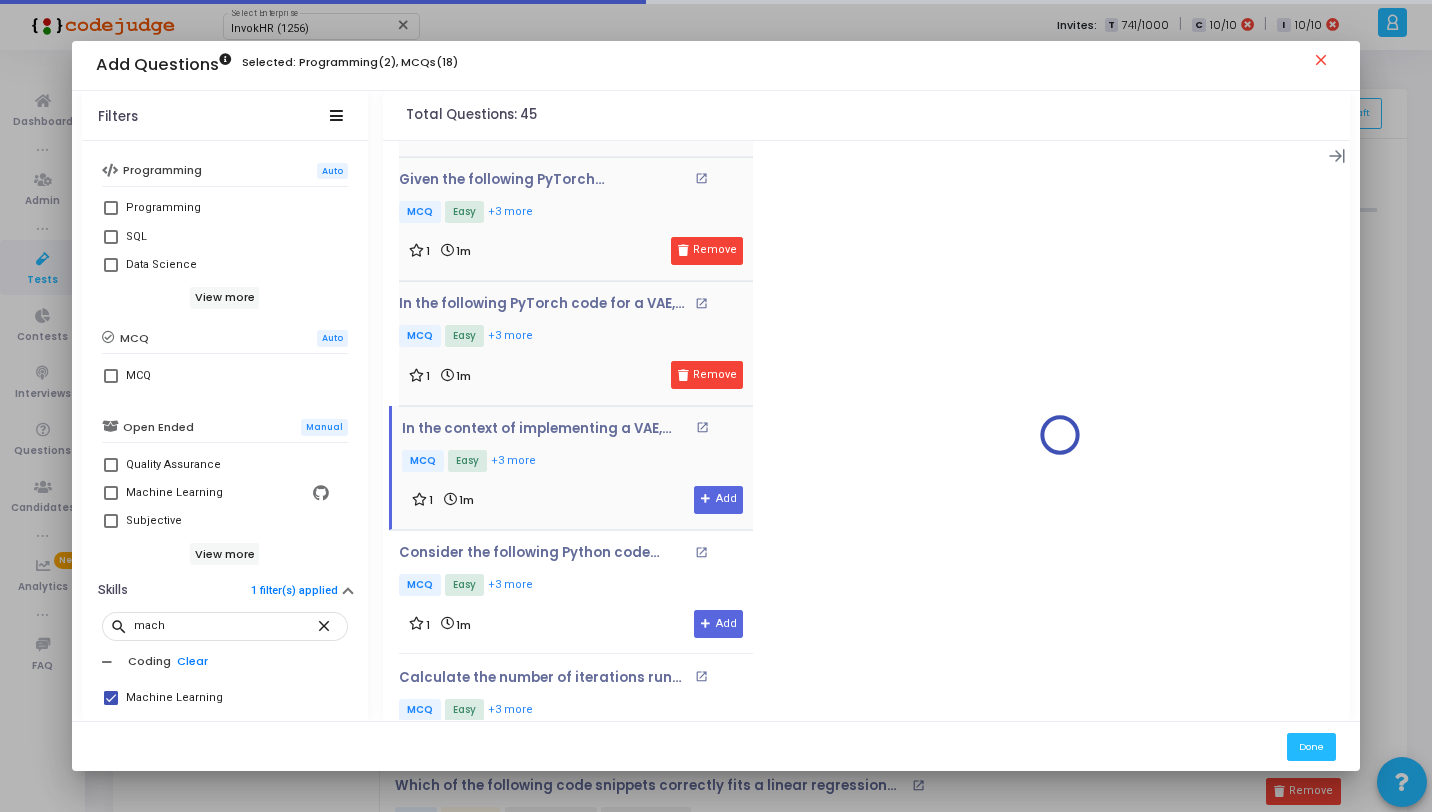 scroll, scrollTop: 2234, scrollLeft: 0, axis: vertical 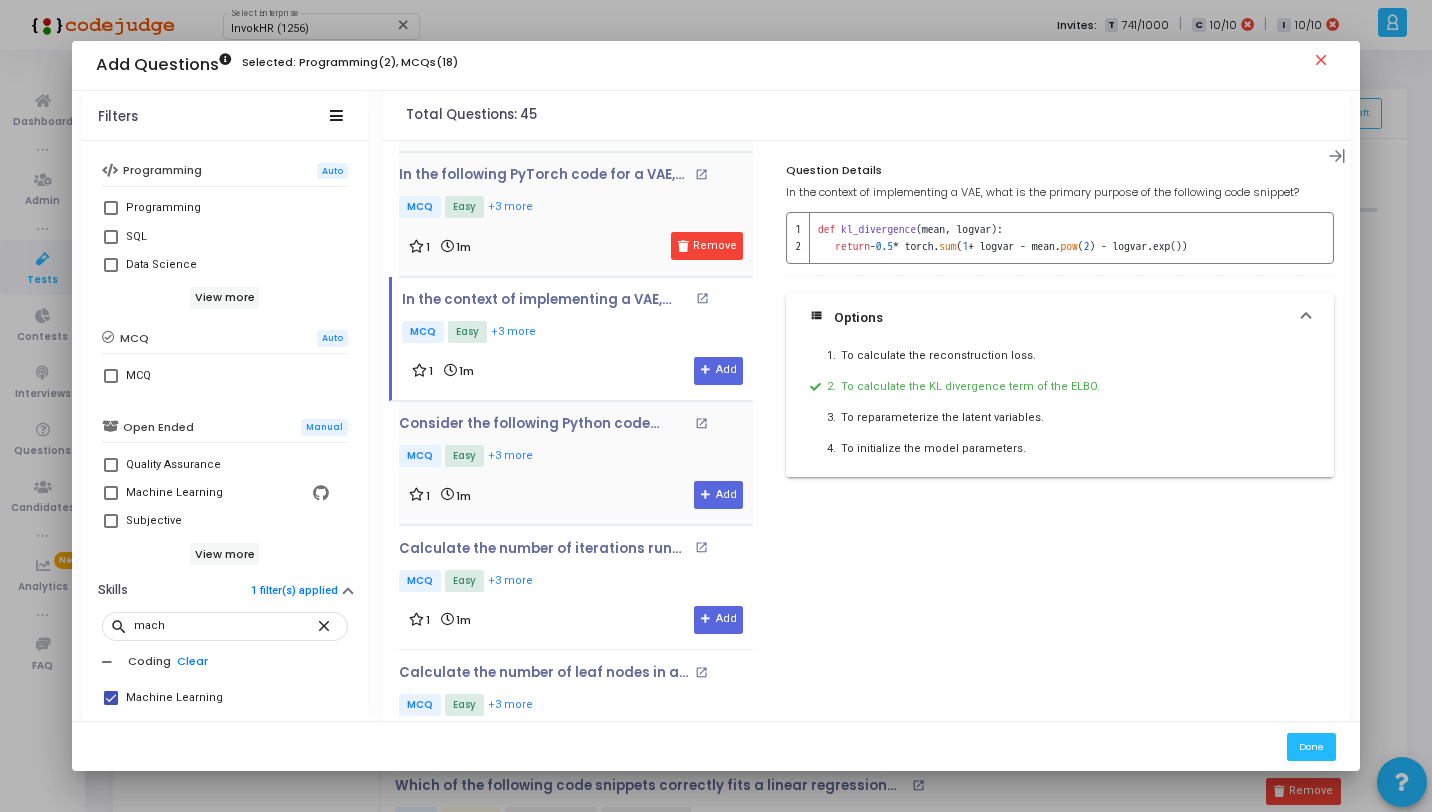 click on "Consider the following Python code using scikit-learn to generate polynomial features.What is the output of the polynomial features? open_in_new   MCQ   Easy   +3 more 1 1m  Add" at bounding box center (576, 462) 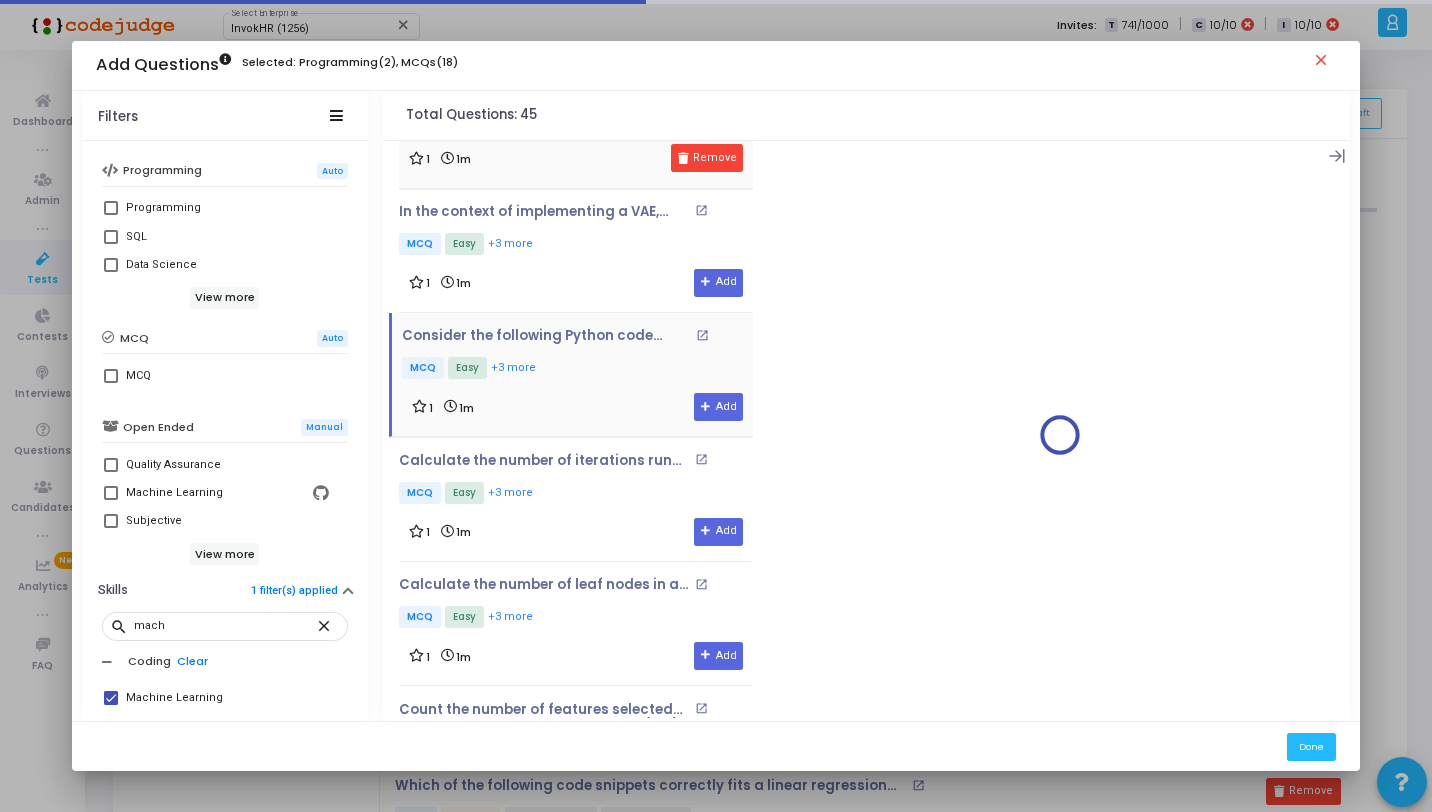 scroll, scrollTop: 2323, scrollLeft: 0, axis: vertical 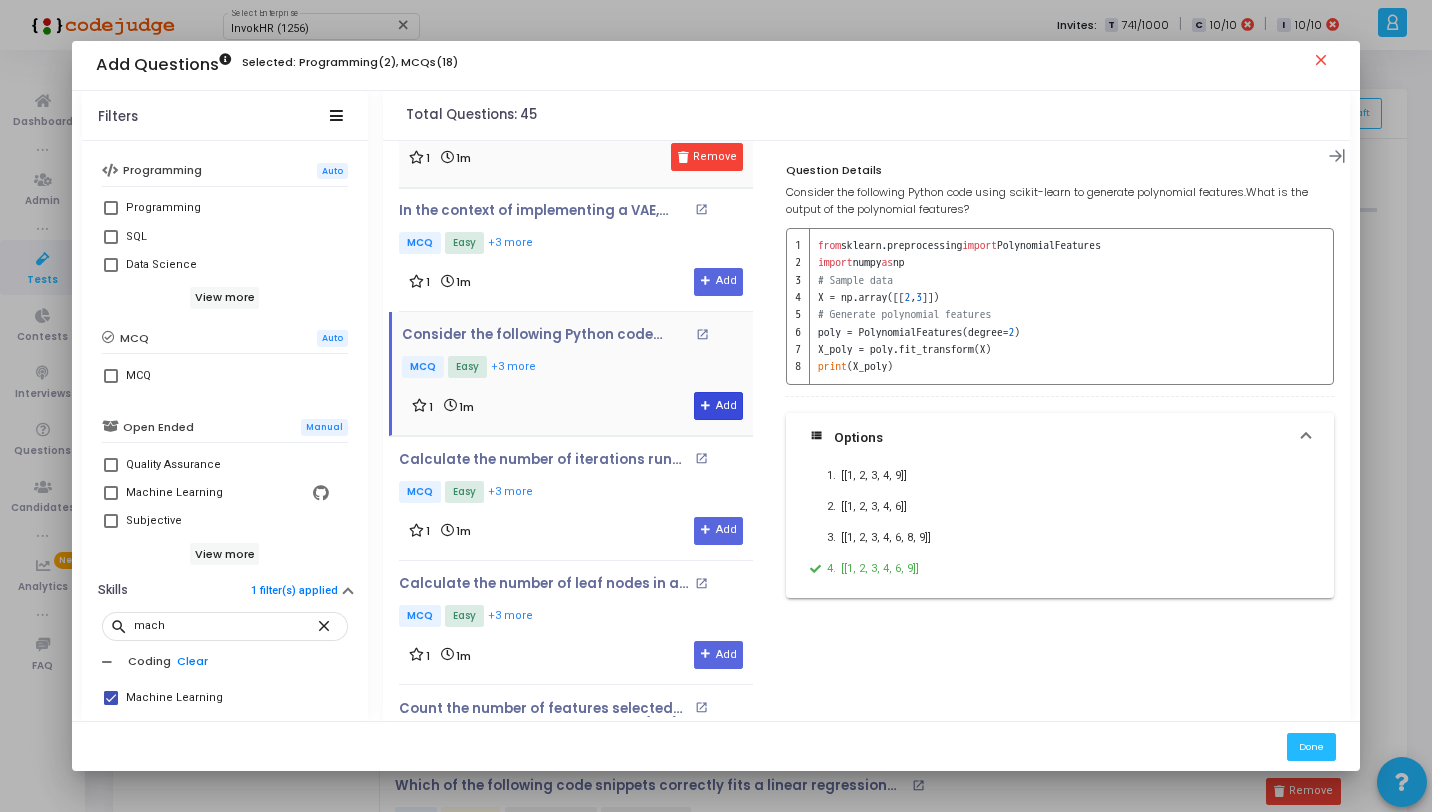 click at bounding box center (706, 406) 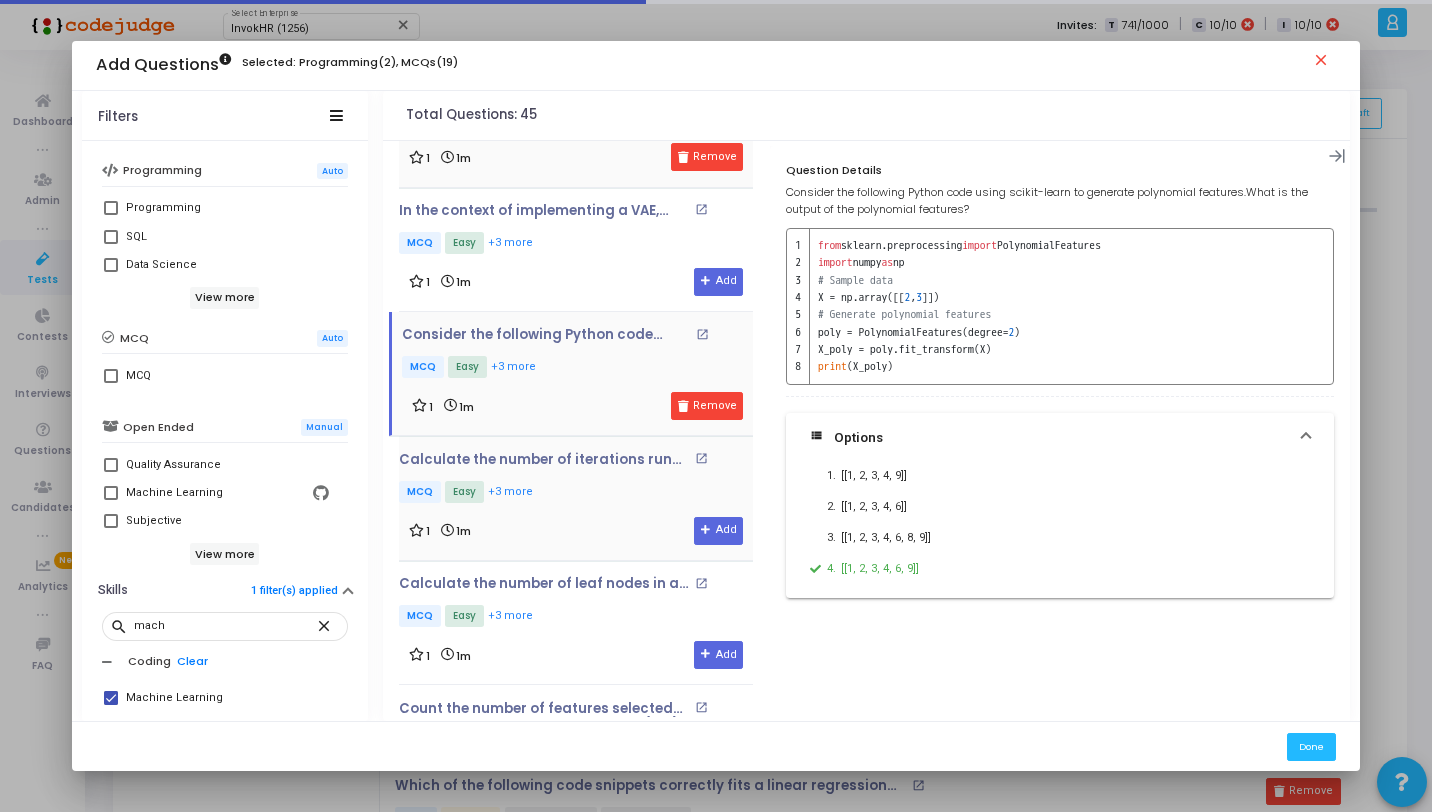 click on "MCQ   Easy   +3 more" at bounding box center [576, 493] 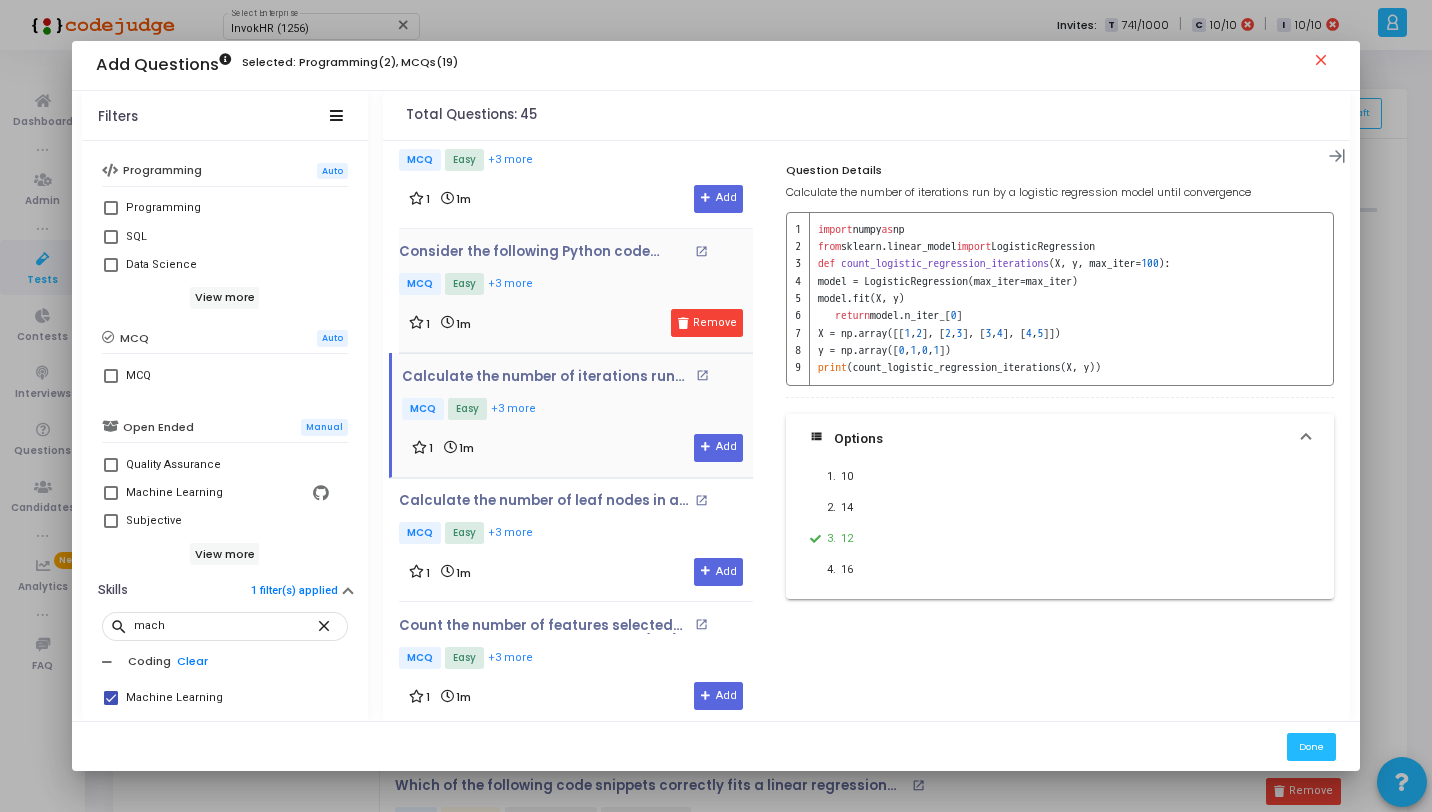 scroll, scrollTop: 2408, scrollLeft: 0, axis: vertical 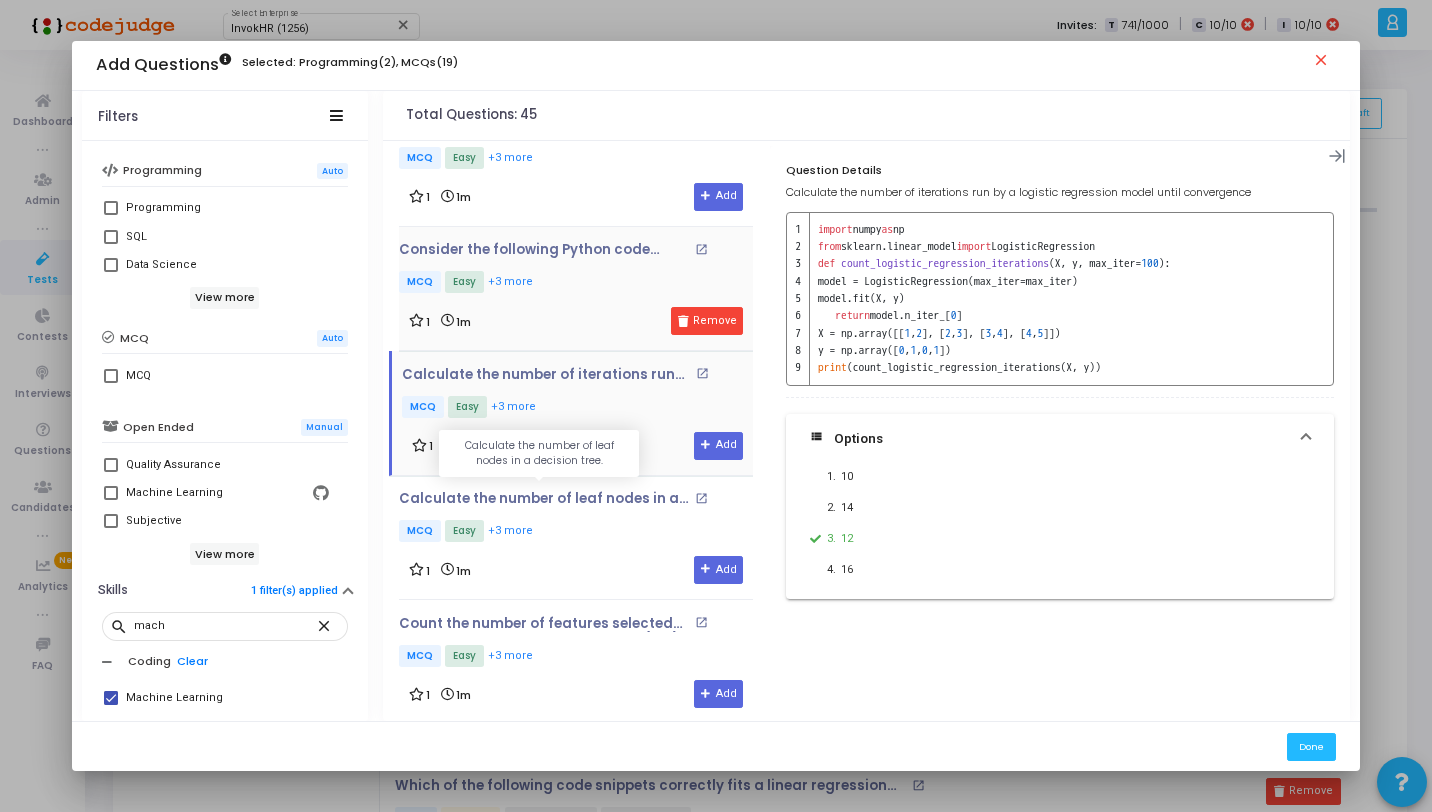 click on "Calculate the number of leaf nodes in a decision tree." at bounding box center [544, 499] 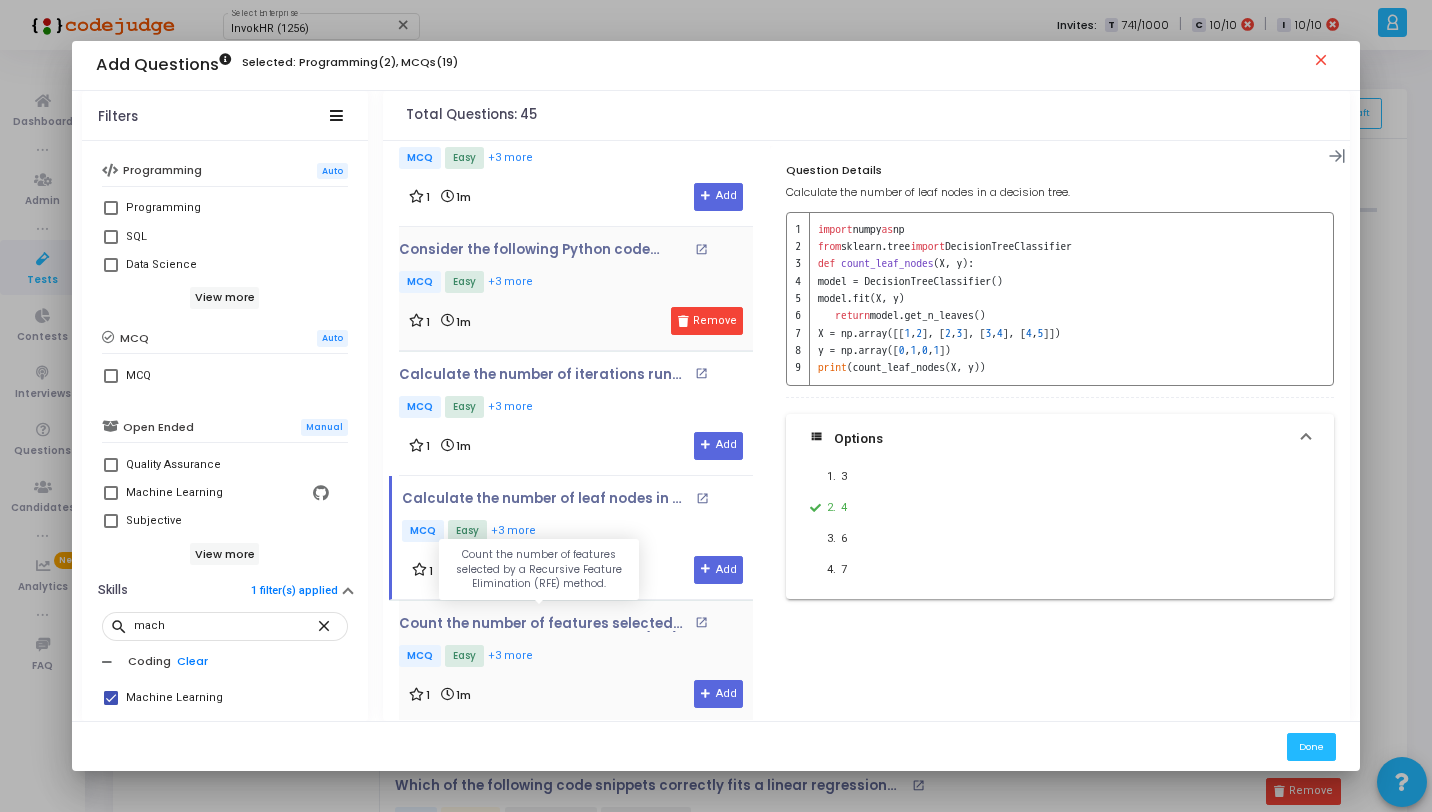 click on "Count the number of features selected by a Recursive Feature Elimination (RFE) method." at bounding box center [544, 624] 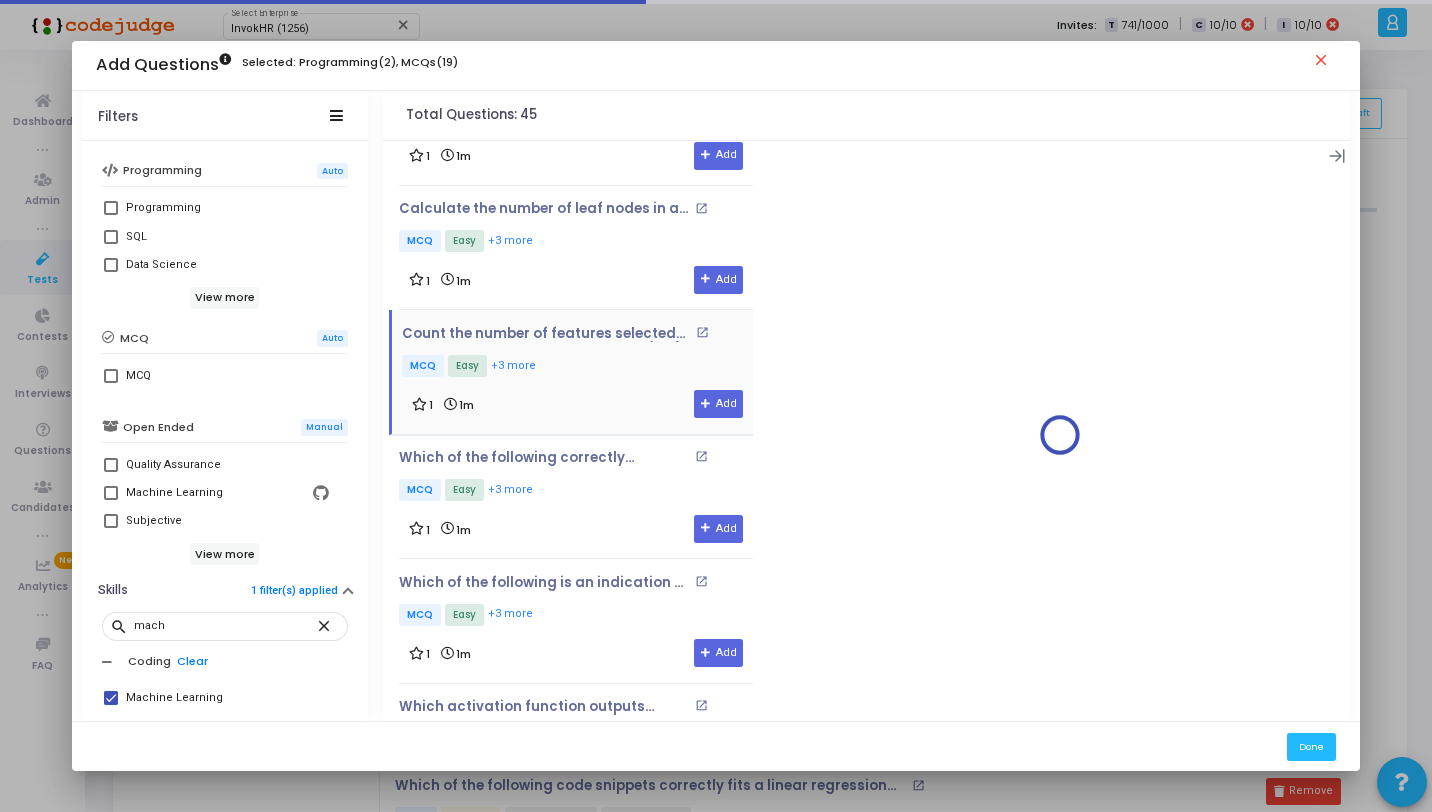 scroll, scrollTop: 2704, scrollLeft: 0, axis: vertical 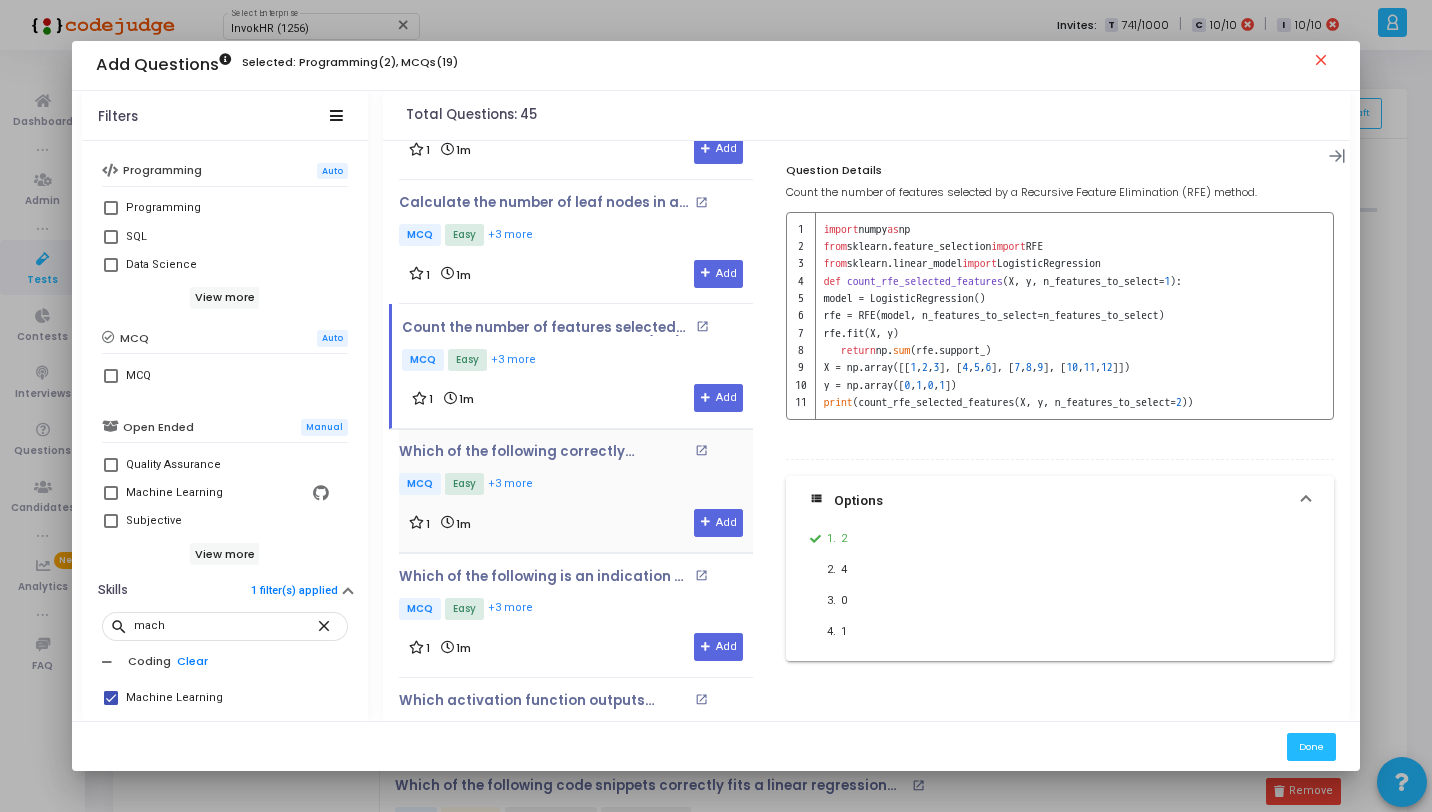 click on "MCQ   Easy   +3 more" at bounding box center (576, 485) 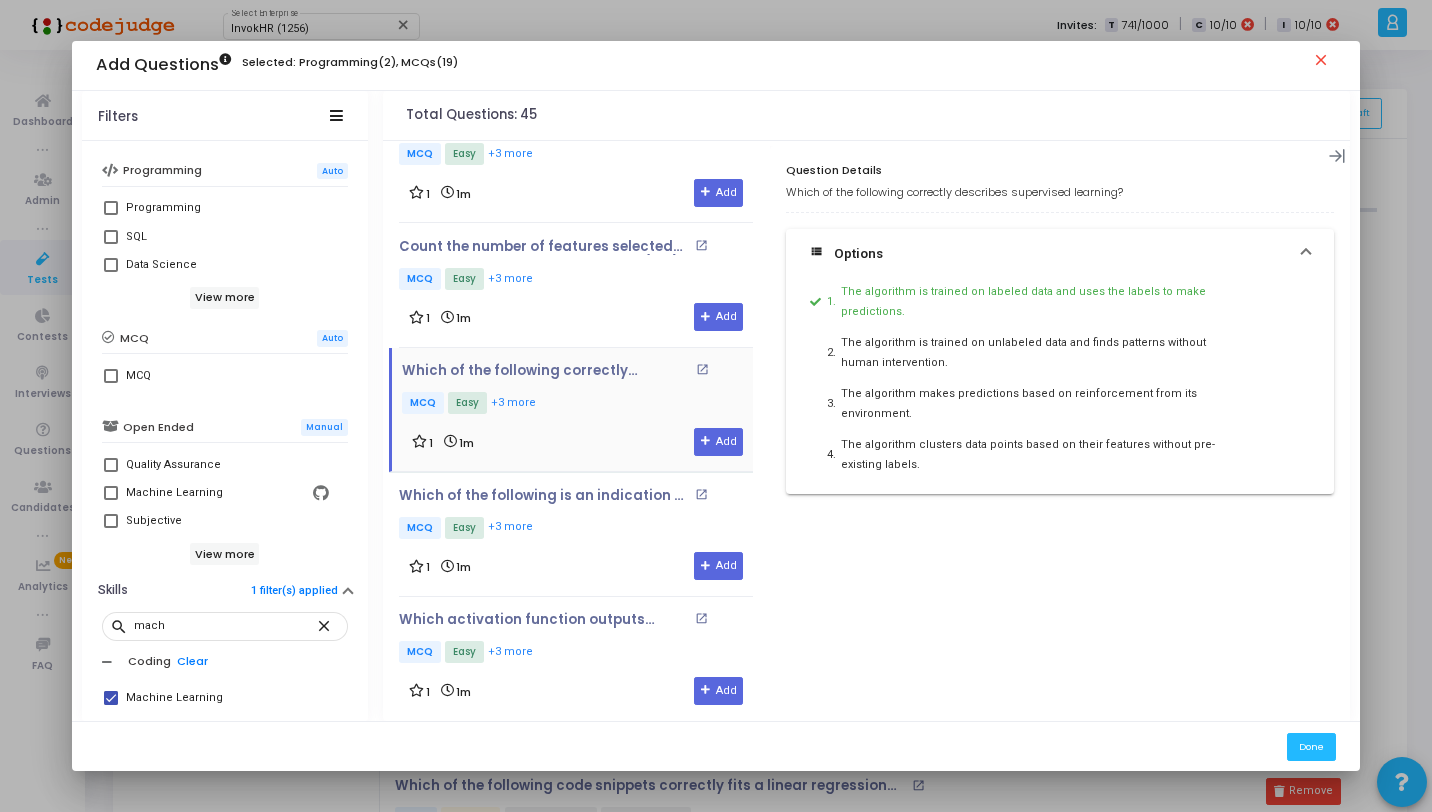 scroll, scrollTop: 2839, scrollLeft: 0, axis: vertical 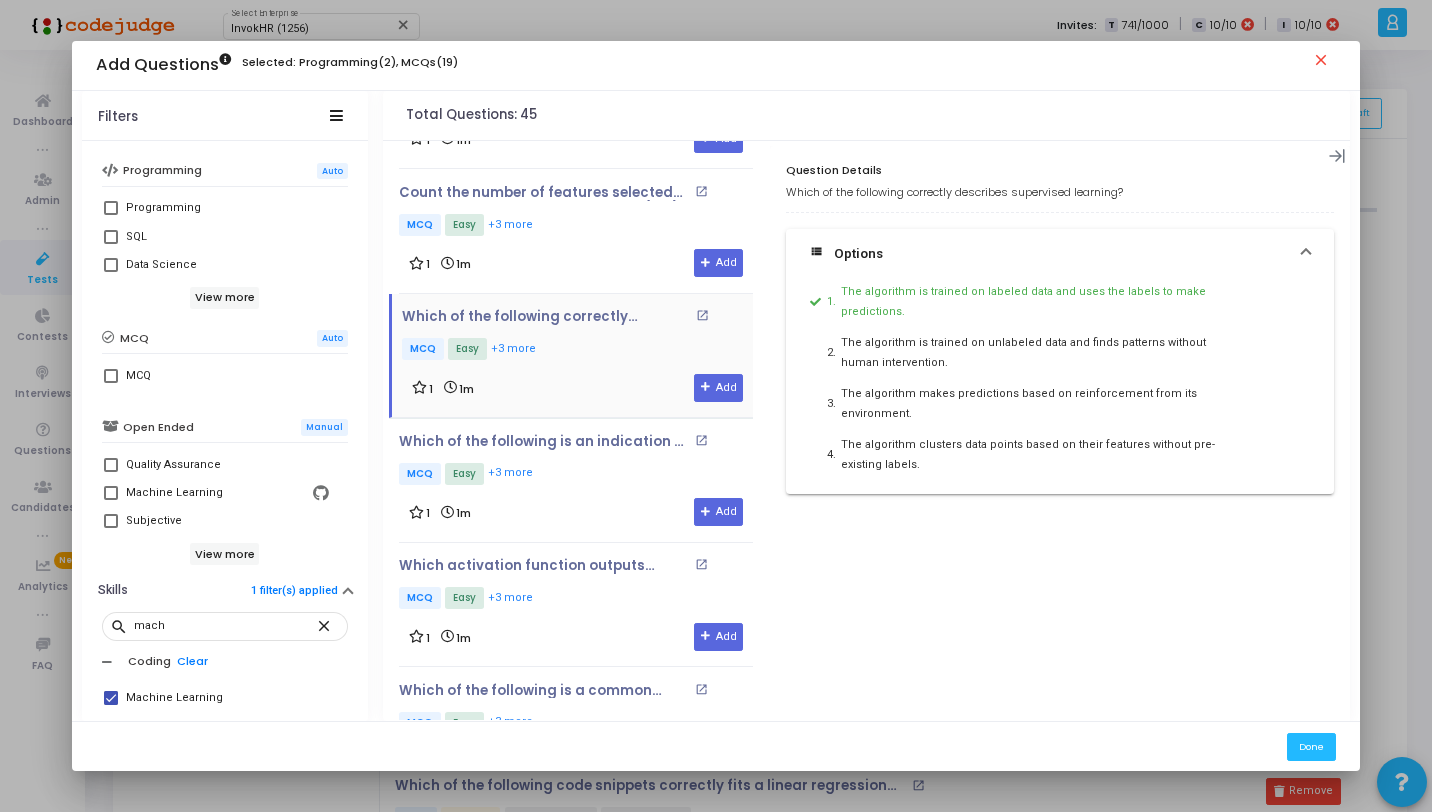 click on "MCQ   Easy   +3 more" at bounding box center [576, 475] 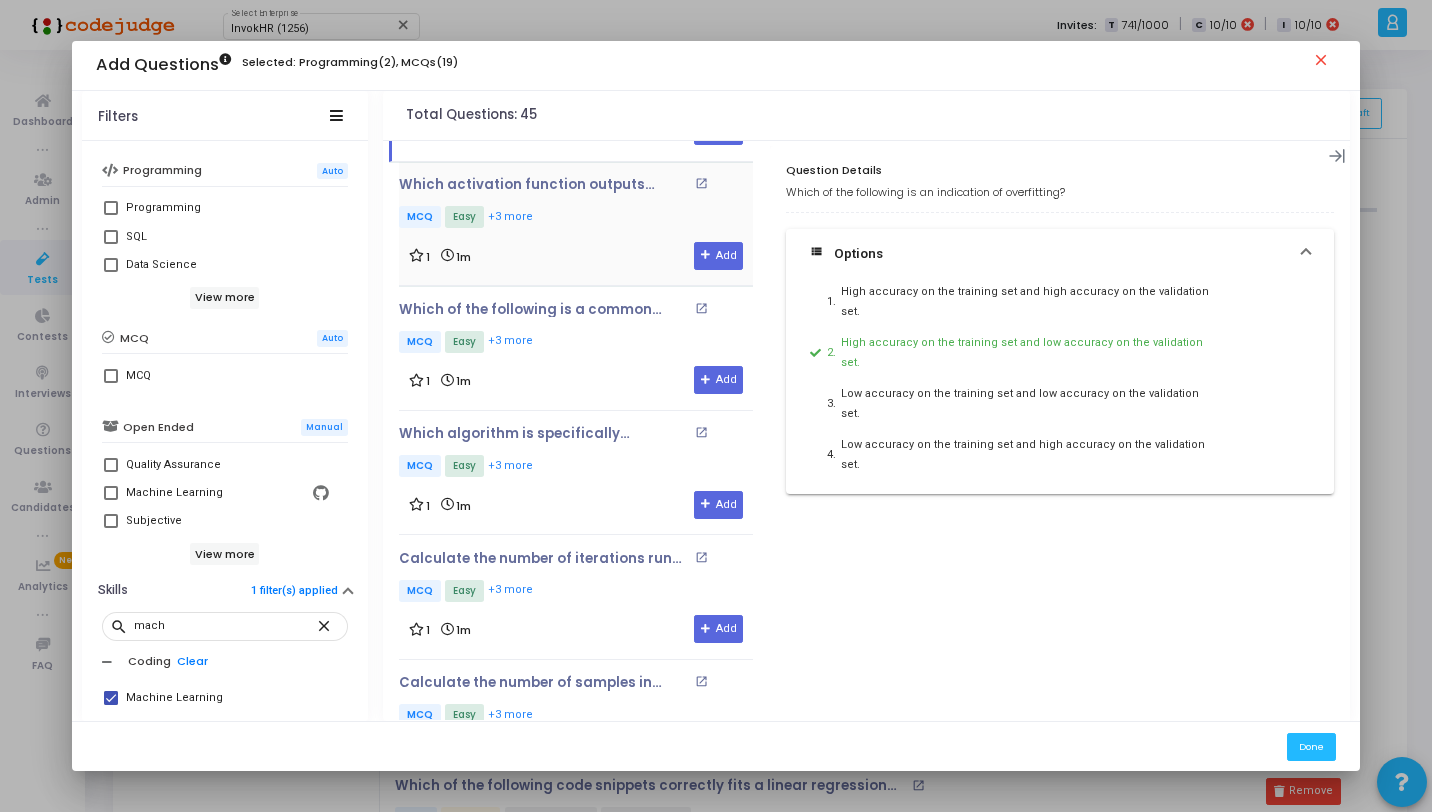 scroll, scrollTop: 3235, scrollLeft: 0, axis: vertical 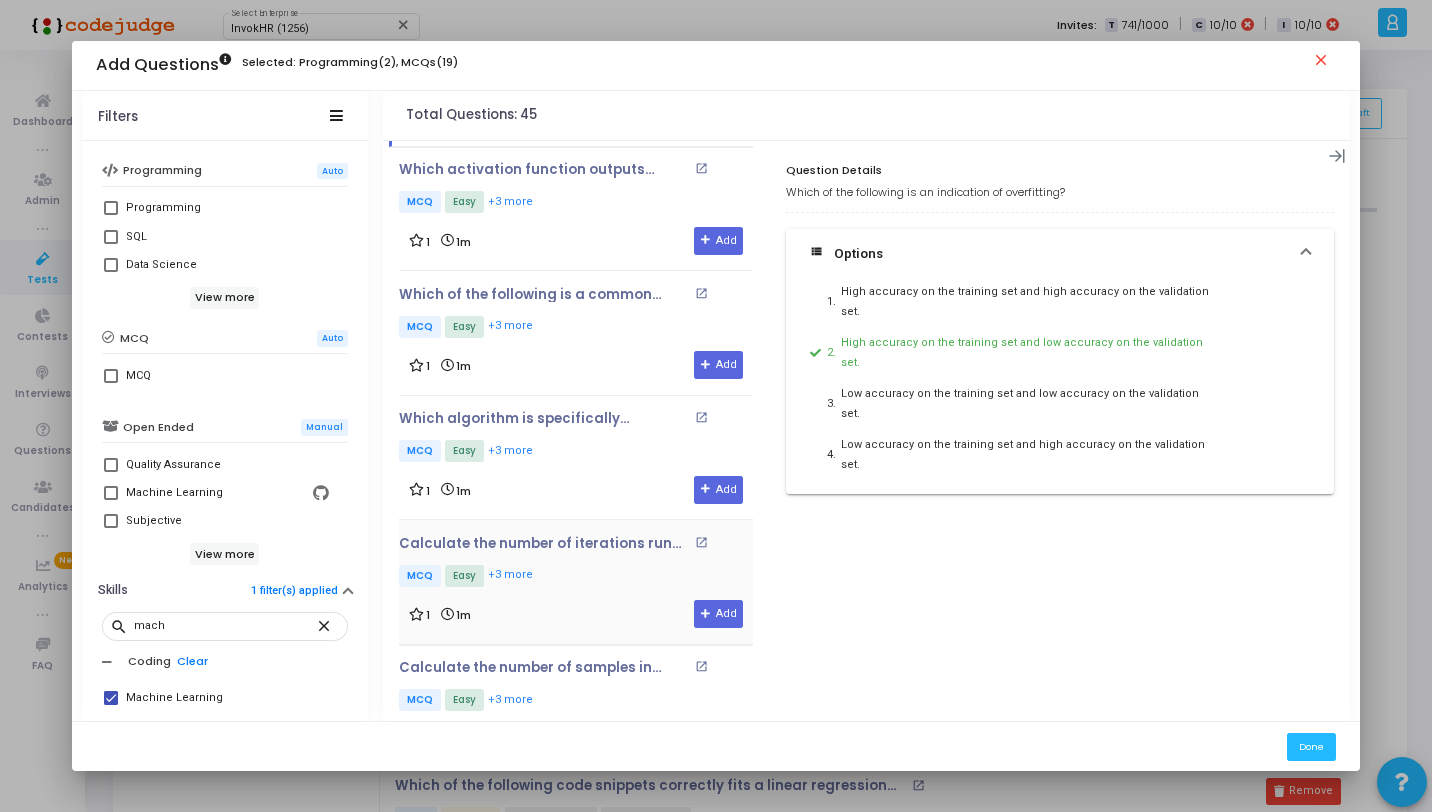 click on "Calculate the number of iterations run by a k-means clustering algorithm. open_in_new   MCQ   Easy   +3 more" at bounding box center [576, 563] 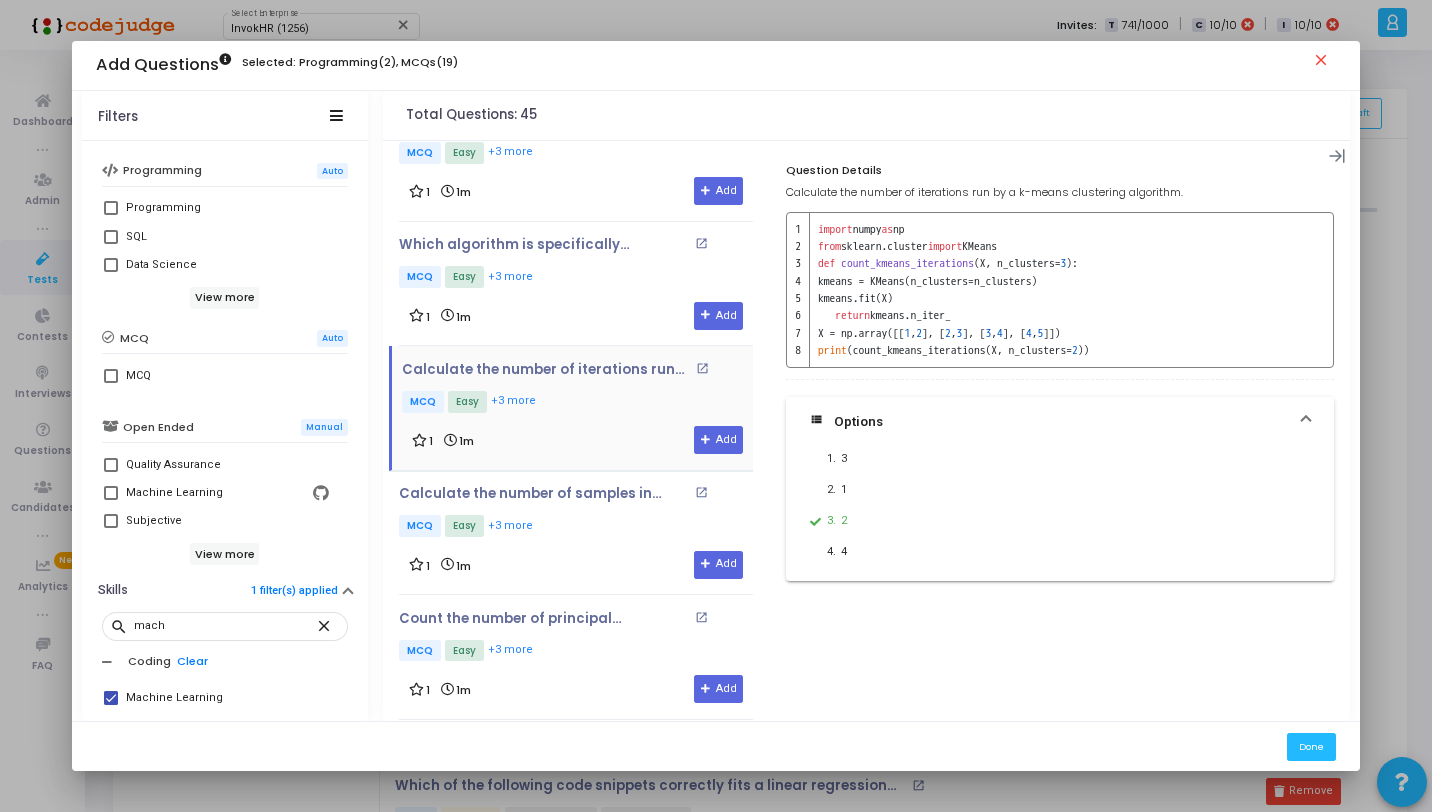 scroll, scrollTop: 3560, scrollLeft: 0, axis: vertical 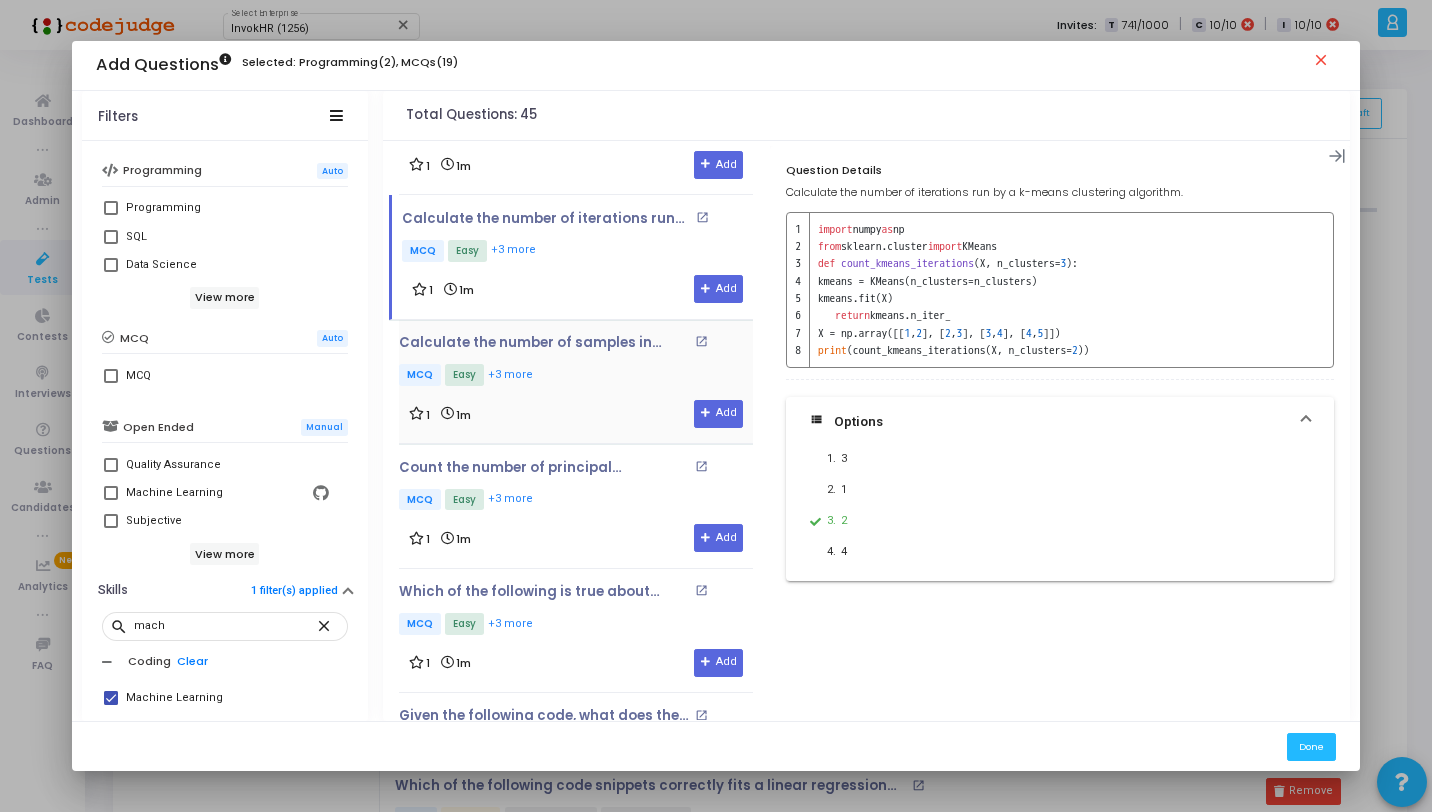 click on "MCQ   Easy   +3 more" at bounding box center (576, 376) 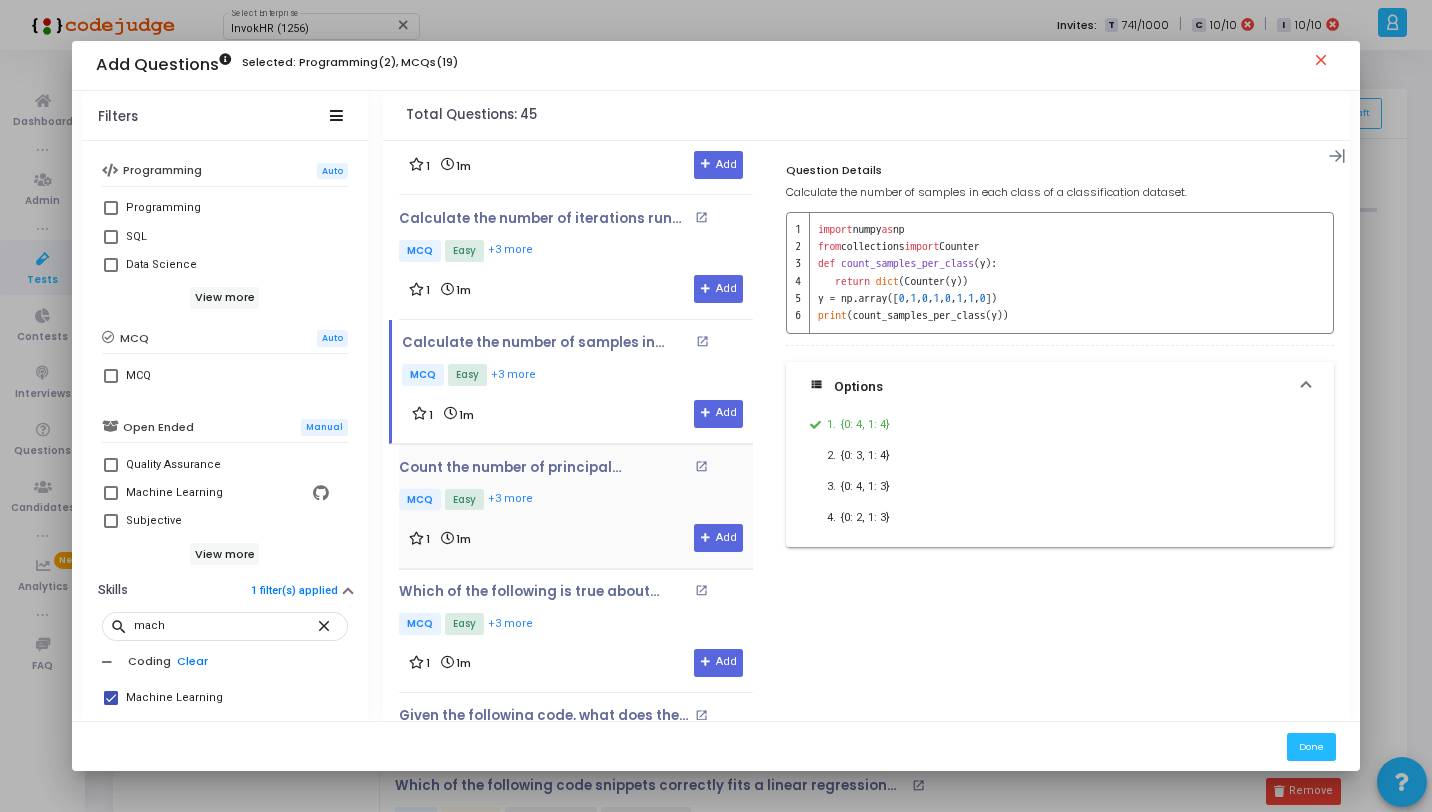 click on "Count the number of principal components in a PCA model that explain a given percentage of variance. open_in_new   MCQ   Easy   +3 more" at bounding box center [576, 487] 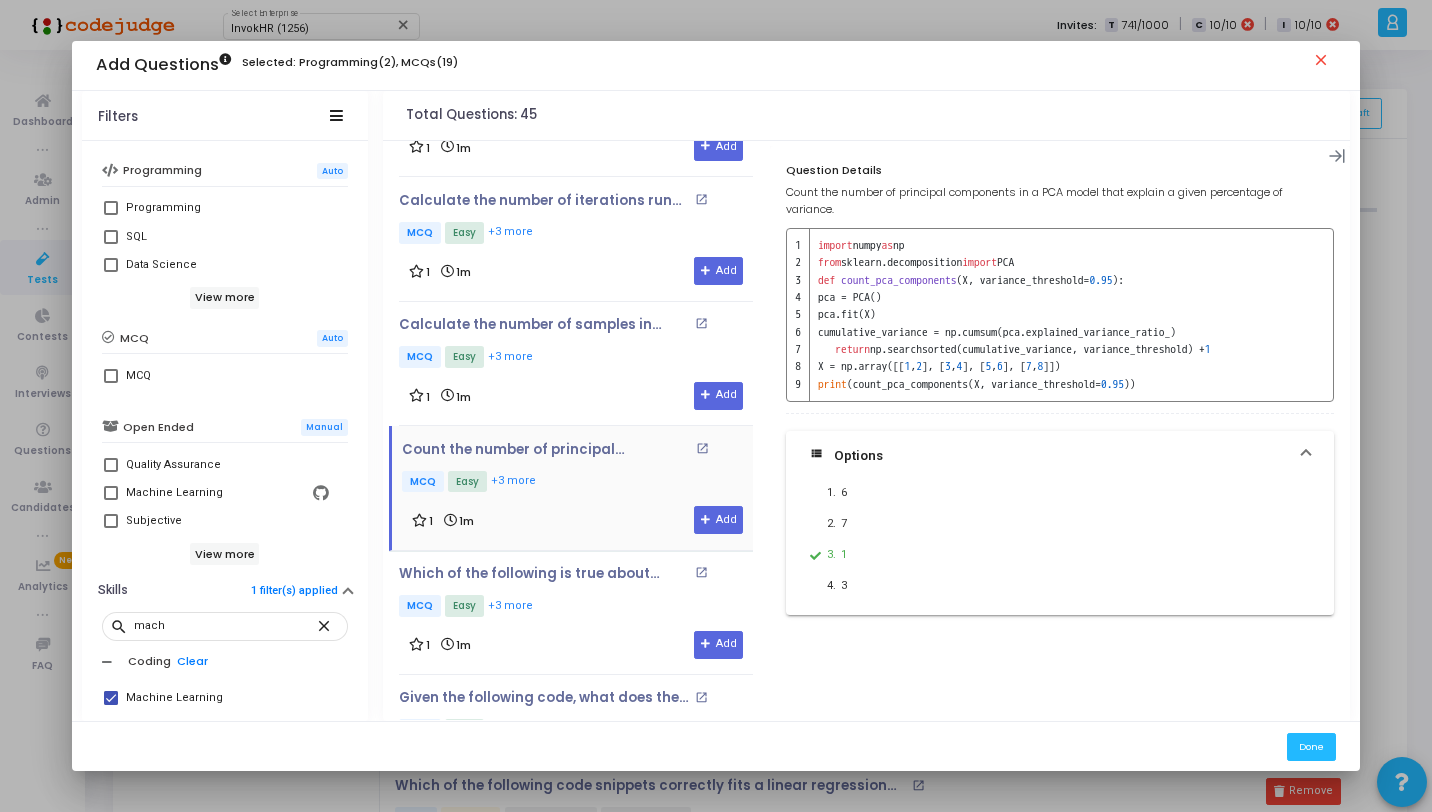 scroll, scrollTop: 3592, scrollLeft: 0, axis: vertical 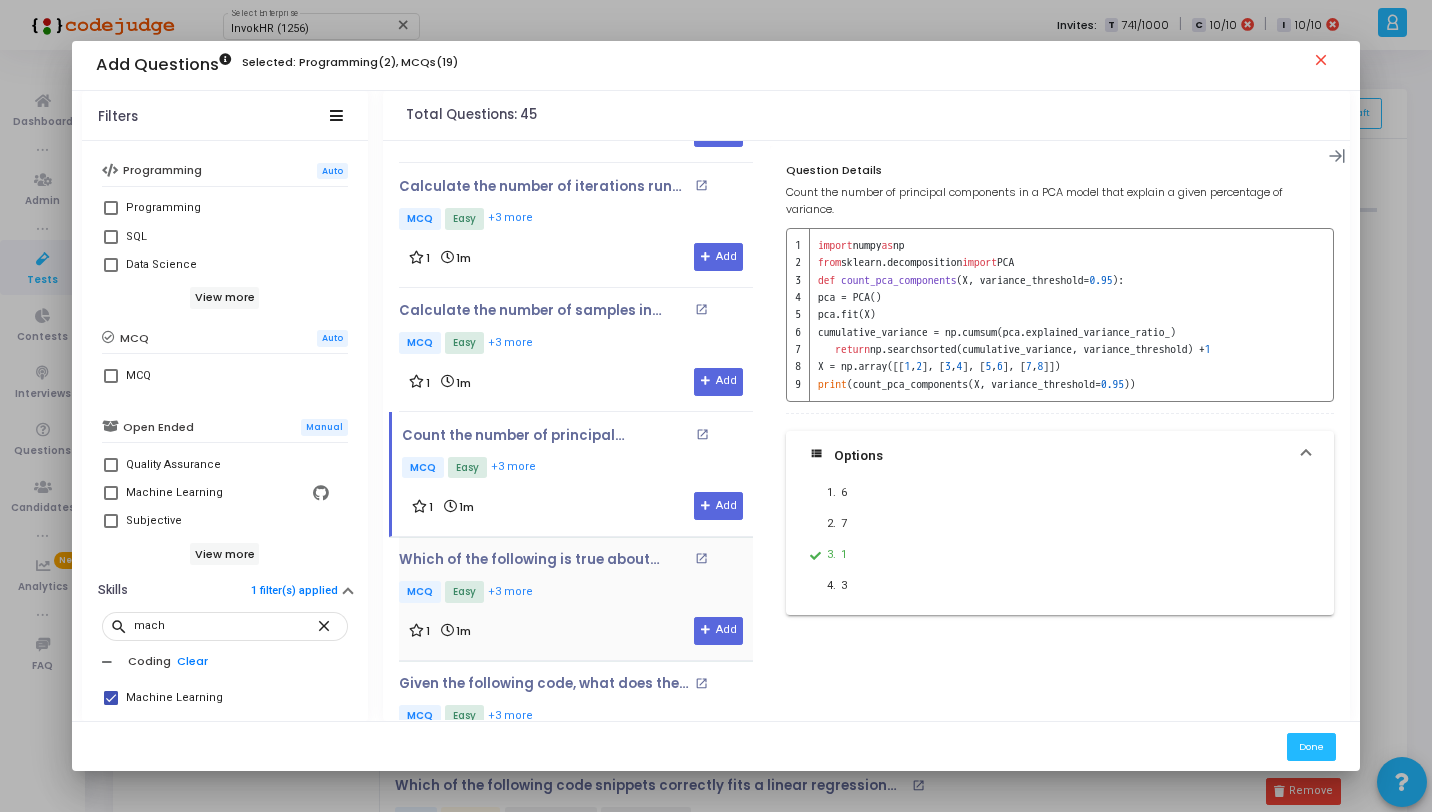click on "Which of the following is true about hierarchical clustering? open_in_new   MCQ   Easy   +3 more 1 1m  Add" at bounding box center (576, 599) 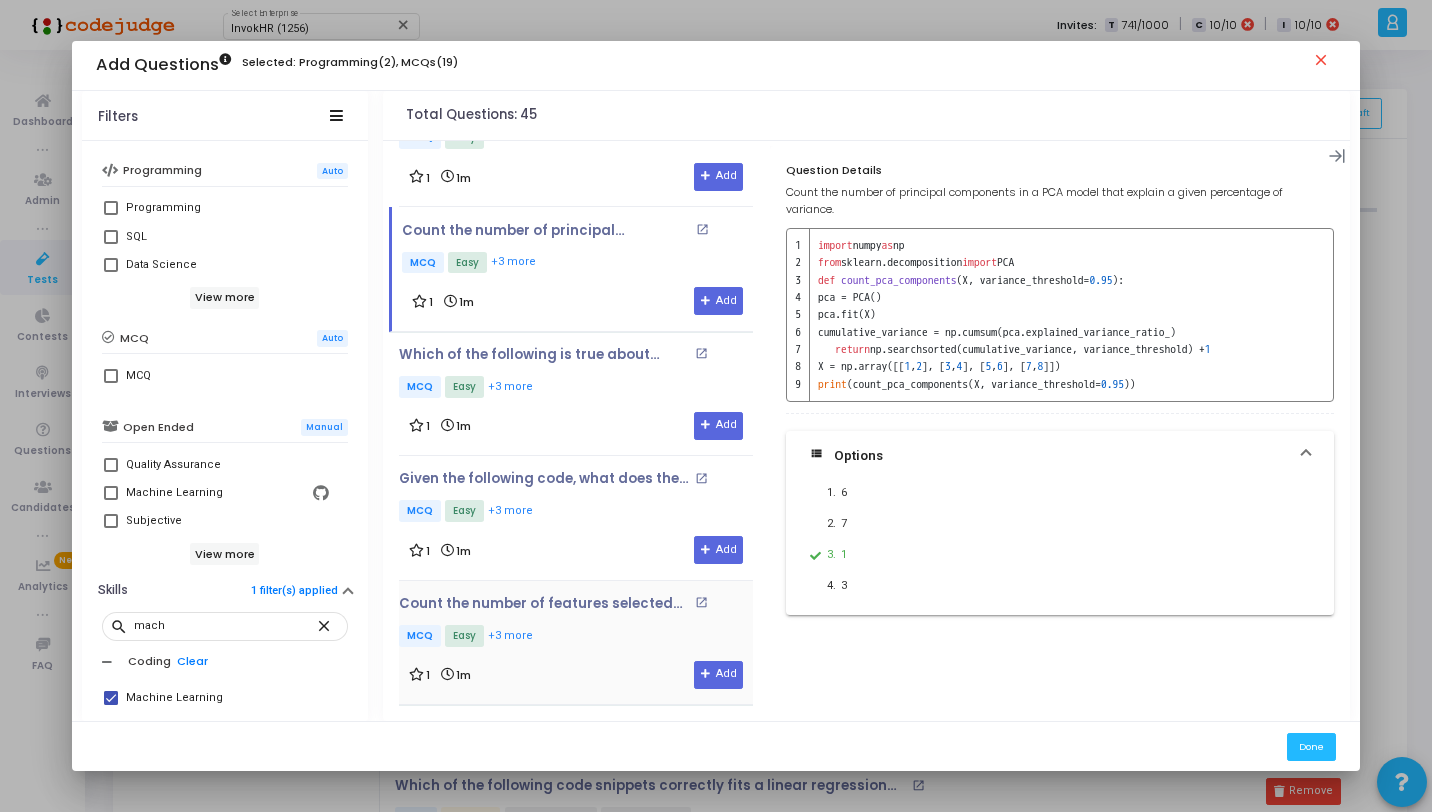 scroll, scrollTop: 3938, scrollLeft: 0, axis: vertical 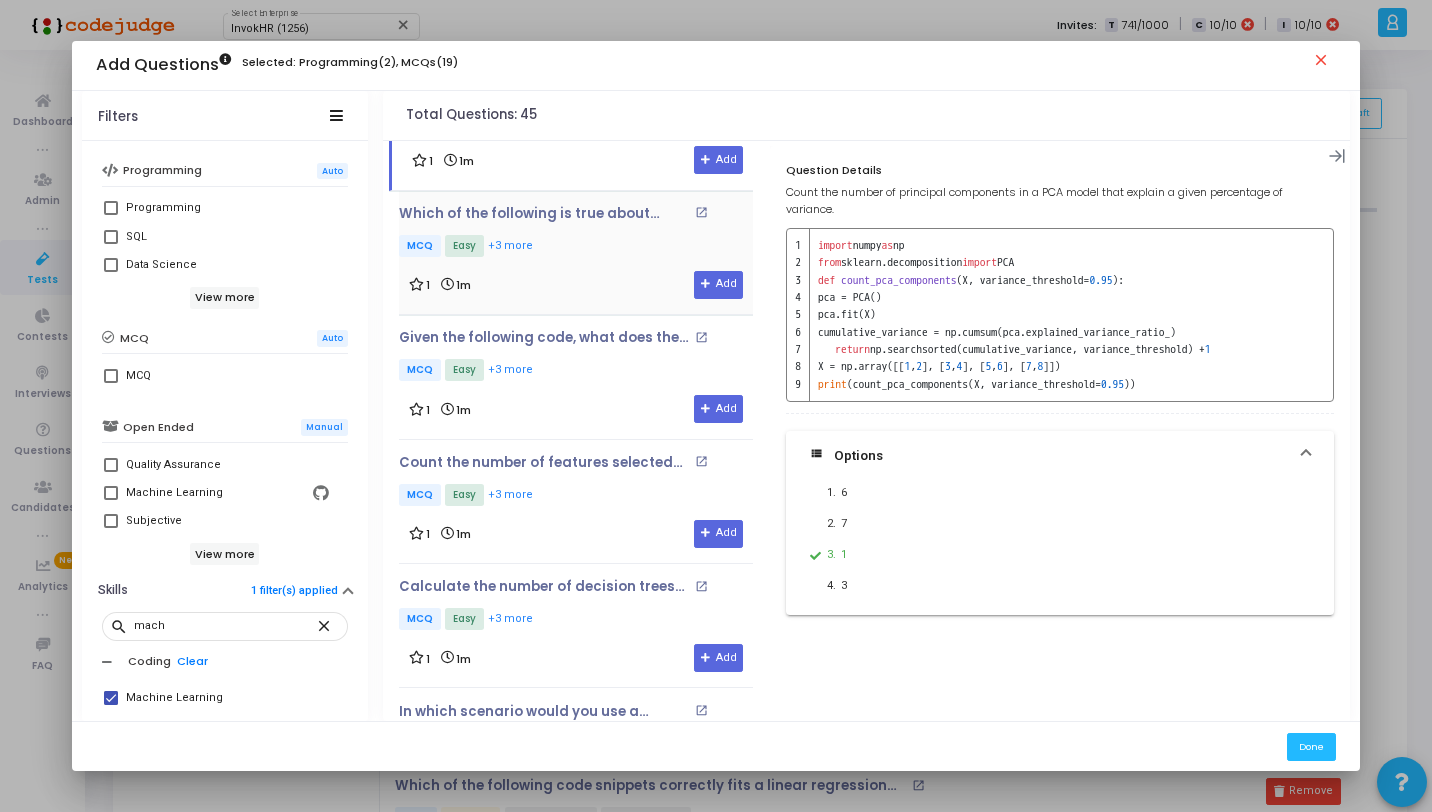 click on "Which of the following is true about hierarchical clustering? open_in_new   MCQ   Easy   +3 more 1 1m  Add" at bounding box center [576, 252] 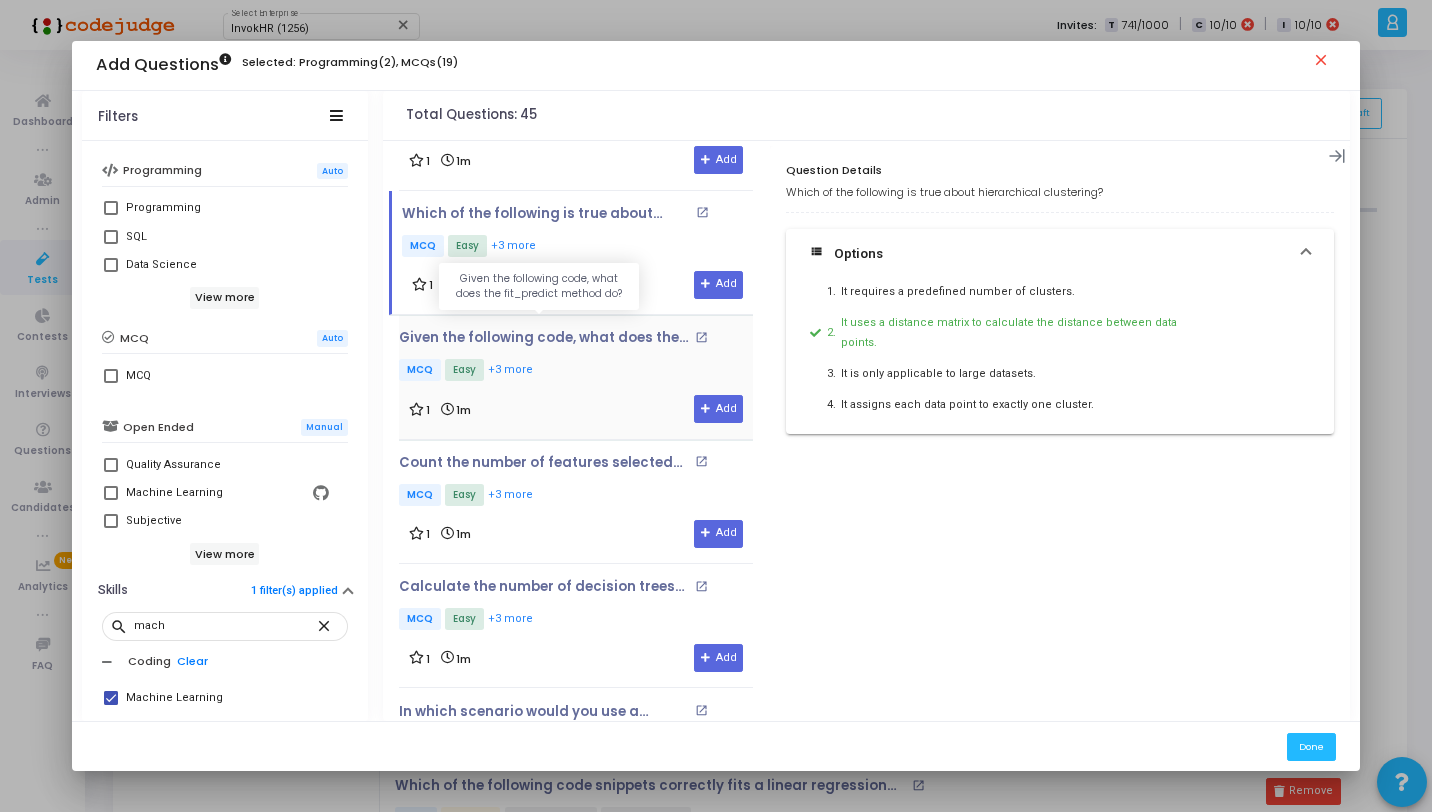 click on "Given the following code, what does the fit_predict method do?" at bounding box center (544, 338) 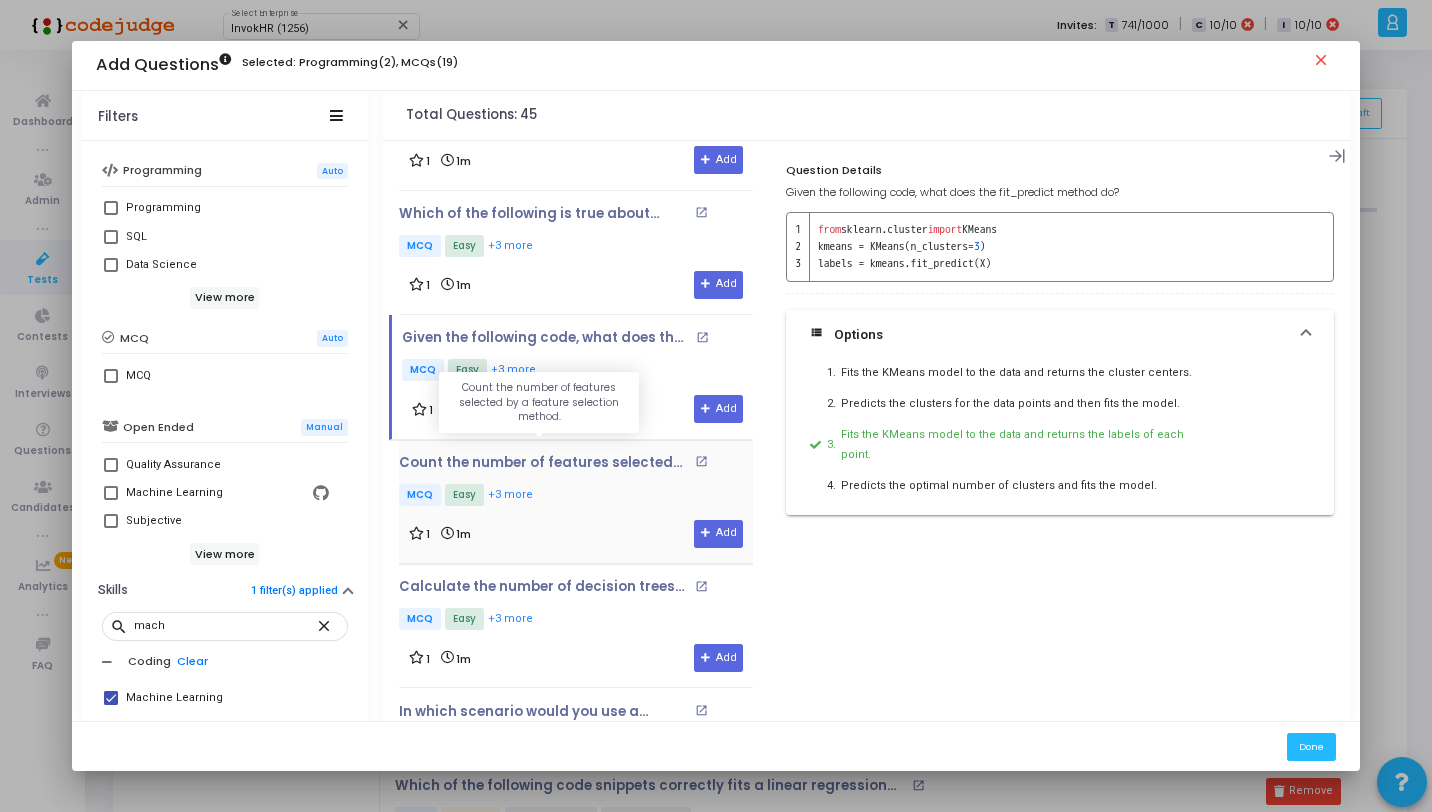 click on "Count the number of features selected by a feature selection method." at bounding box center (544, 463) 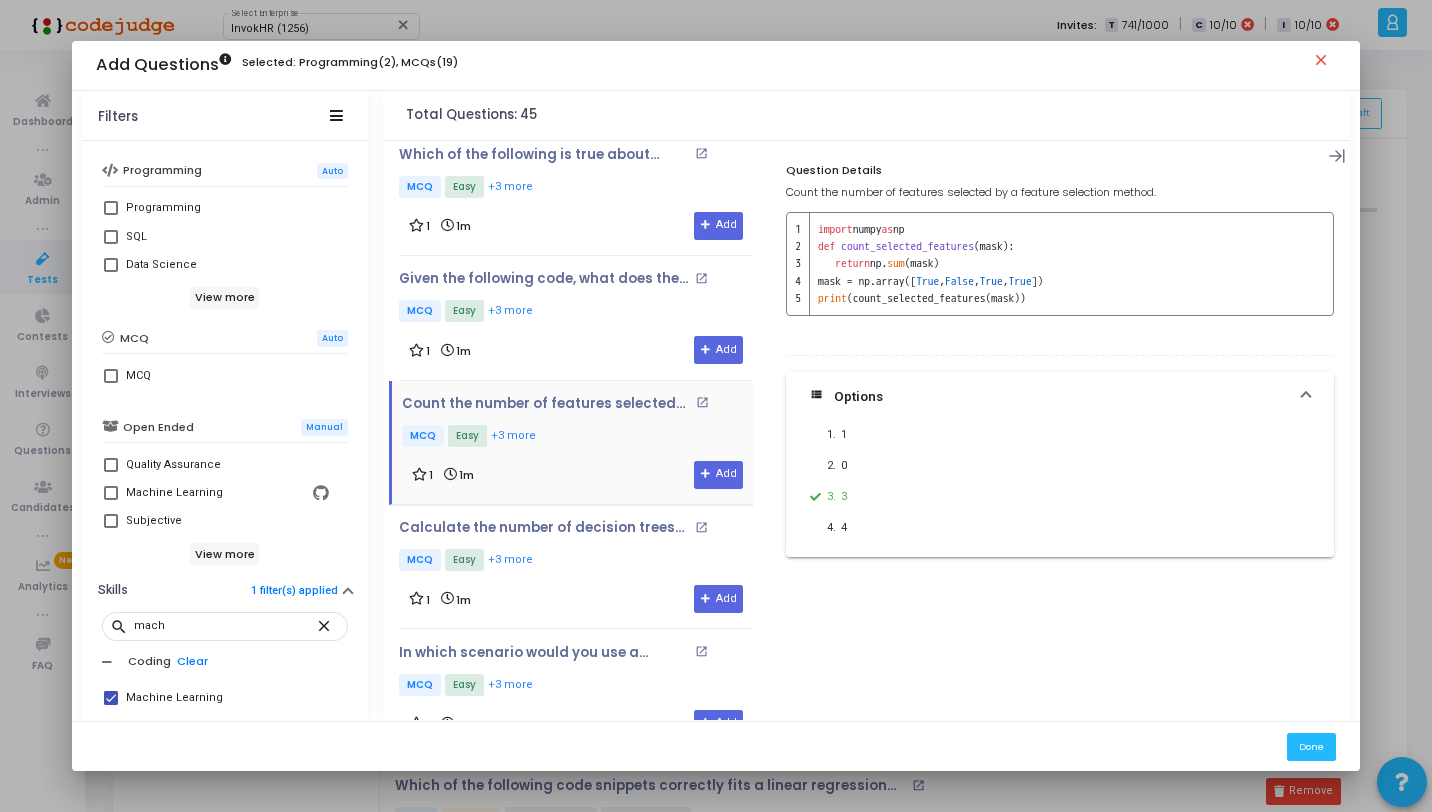 scroll, scrollTop: 4063, scrollLeft: 0, axis: vertical 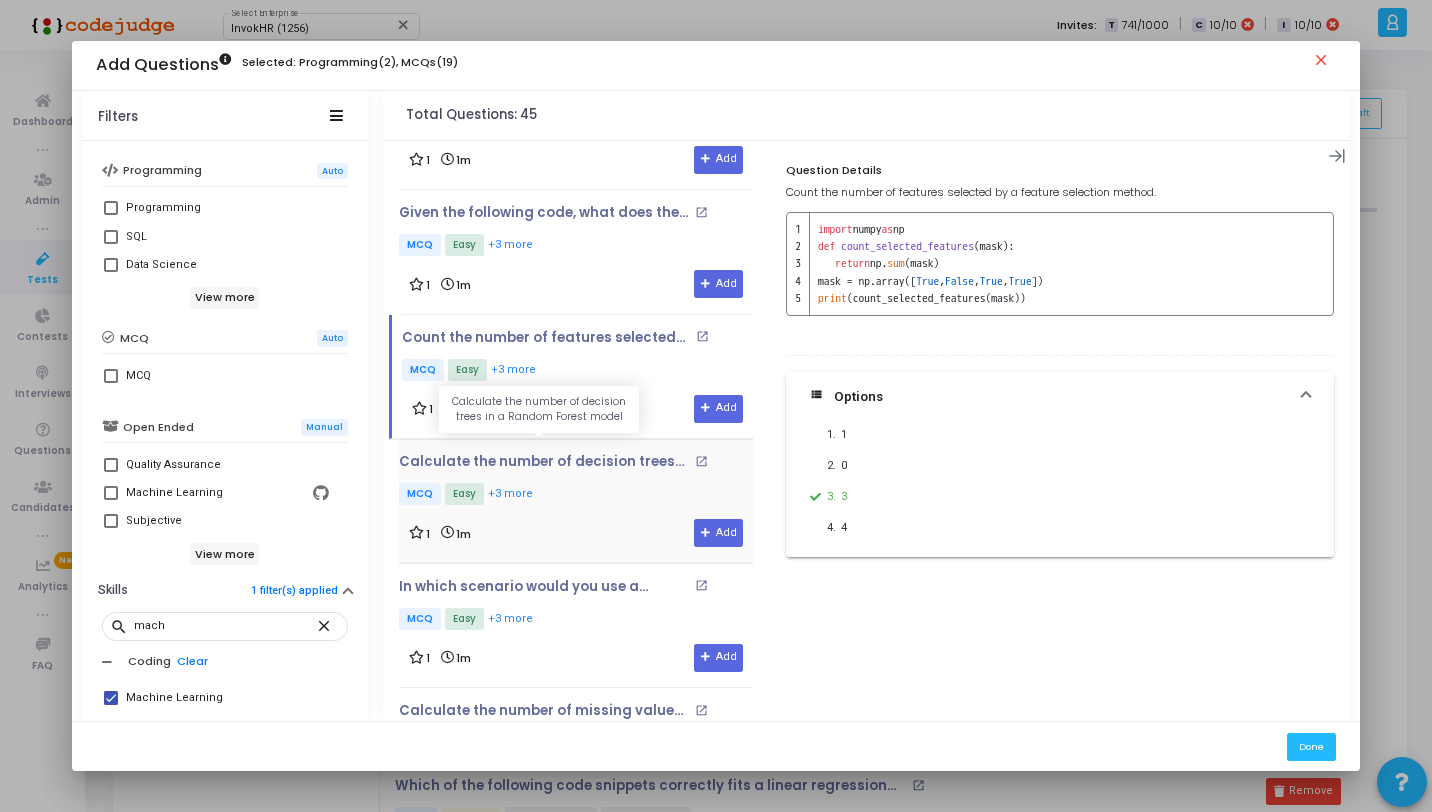 click on "Calculate the number of decision trees in a Random Forest model" at bounding box center [544, 462] 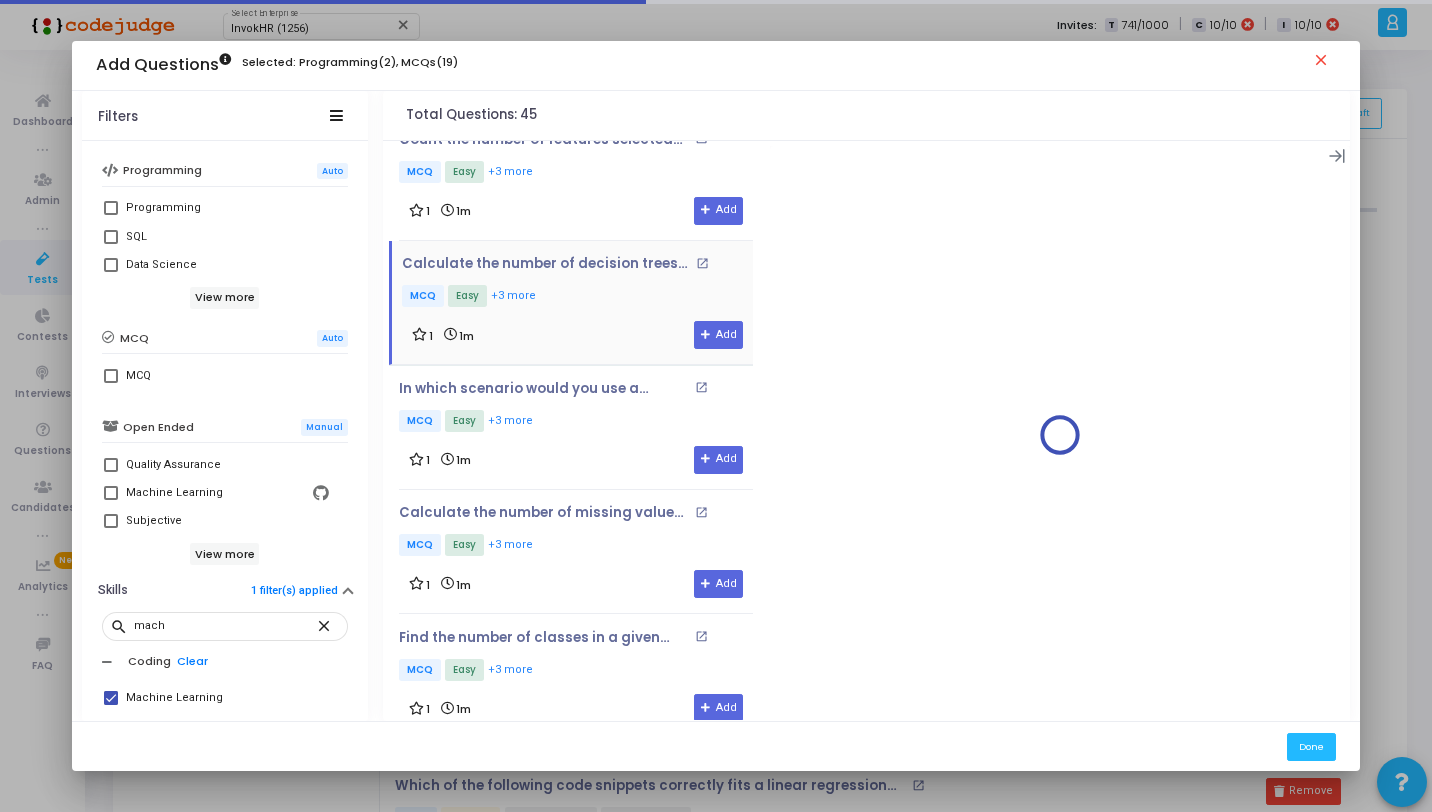scroll, scrollTop: 4282, scrollLeft: 0, axis: vertical 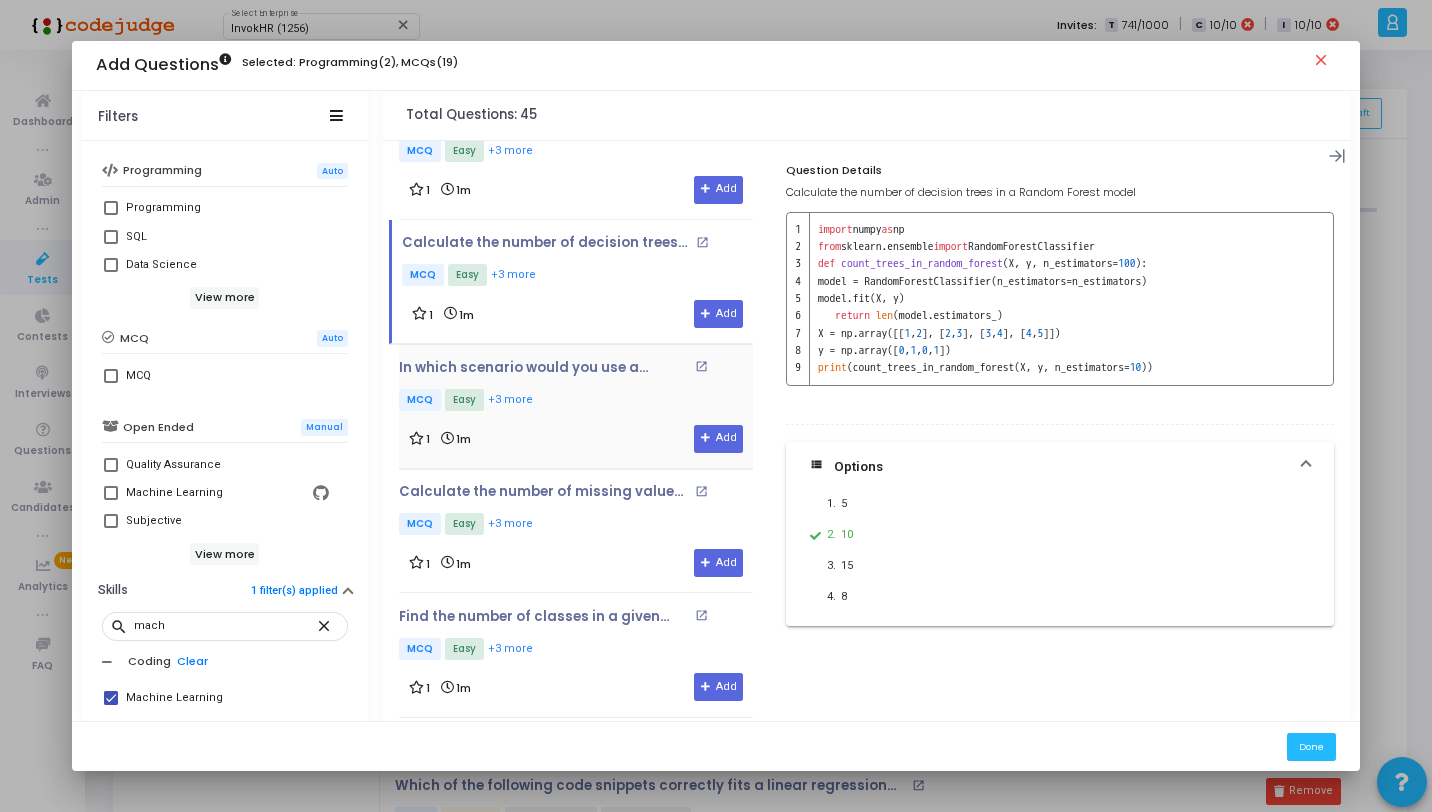 click on "MCQ   Easy   +3 more" at bounding box center [576, 401] 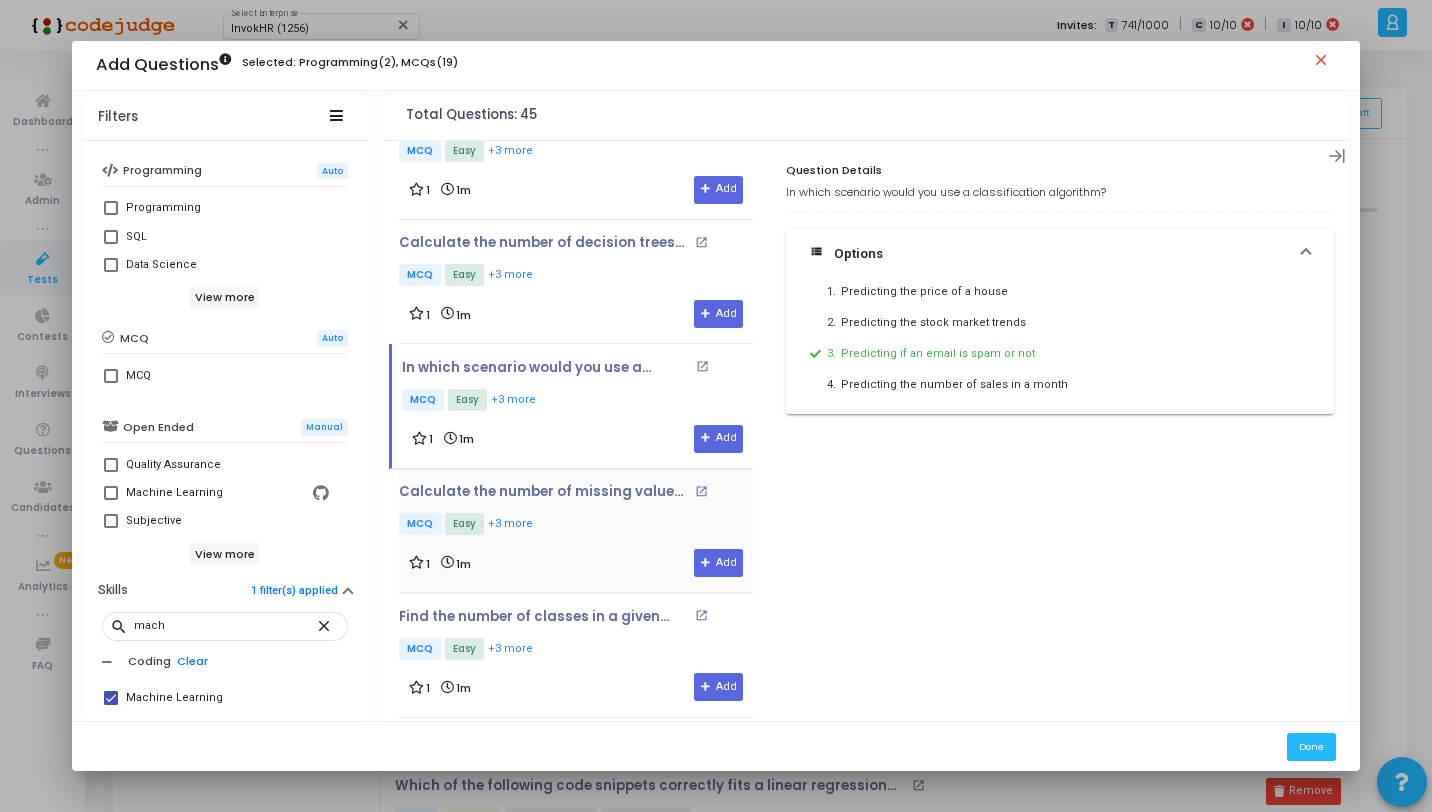 click on "Calculate the number of missing values in a dataset. open_in_new   MCQ   Easy   +3 more" at bounding box center [576, 511] 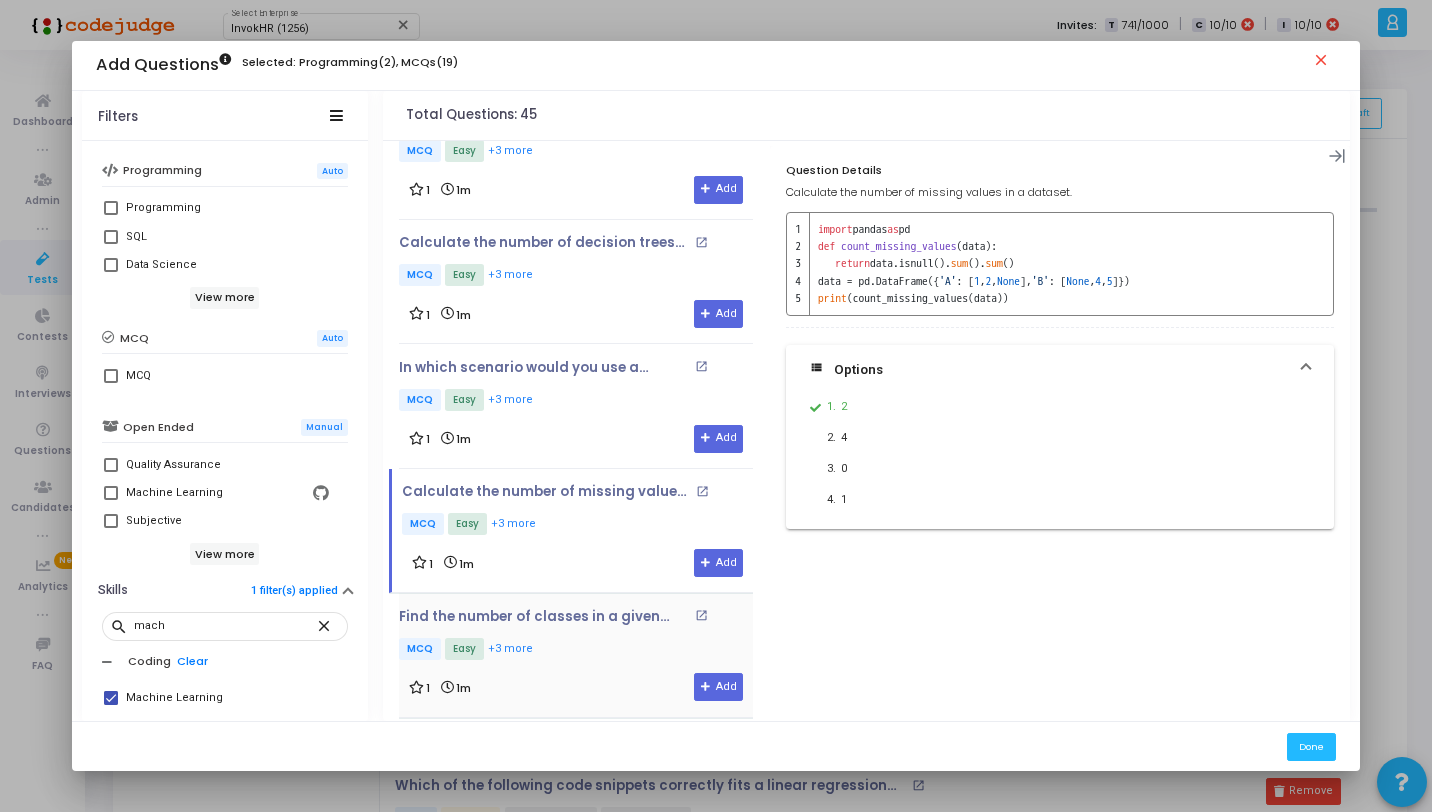 click on "Find the number of classes in a given target variable of a dataset. open_in_new   MCQ   Easy   +3 more" at bounding box center (576, 636) 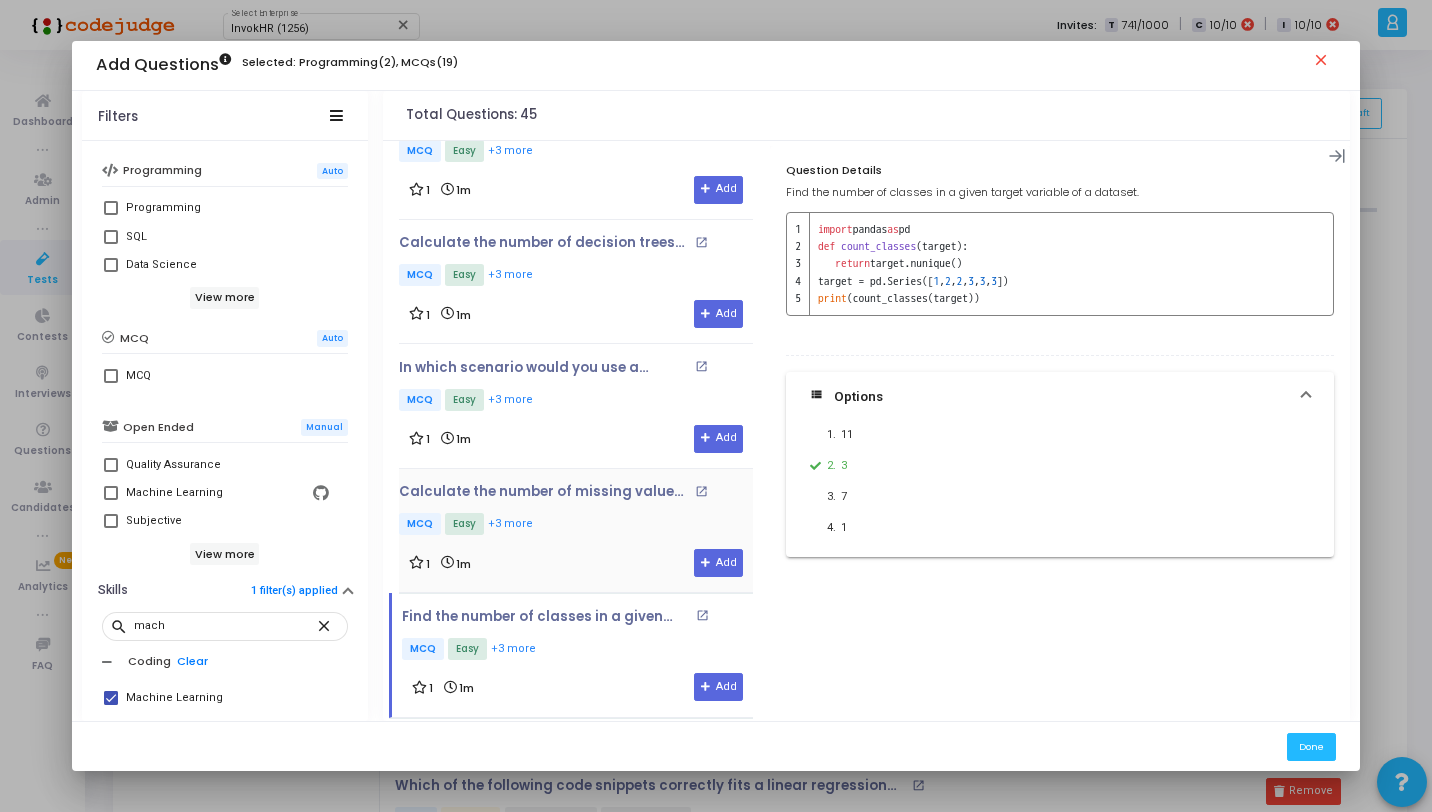 click on "MCQ   Easy   +3 more" at bounding box center (576, 525) 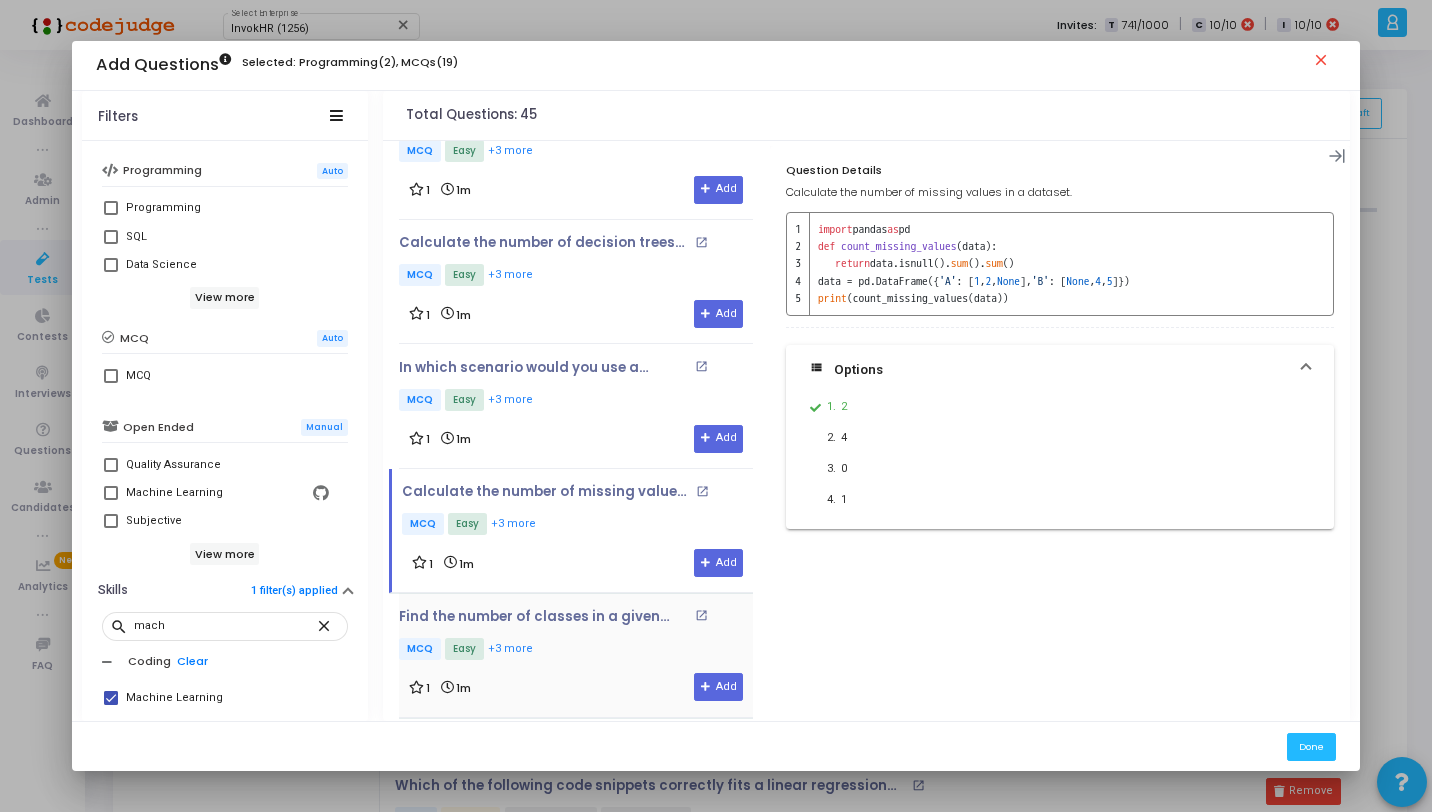 click on "MCQ   Easy   +3 more" at bounding box center (576, 650) 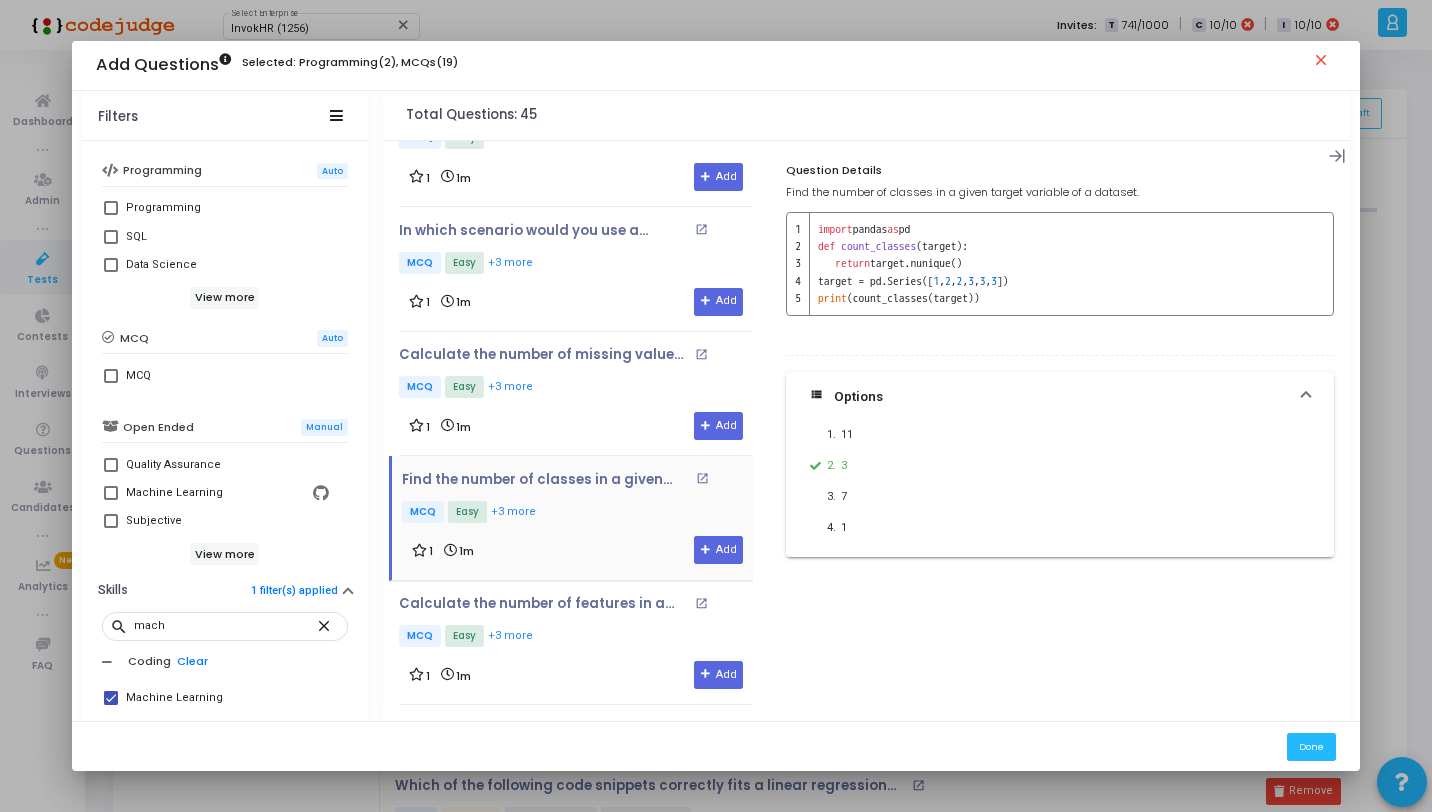 scroll, scrollTop: 4476, scrollLeft: 0, axis: vertical 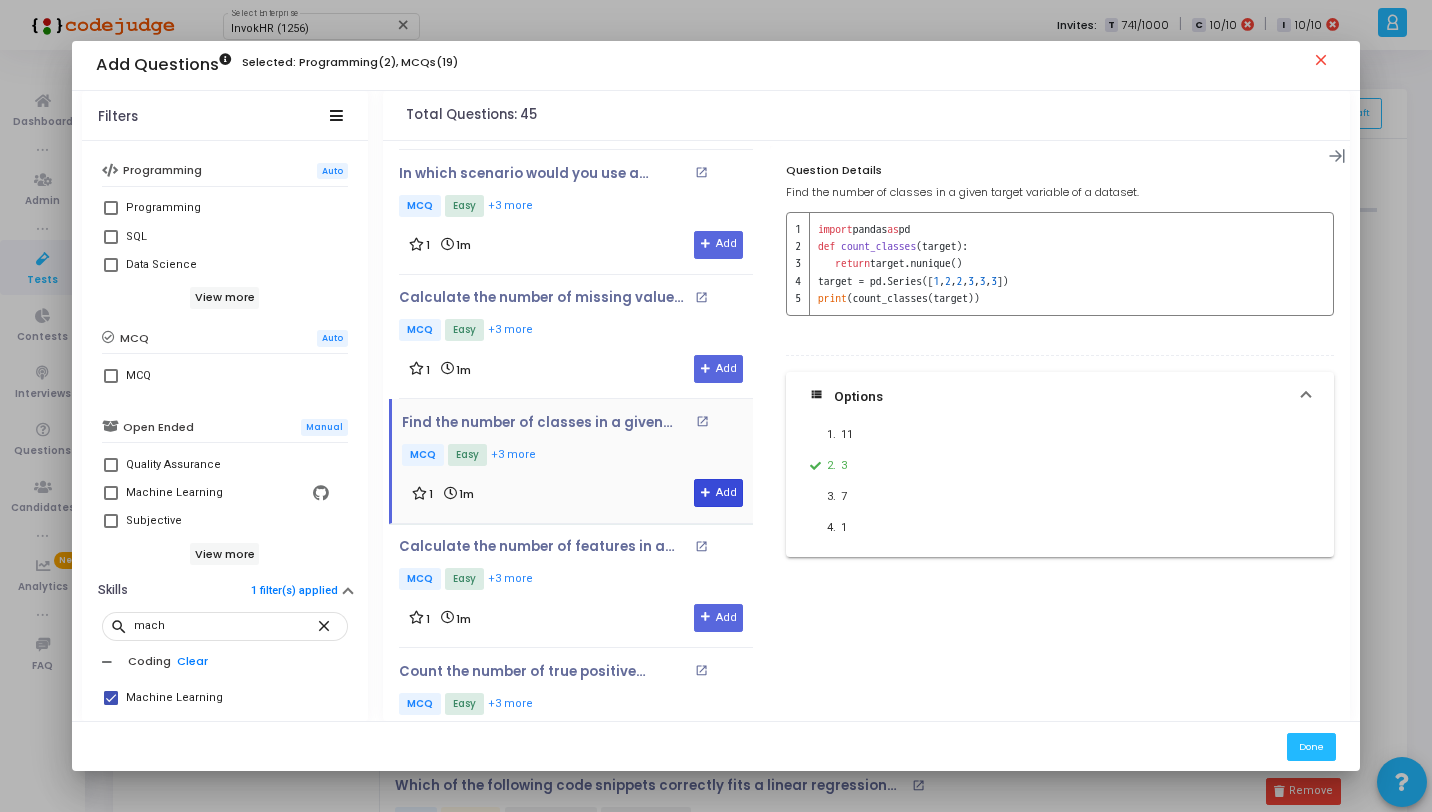 click at bounding box center (706, 493) 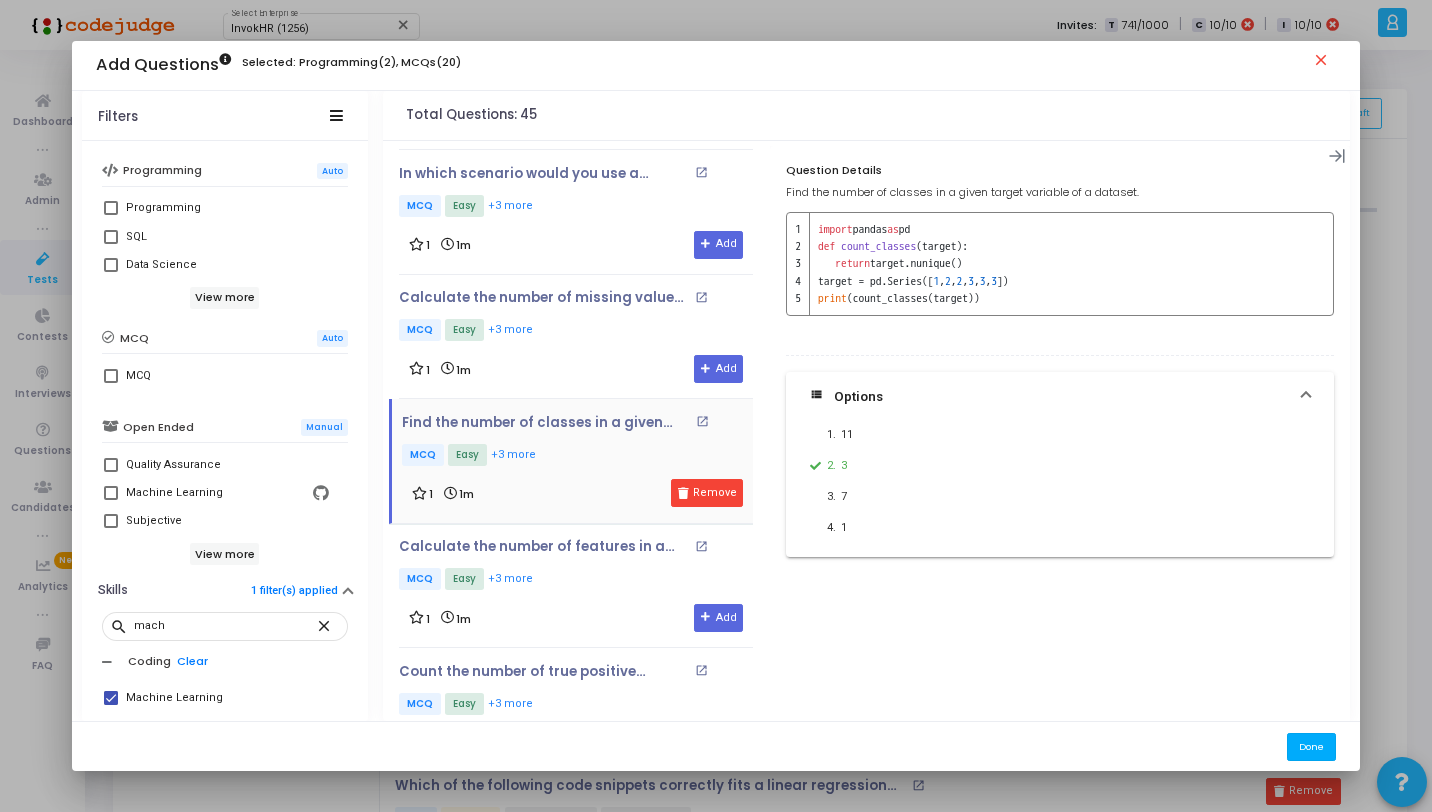 click on "Done" at bounding box center [1311, 746] 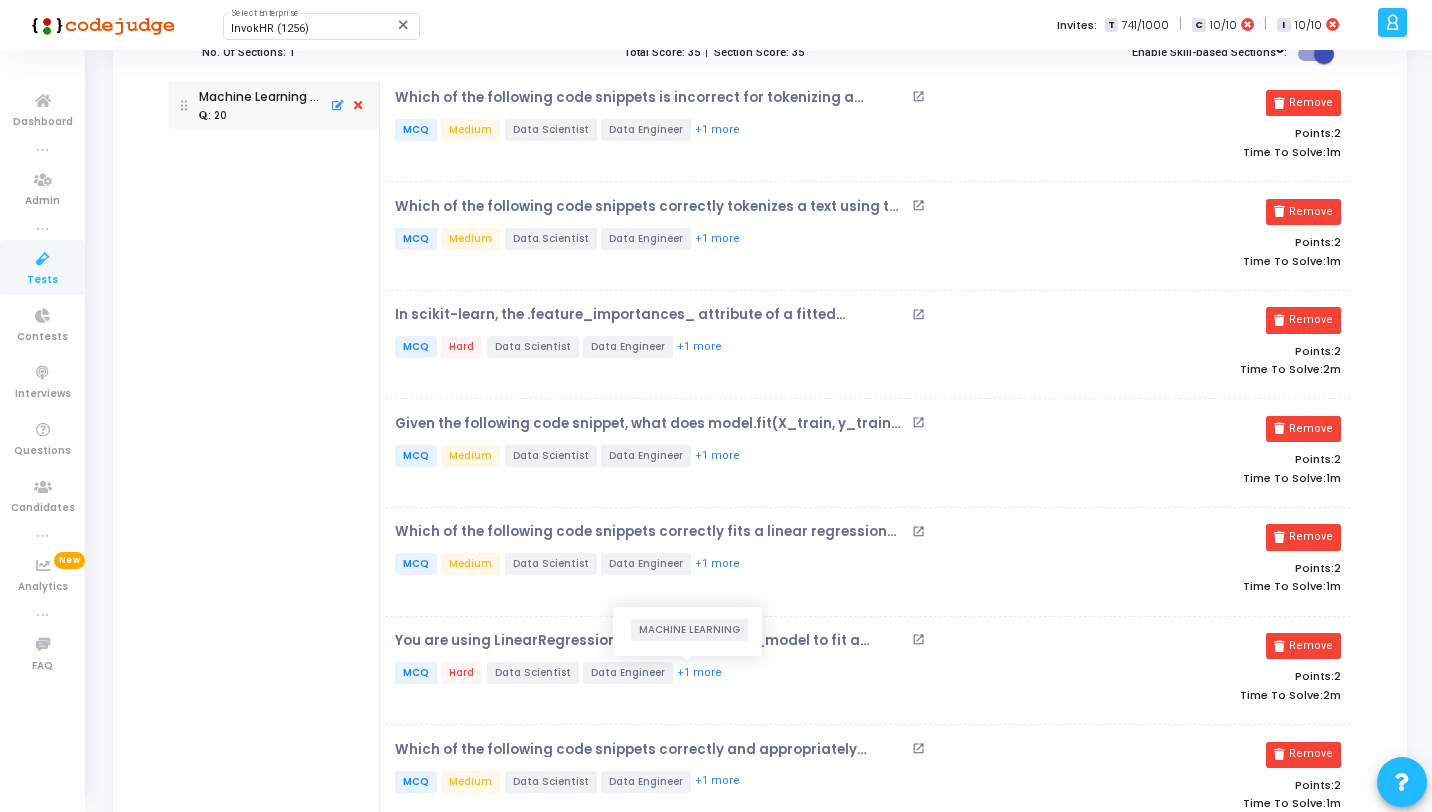 scroll, scrollTop: 77, scrollLeft: 0, axis: vertical 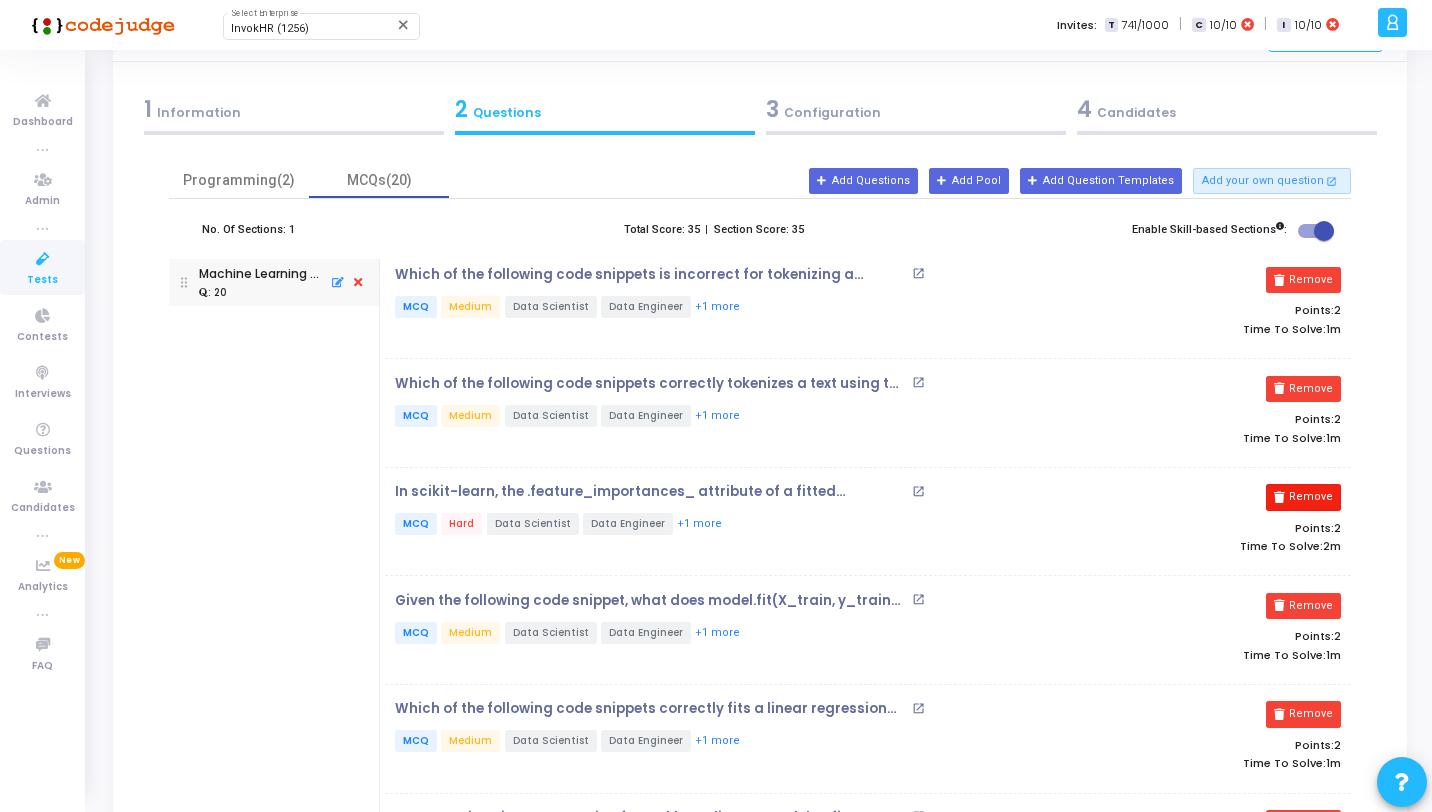 click on "Remove" at bounding box center [1303, 497] 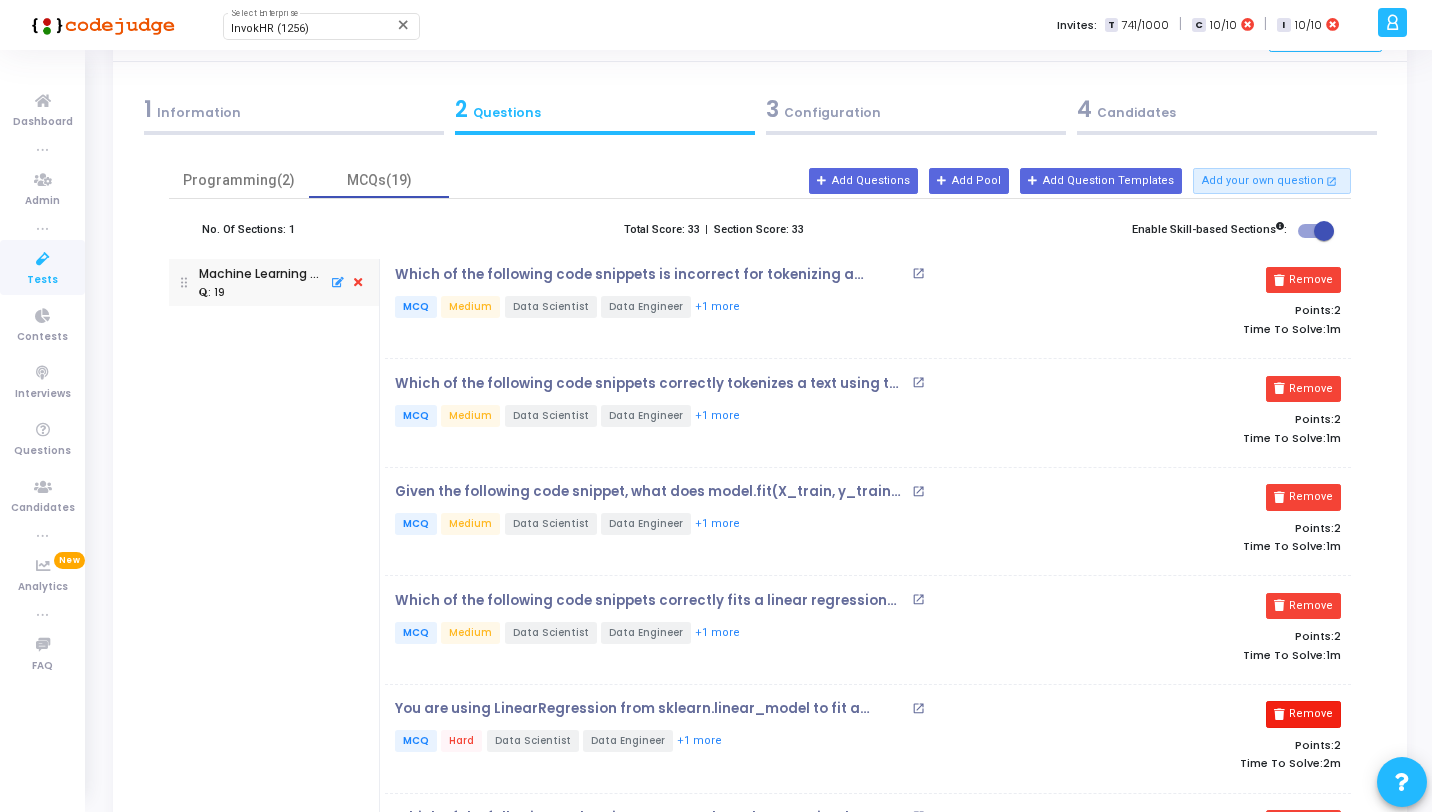 click on "Remove" at bounding box center (1303, 714) 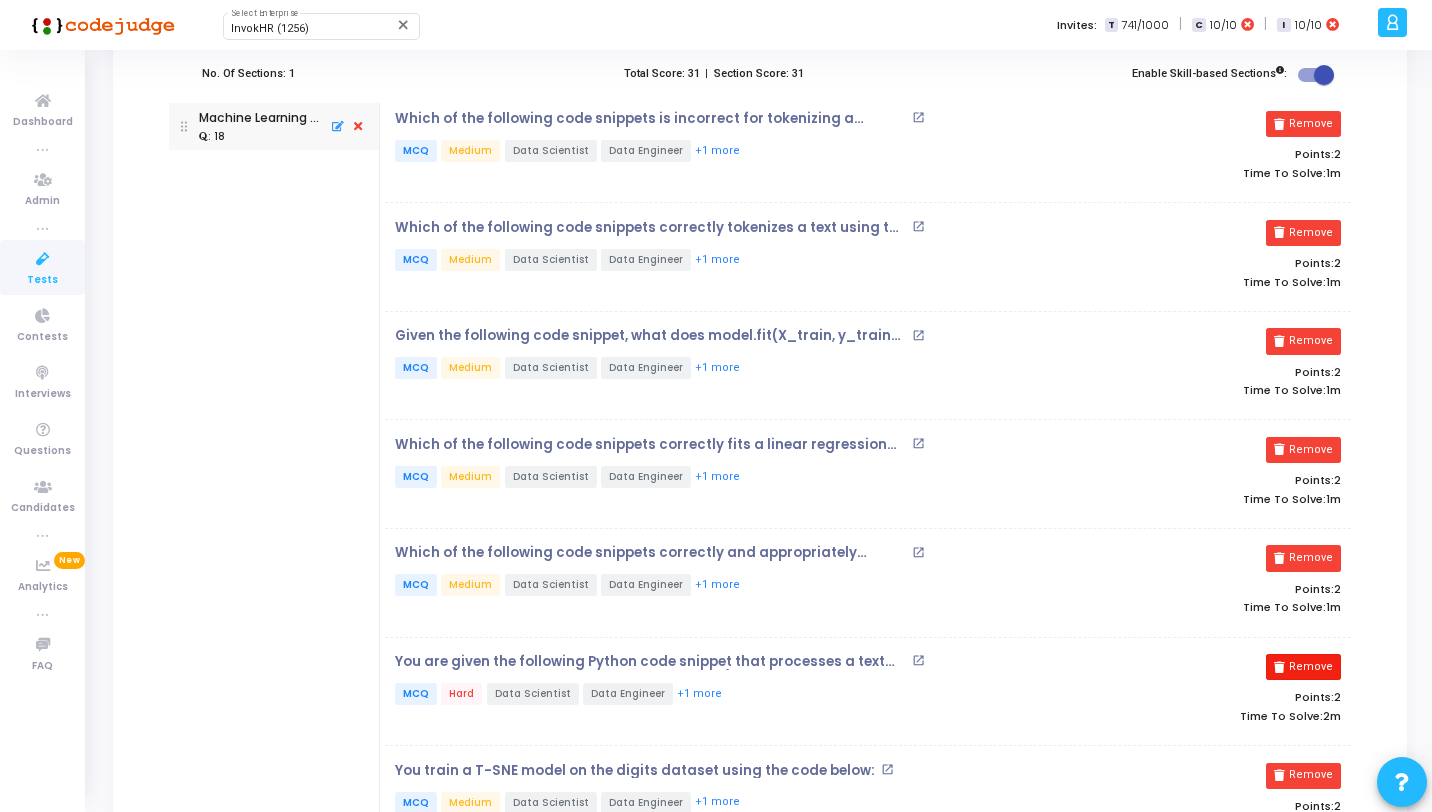 scroll, scrollTop: 236, scrollLeft: 0, axis: vertical 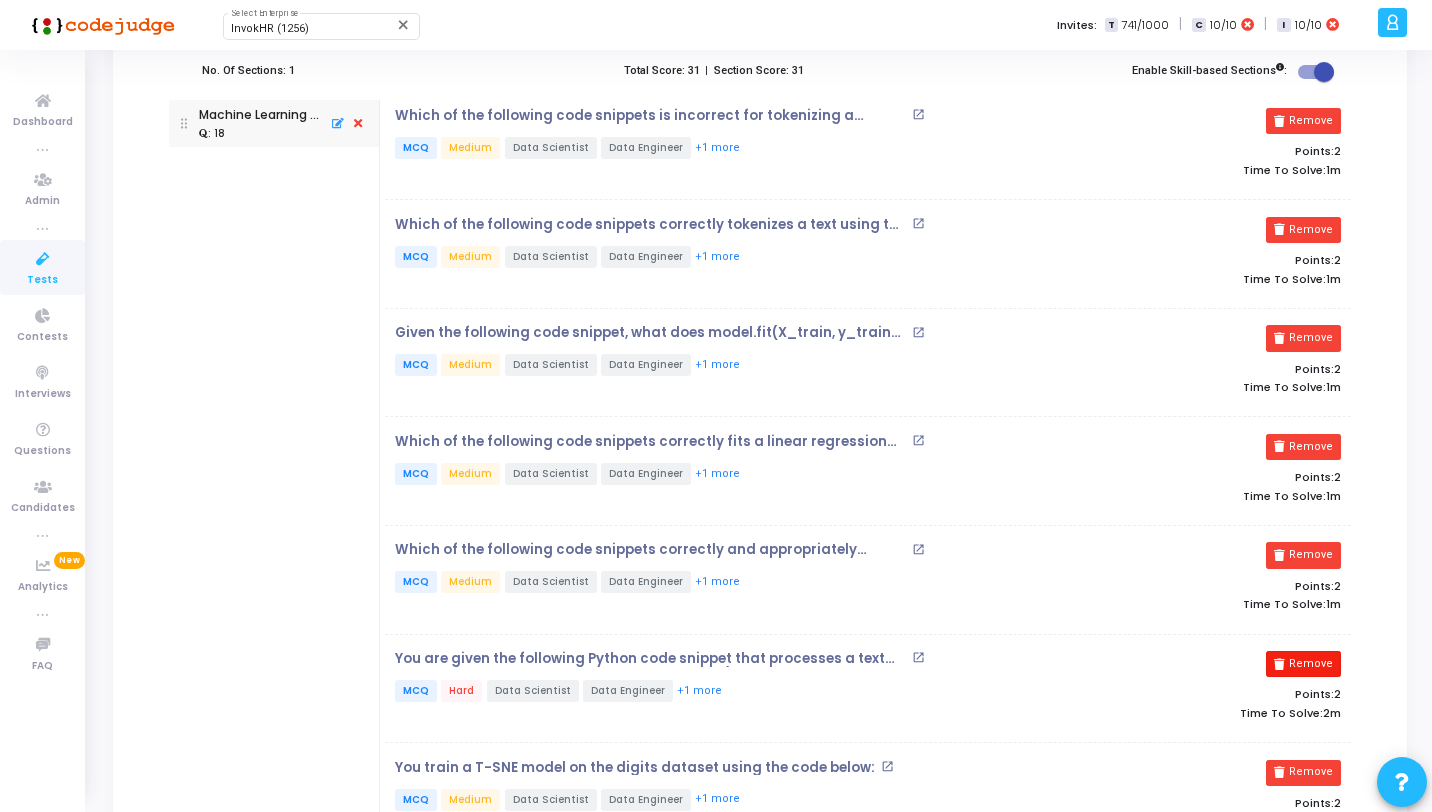 click at bounding box center (1279, 664) 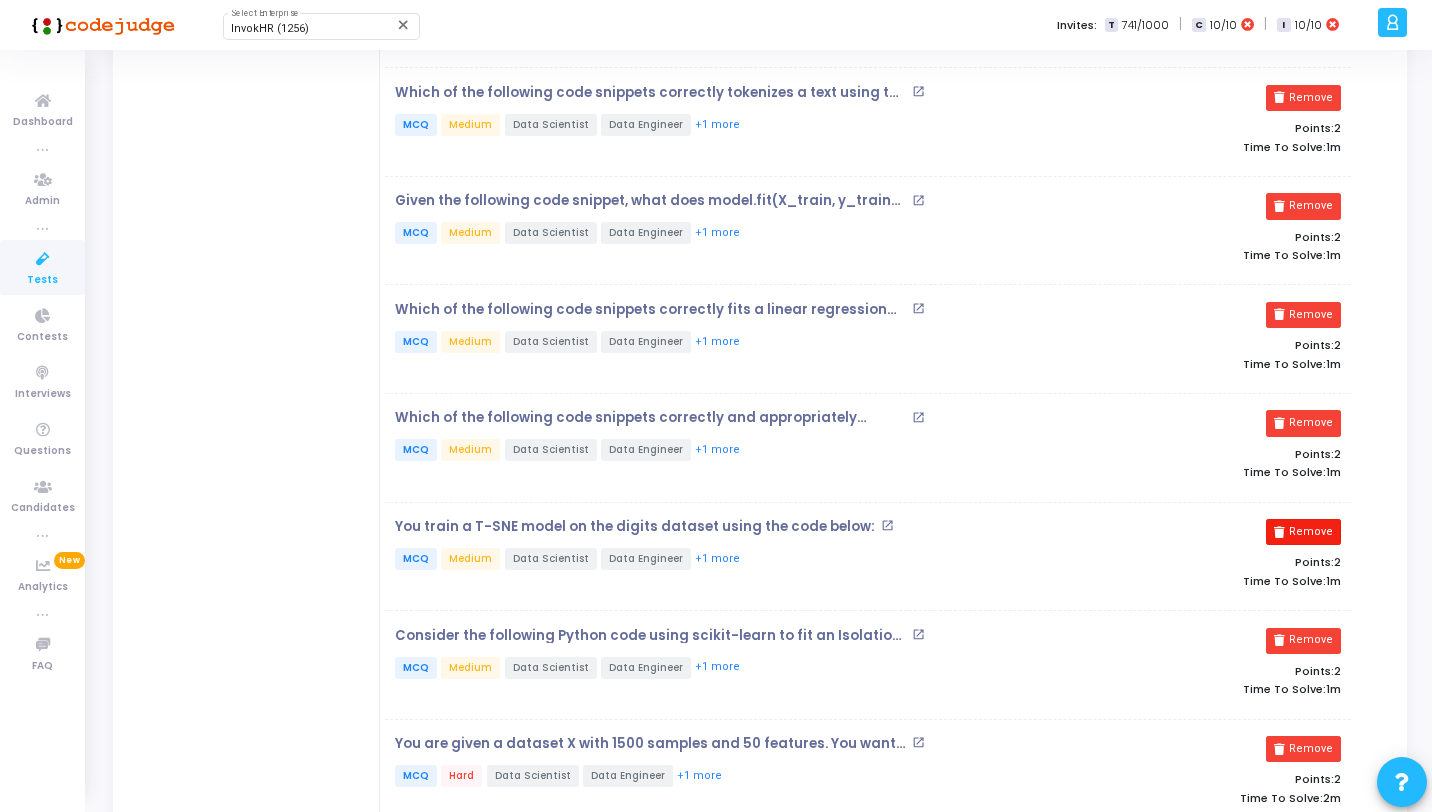 scroll, scrollTop: 580, scrollLeft: 0, axis: vertical 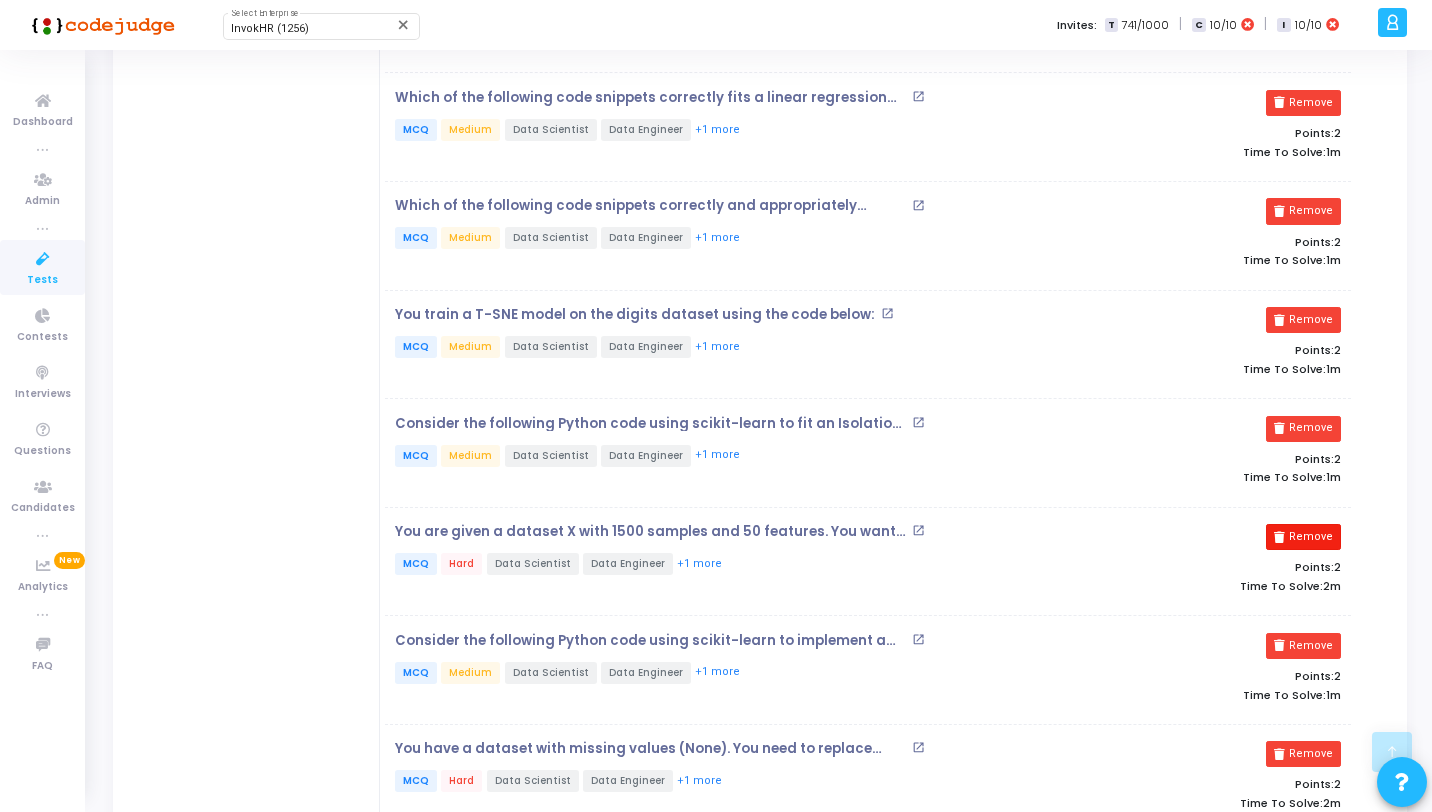 click at bounding box center [1279, 537] 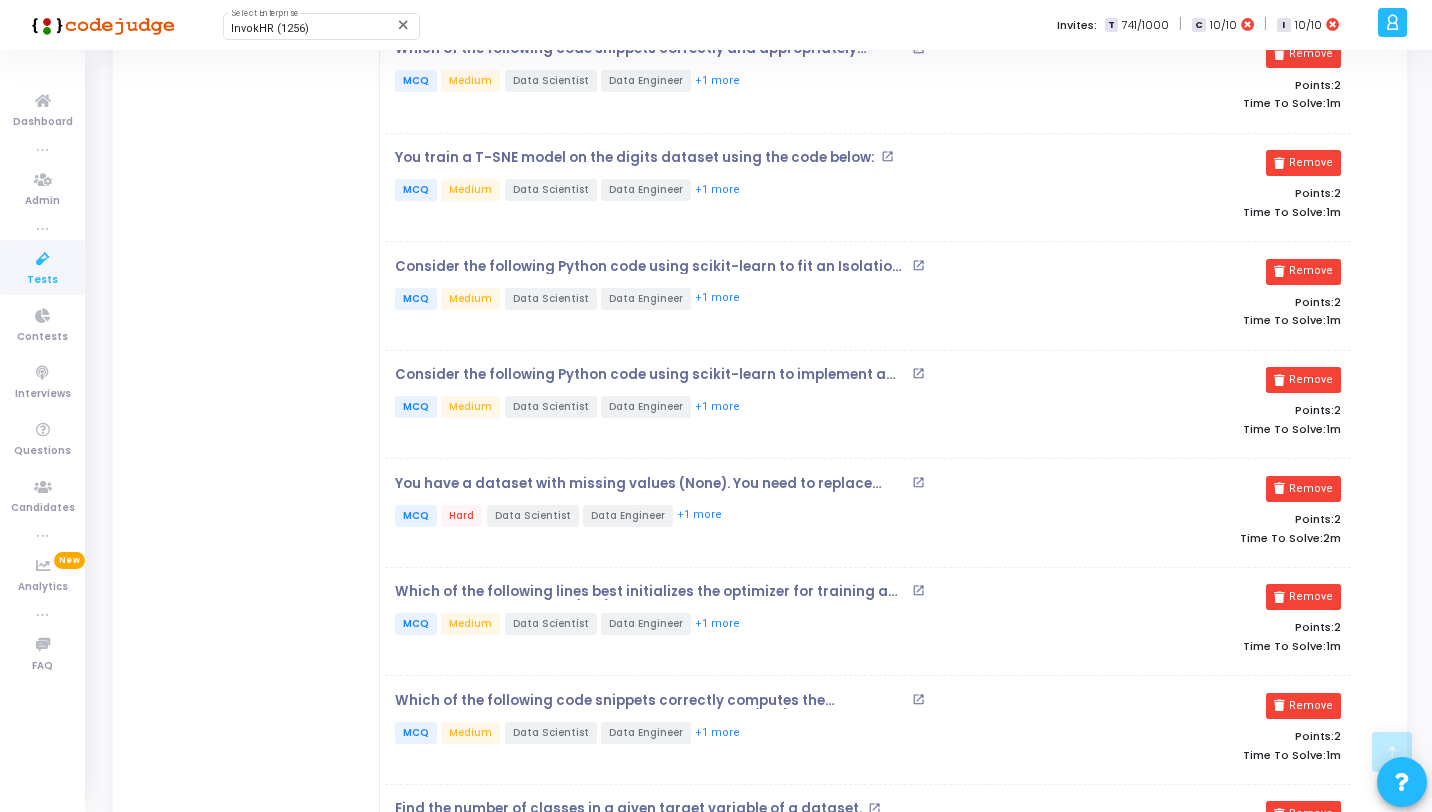scroll, scrollTop: 745, scrollLeft: 0, axis: vertical 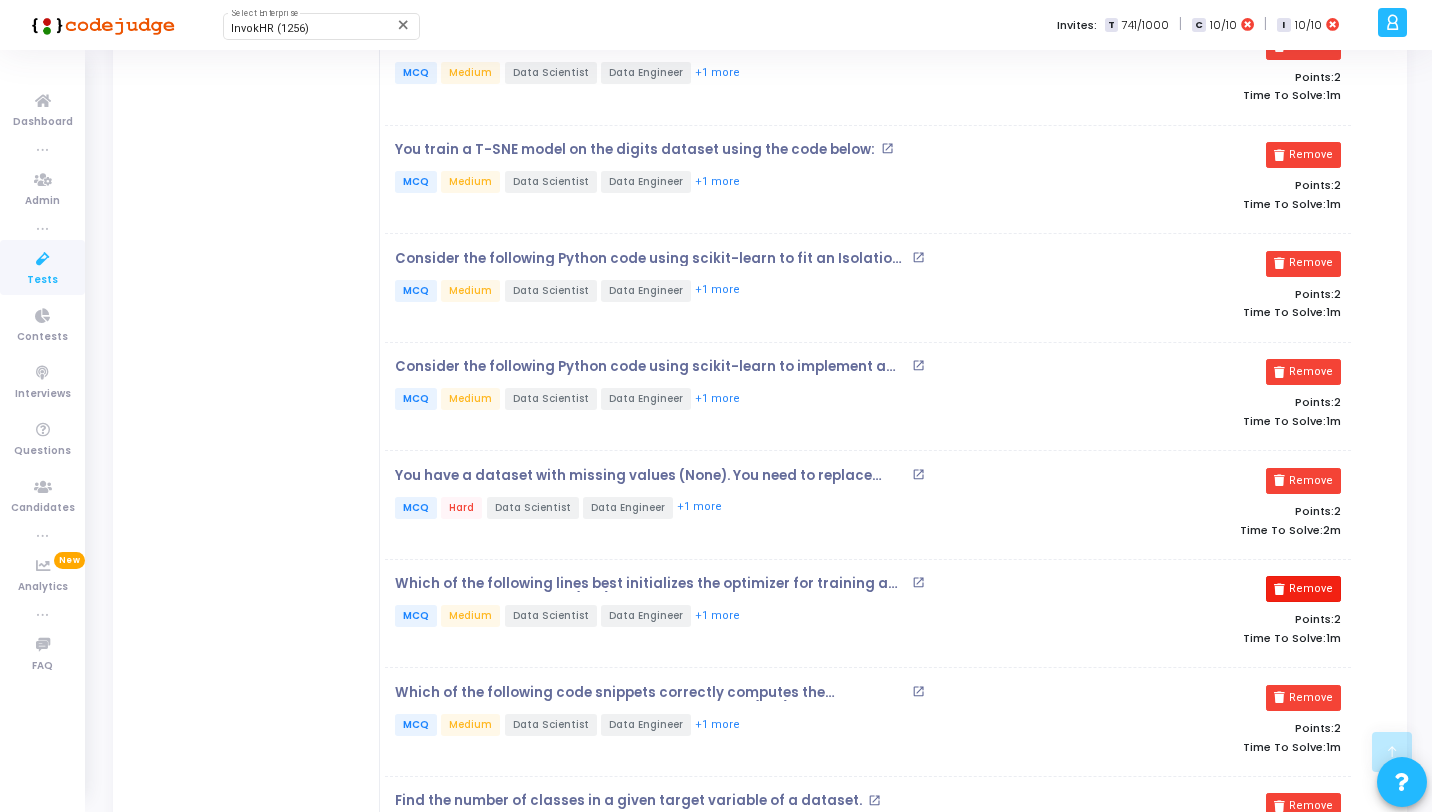 click on "Remove" at bounding box center [1303, 481] 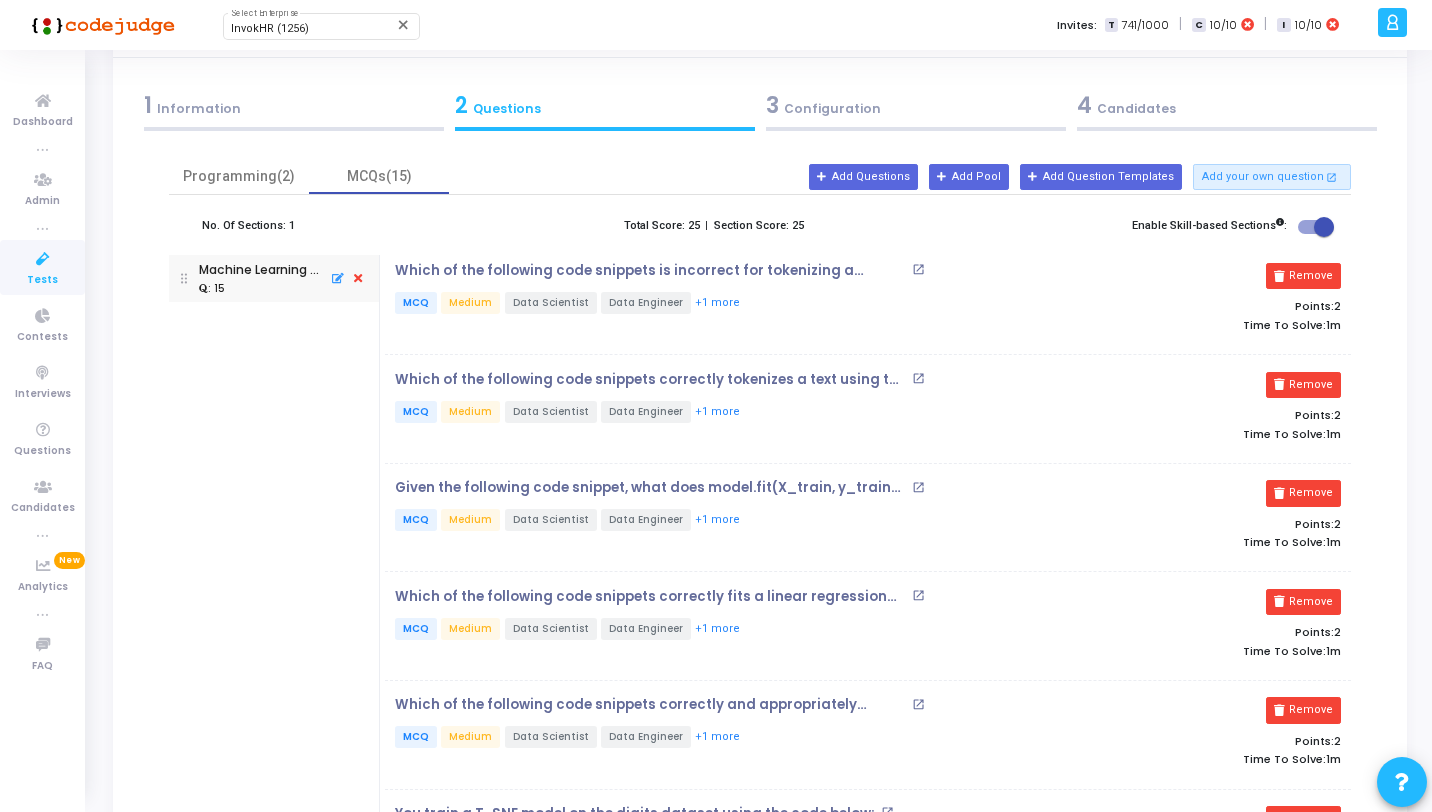 scroll, scrollTop: 0, scrollLeft: 0, axis: both 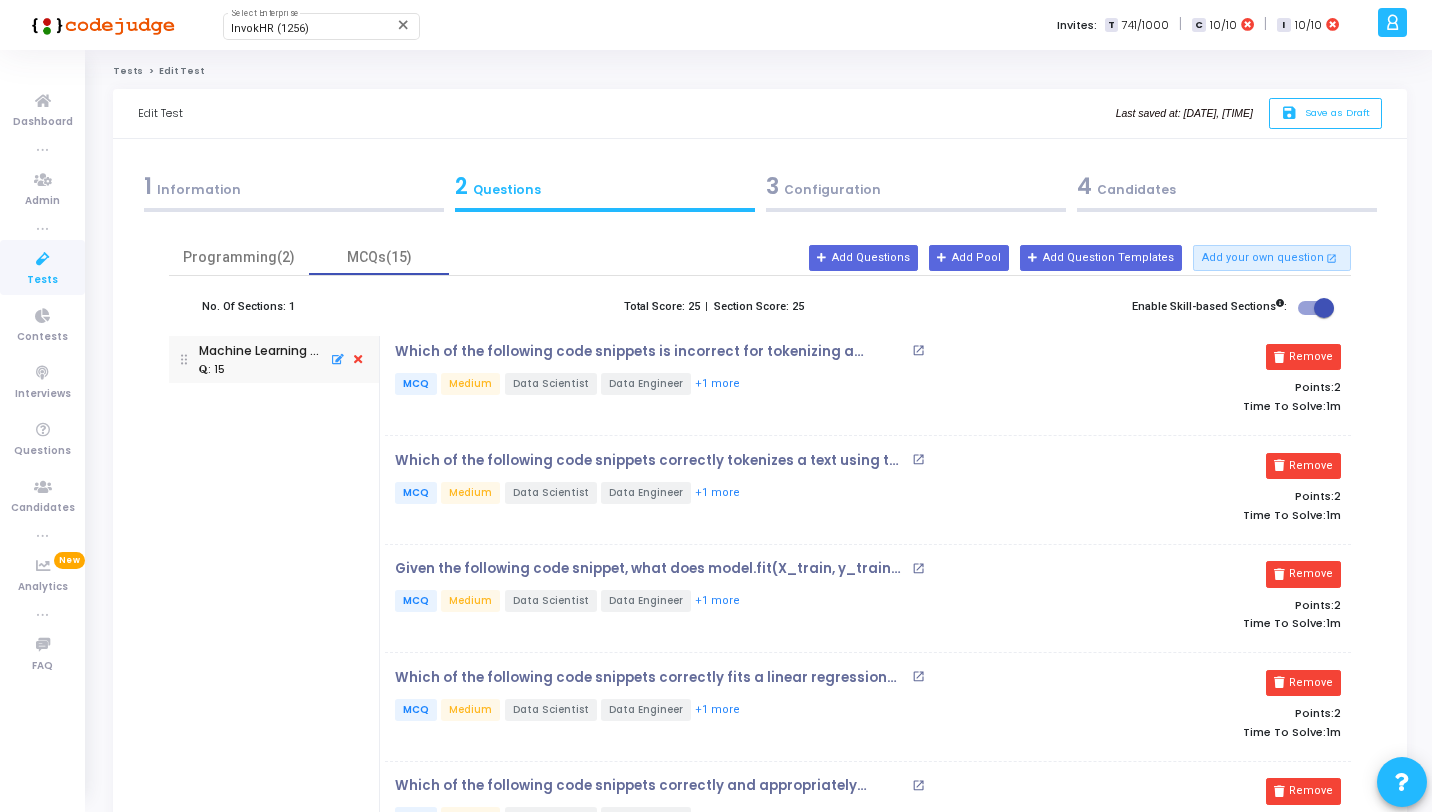 click on "Last saved at: [DATE], [TIME]  save   Save as Draft" 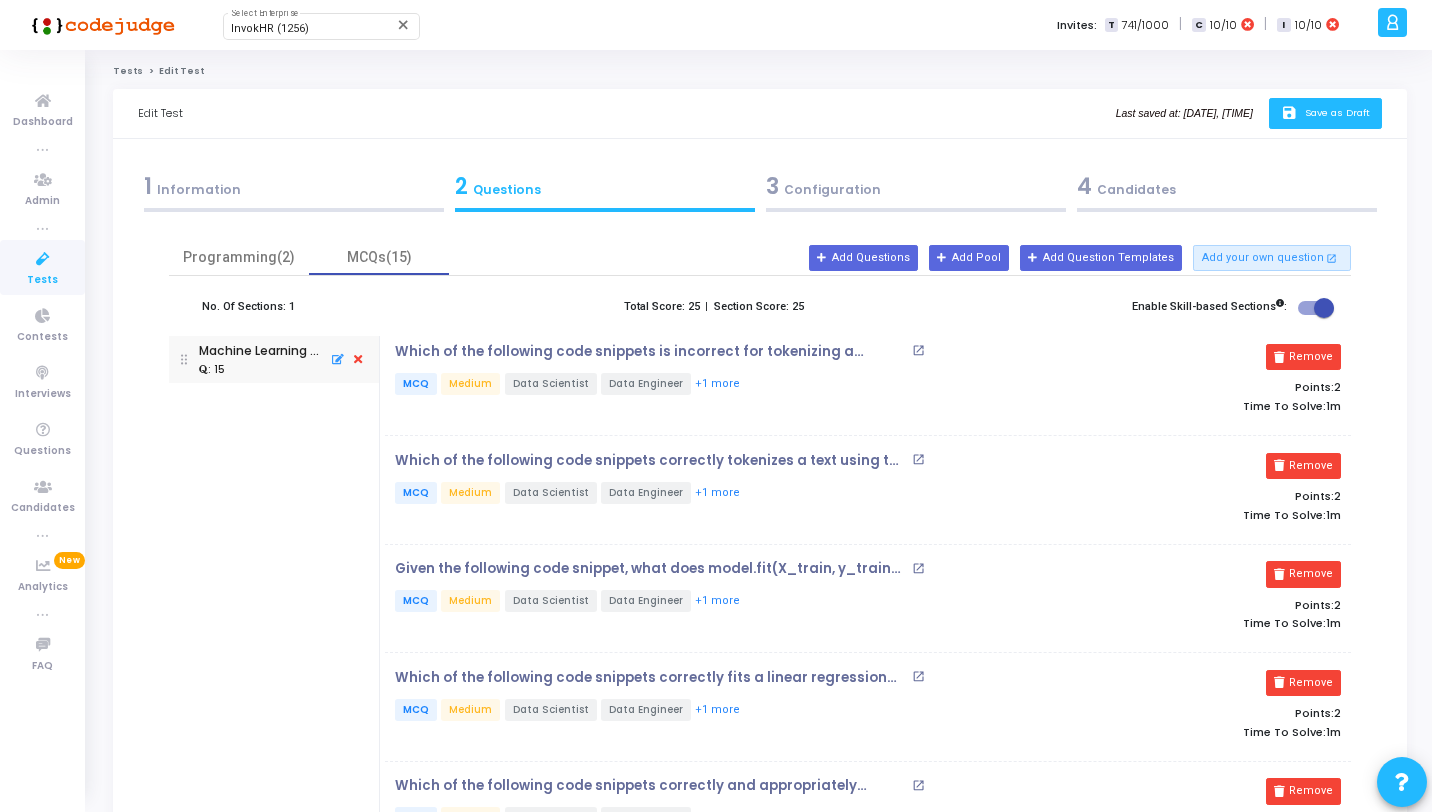 click on "Save as Draft" 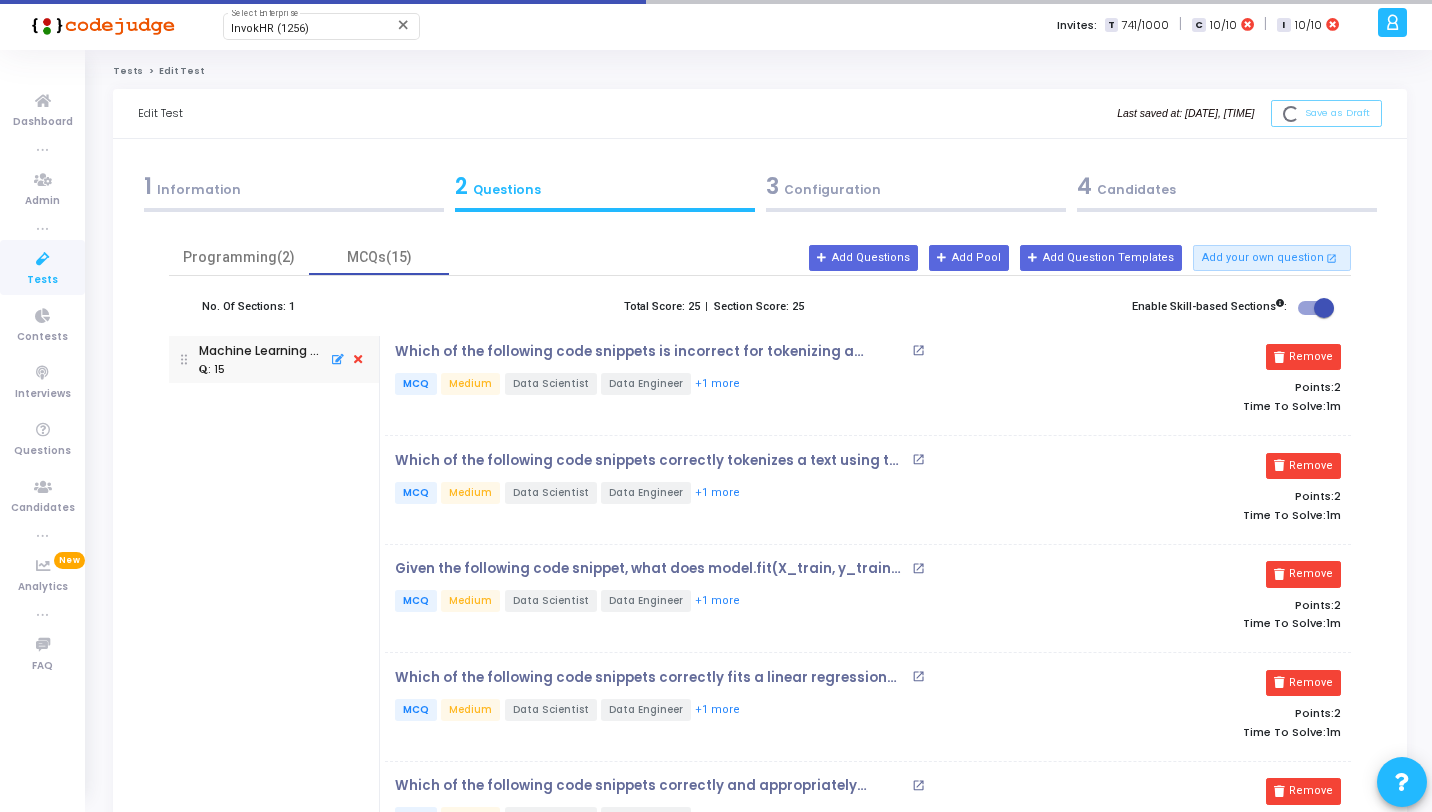click on "3  Configuration" at bounding box center [915, 191] 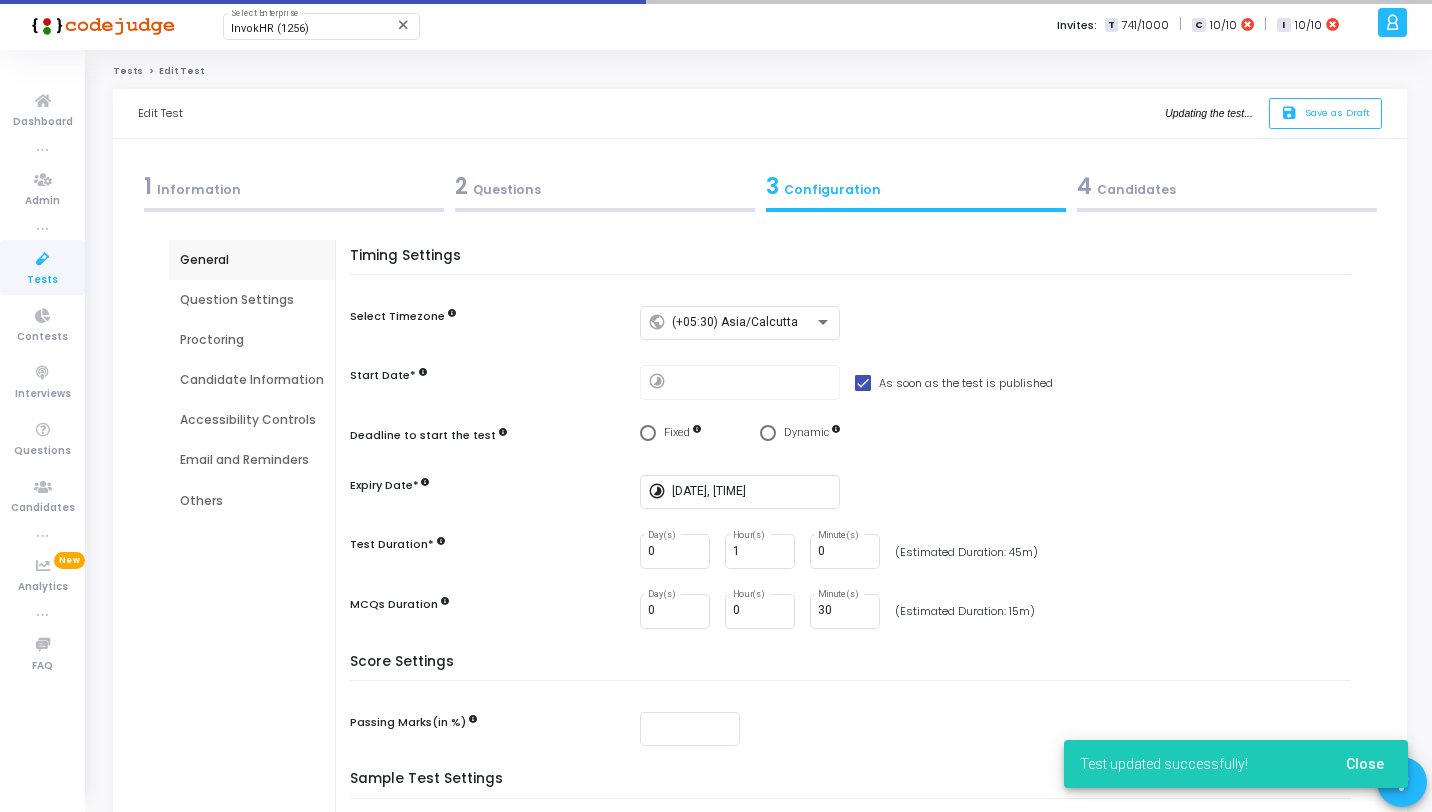 click on "4  Candidates" at bounding box center [1227, 186] 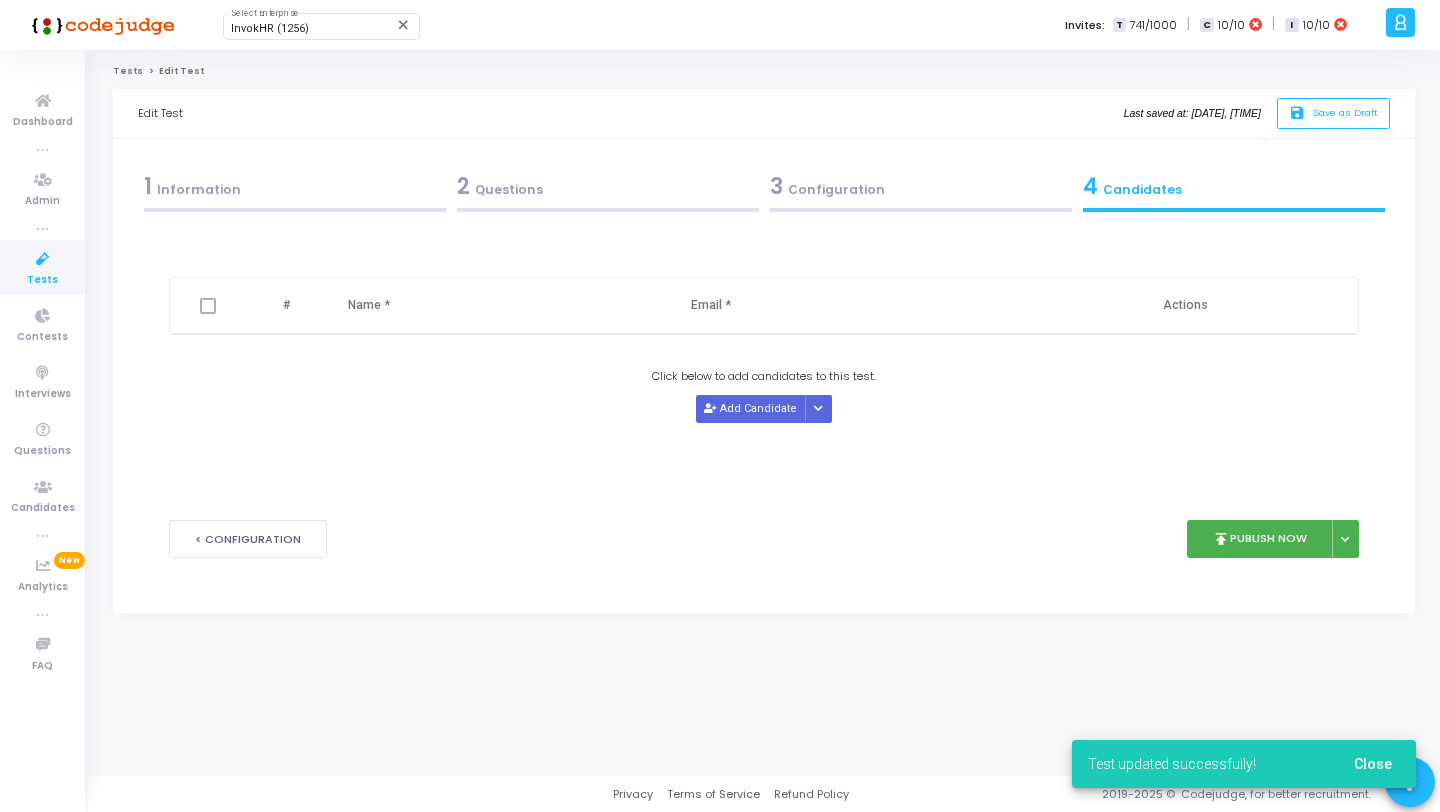 click on "1  Information" at bounding box center (295, 186) 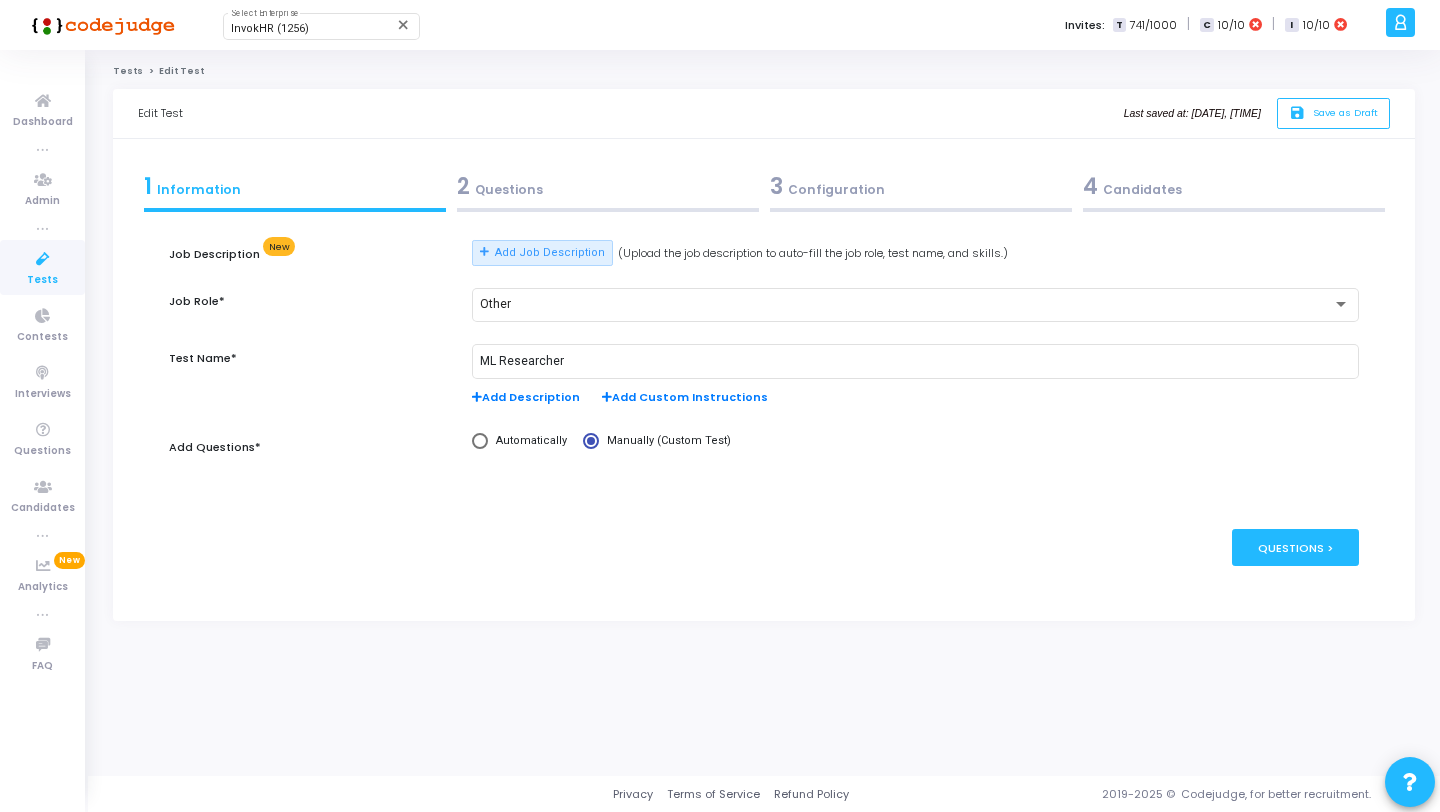 click on "2  Questions" at bounding box center (608, 186) 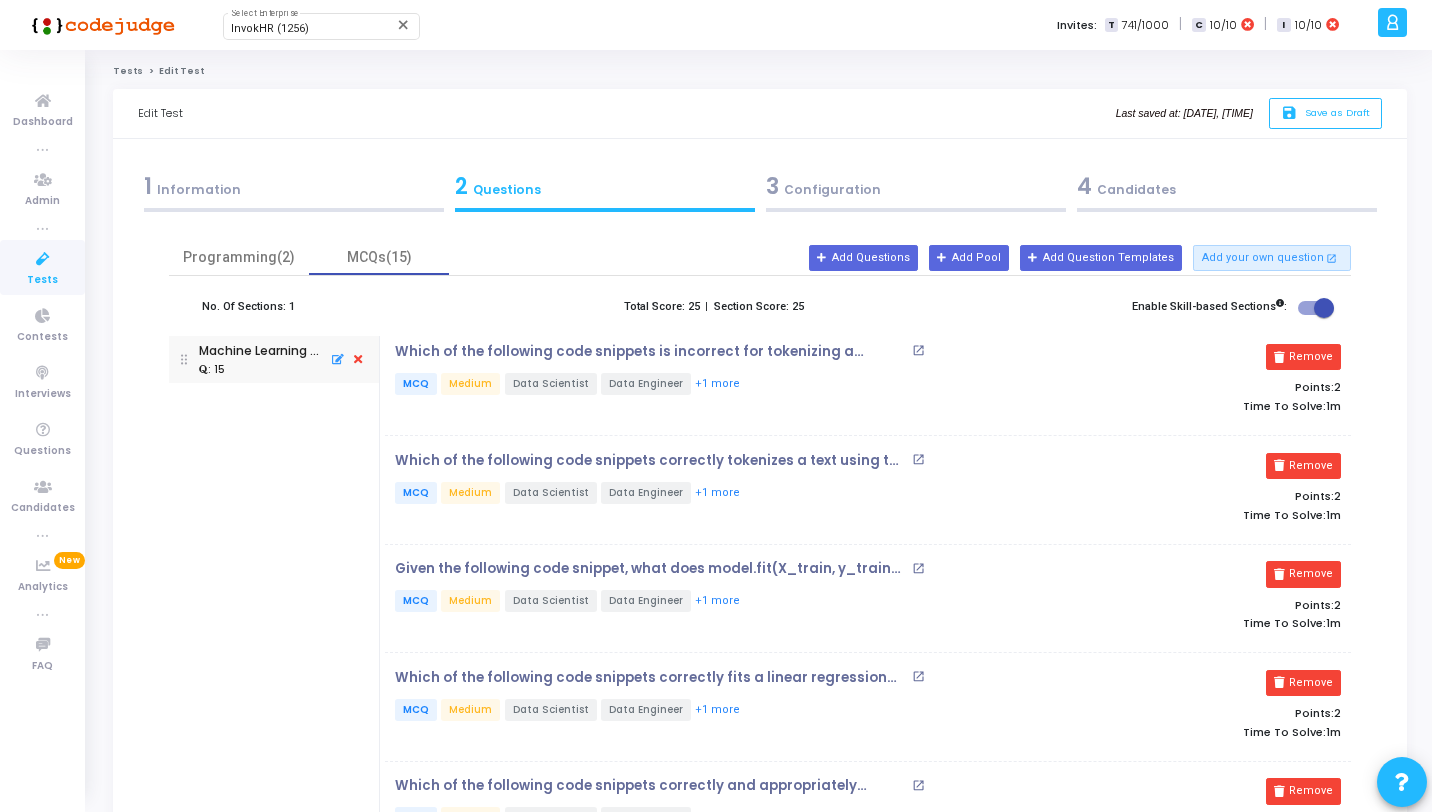 click at bounding box center (916, 210) 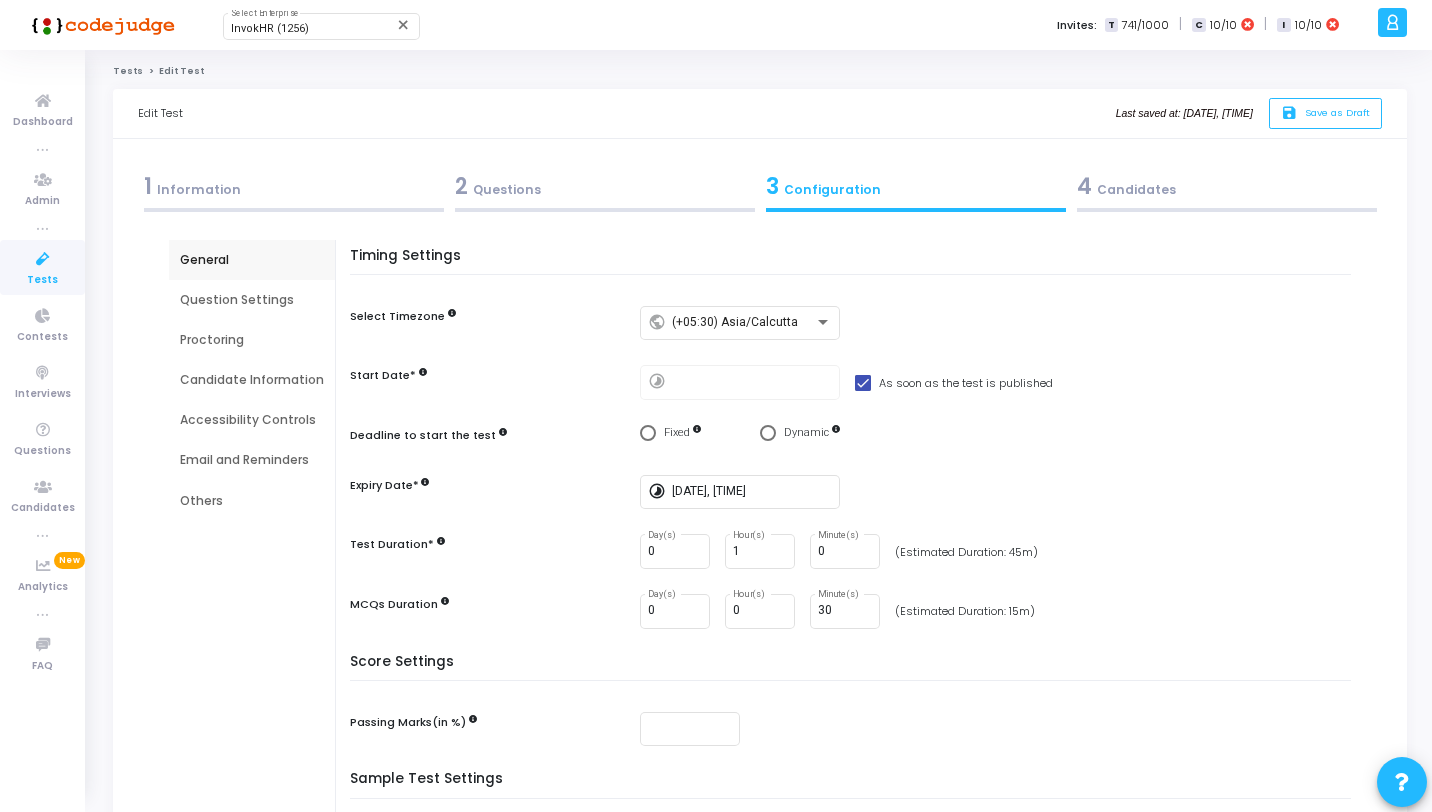 click on "4  Candidates" at bounding box center (1227, 186) 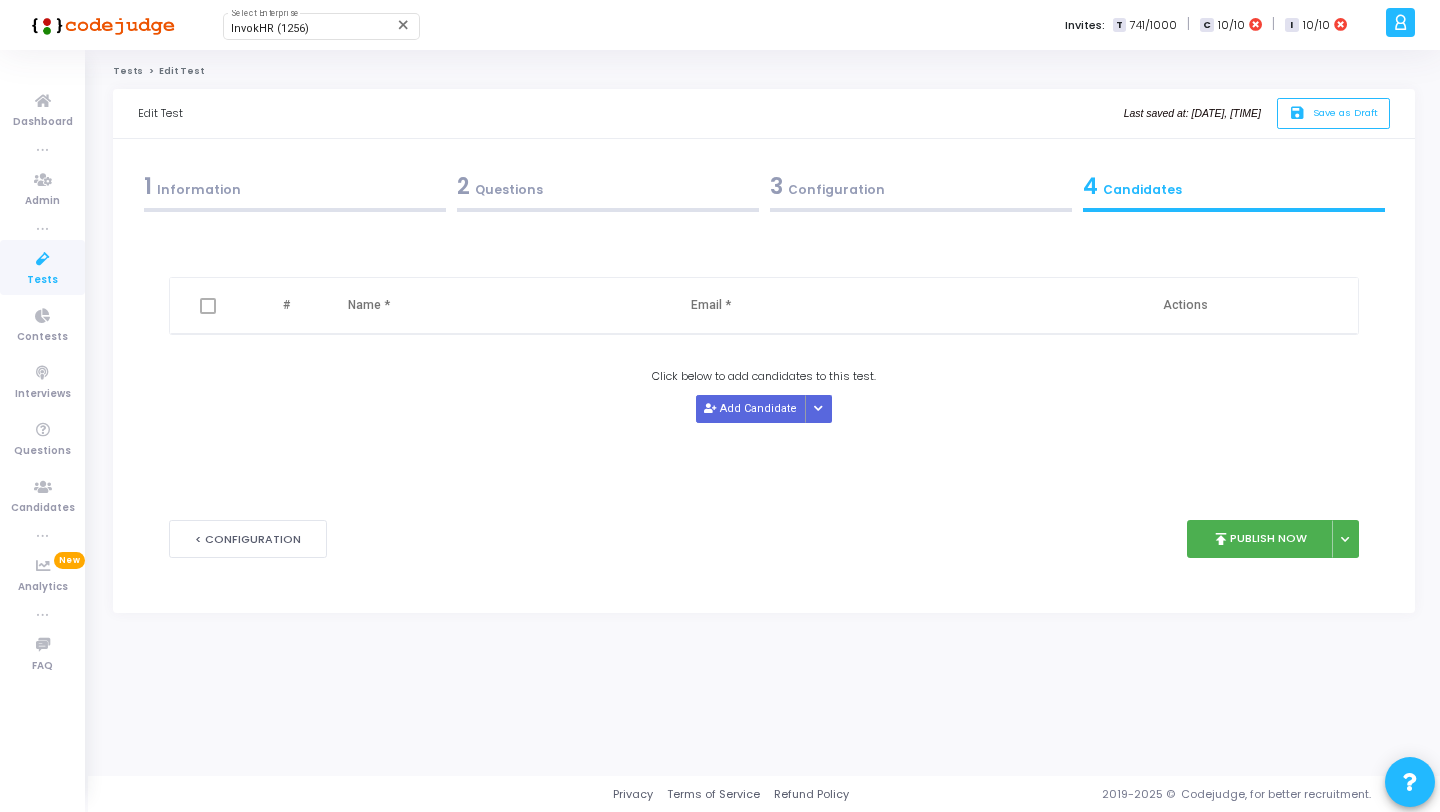 click on "Tests" at bounding box center [42, 267] 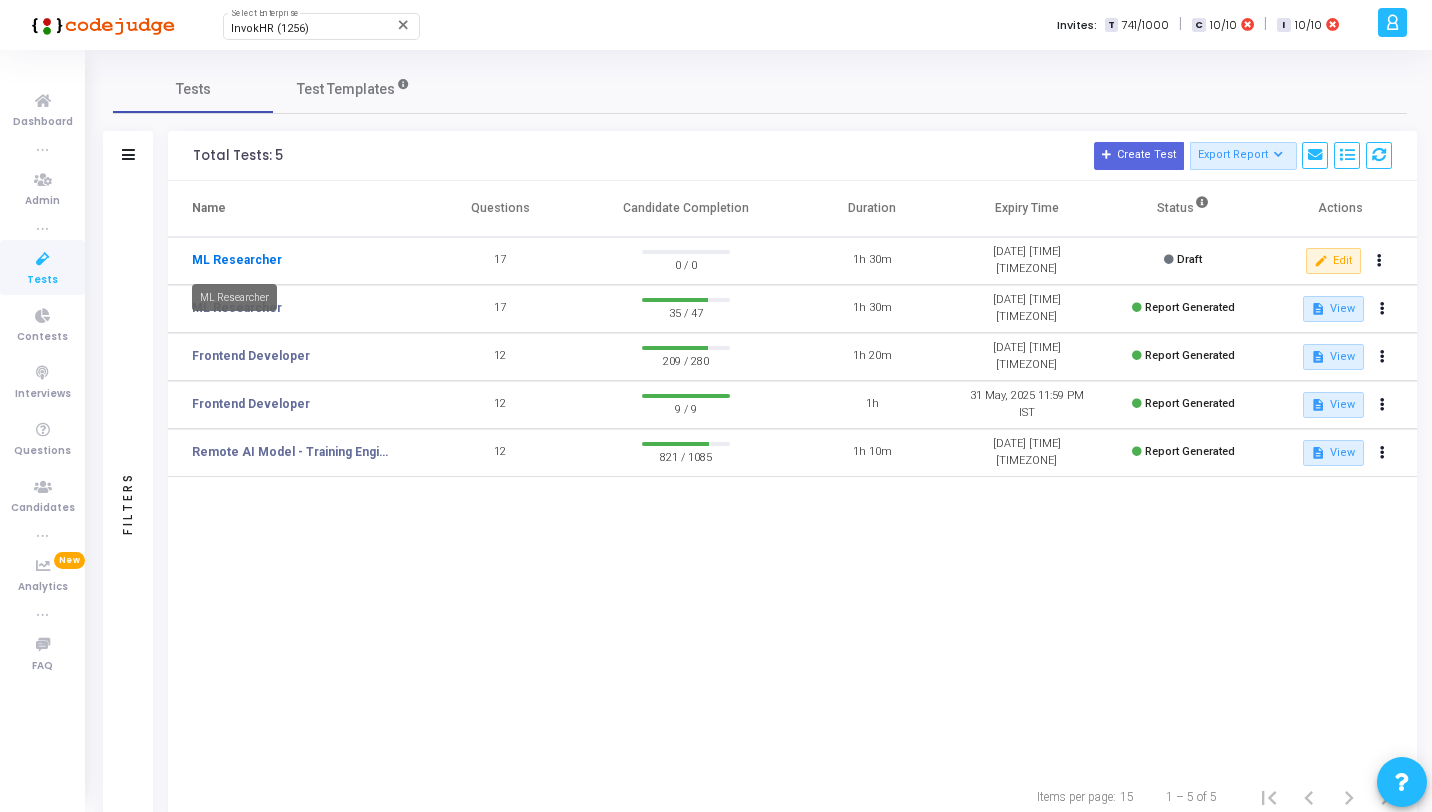 click on "ML Researcher" at bounding box center (237, 260) 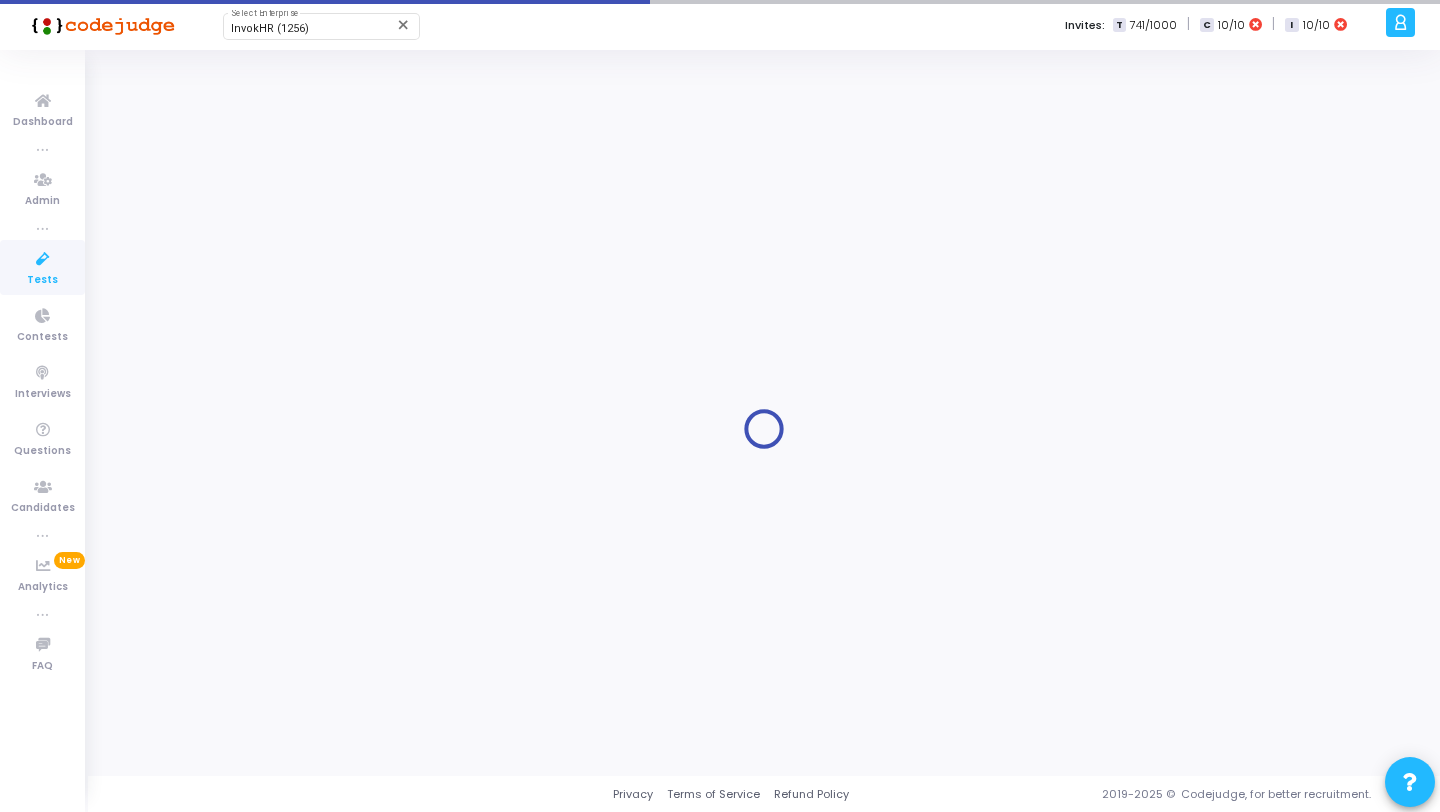 type on "ML Researcher" 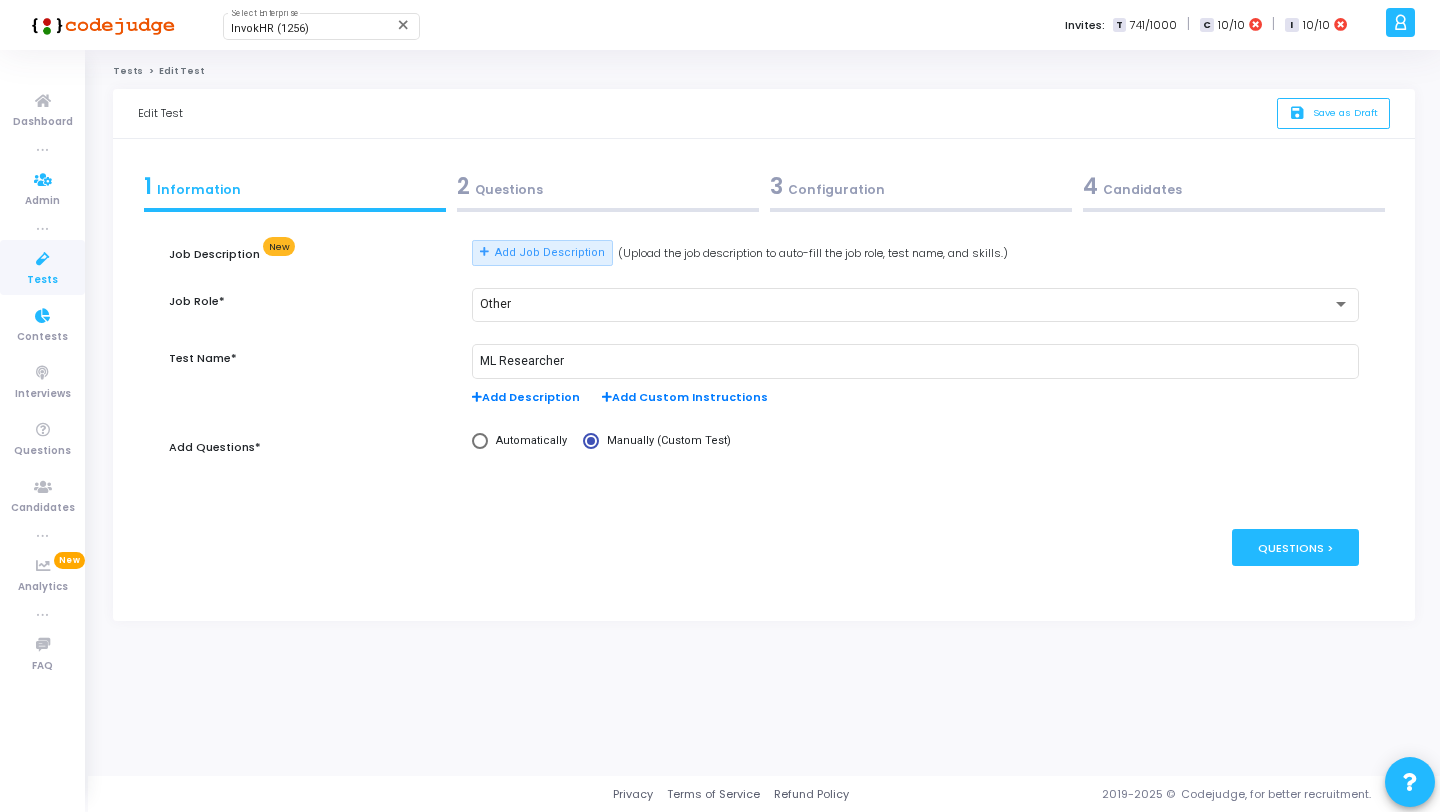click at bounding box center [43, 259] 